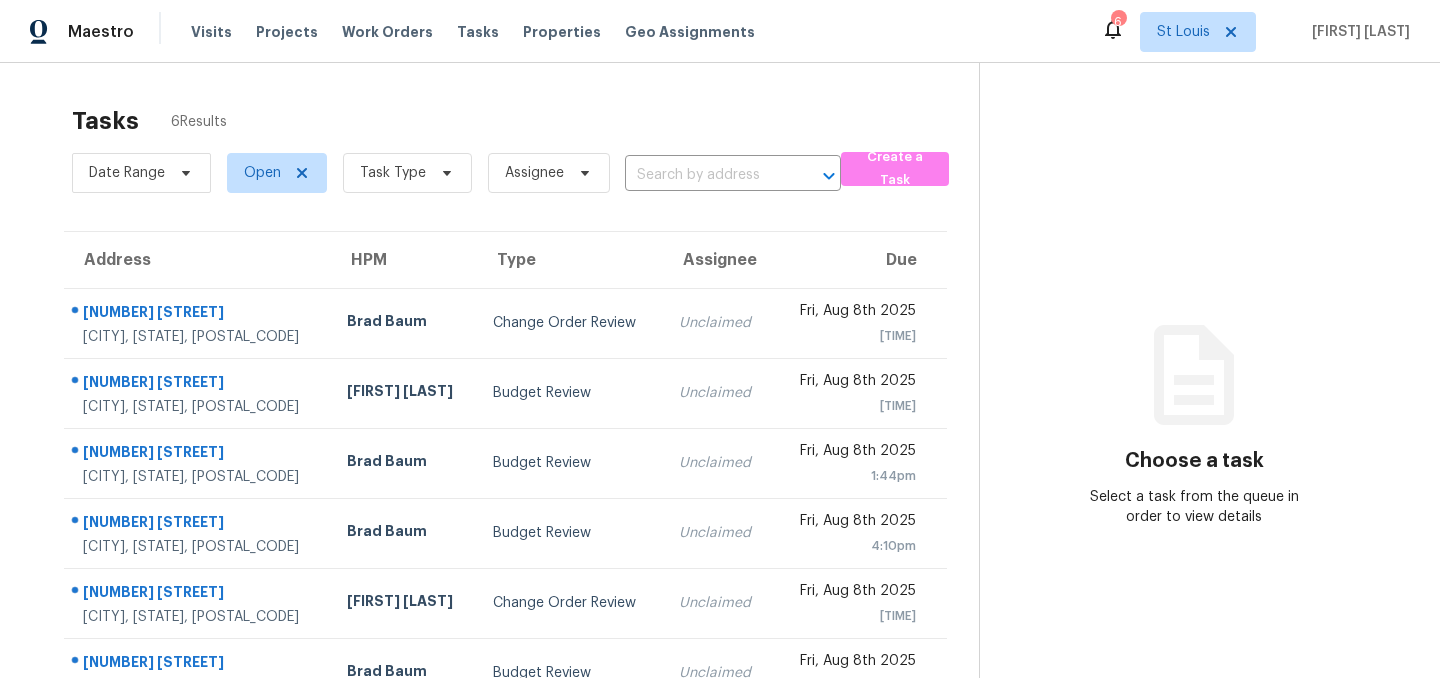 scroll, scrollTop: 0, scrollLeft: 0, axis: both 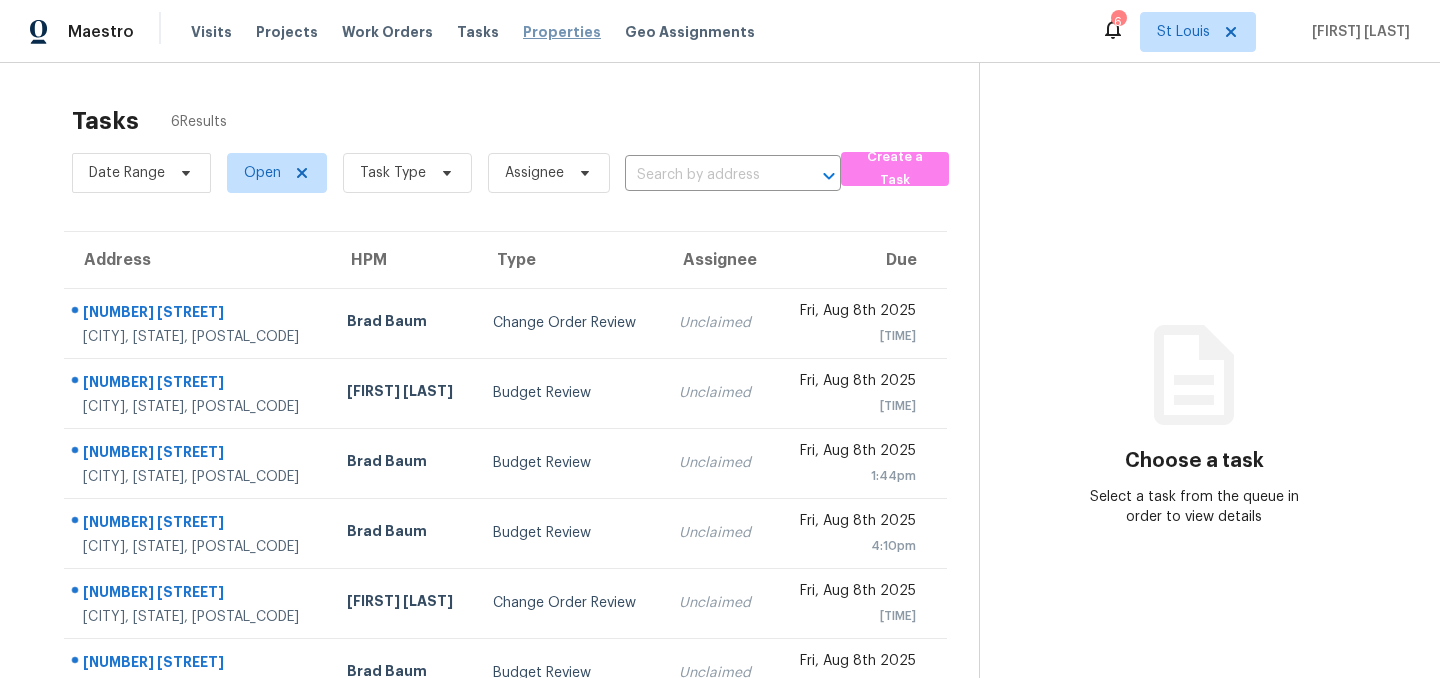 click on "Properties" at bounding box center (562, 32) 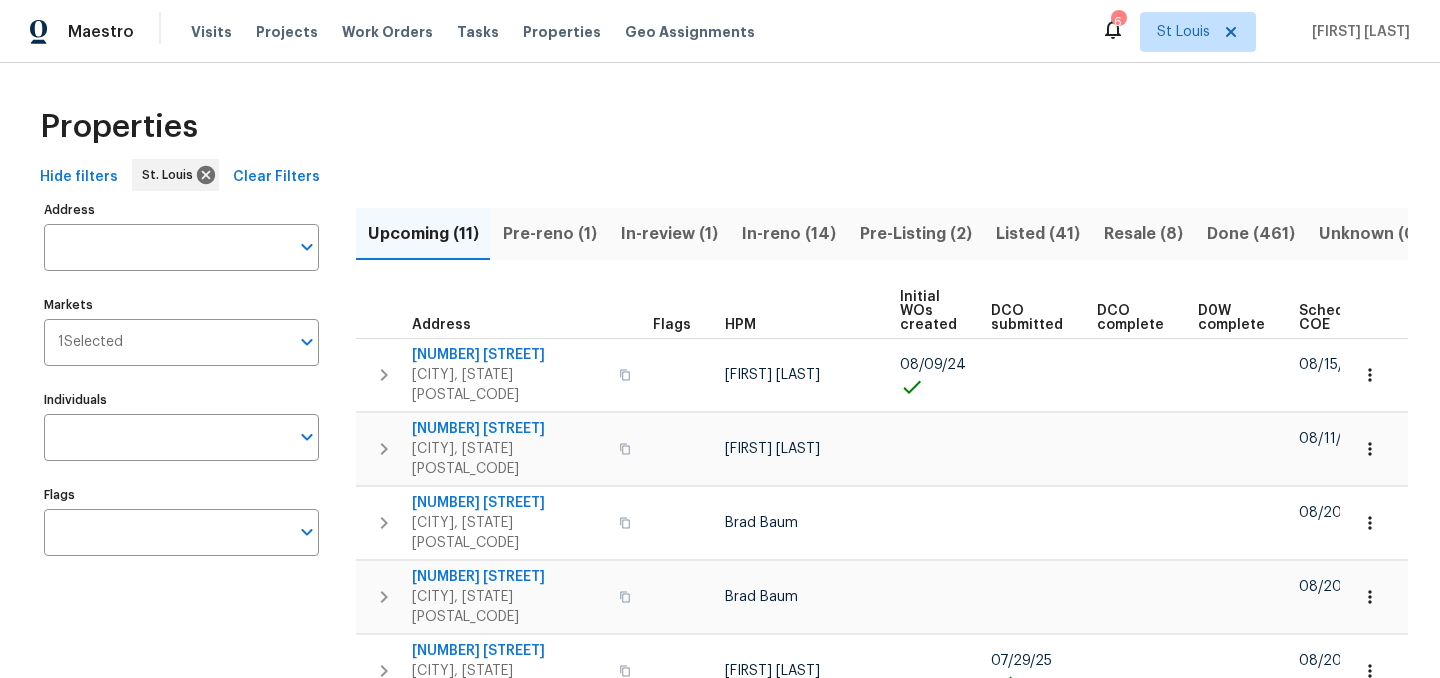click on "Listed (41)" at bounding box center [1038, 234] 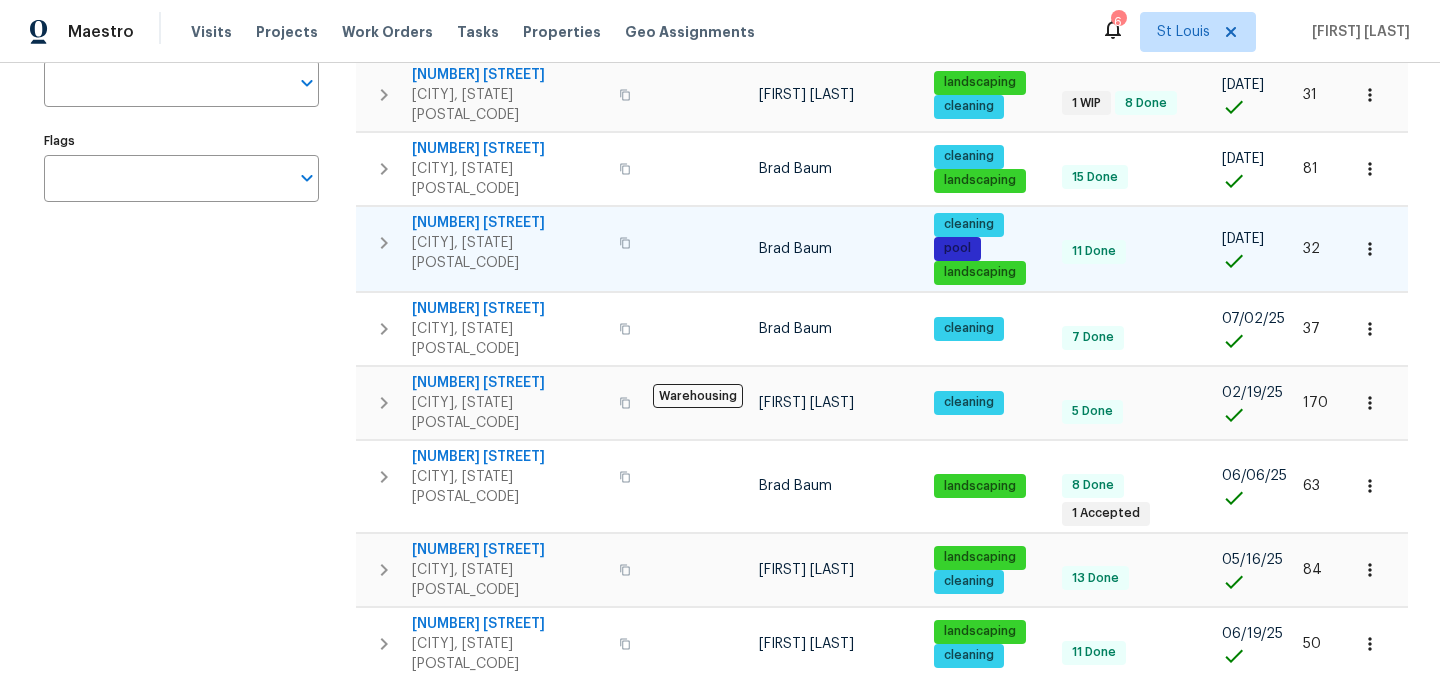 scroll, scrollTop: 357, scrollLeft: 0, axis: vertical 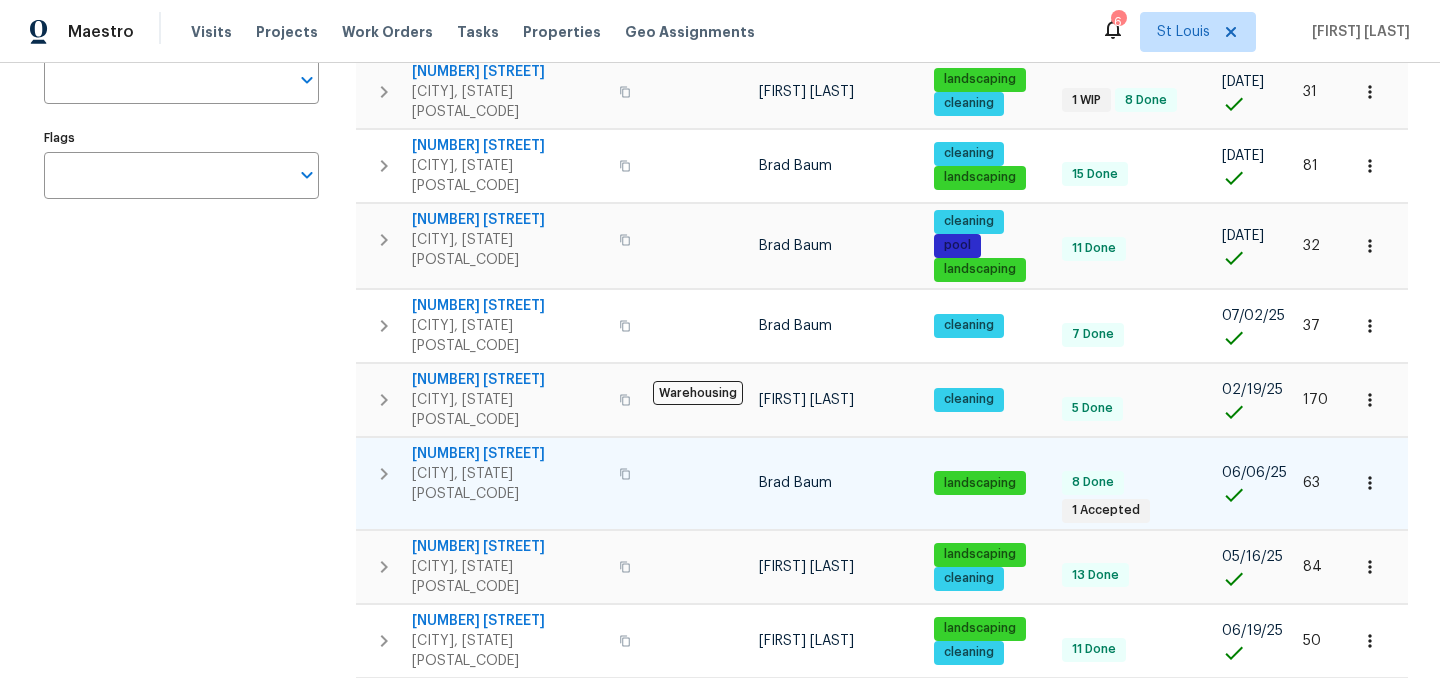 click on "[NUMBER] [STREET]" at bounding box center (509, 454) 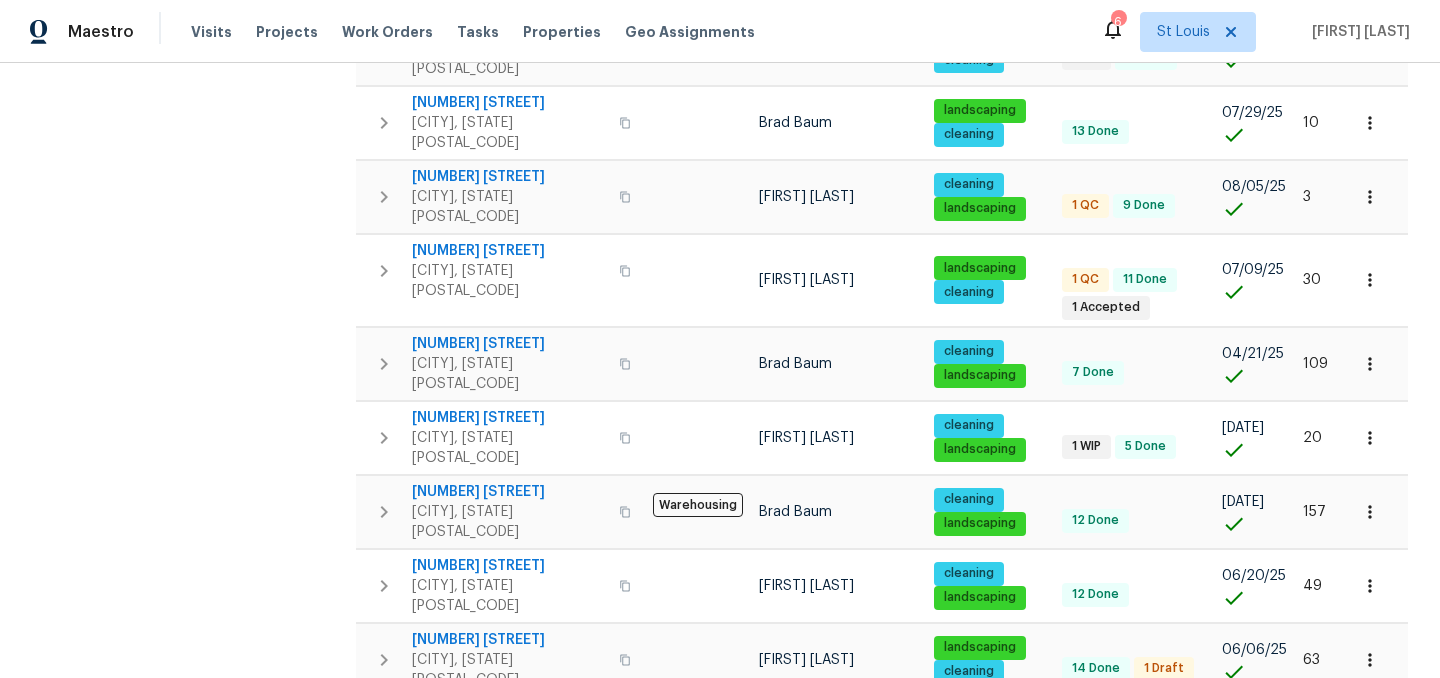 scroll, scrollTop: 1382, scrollLeft: 0, axis: vertical 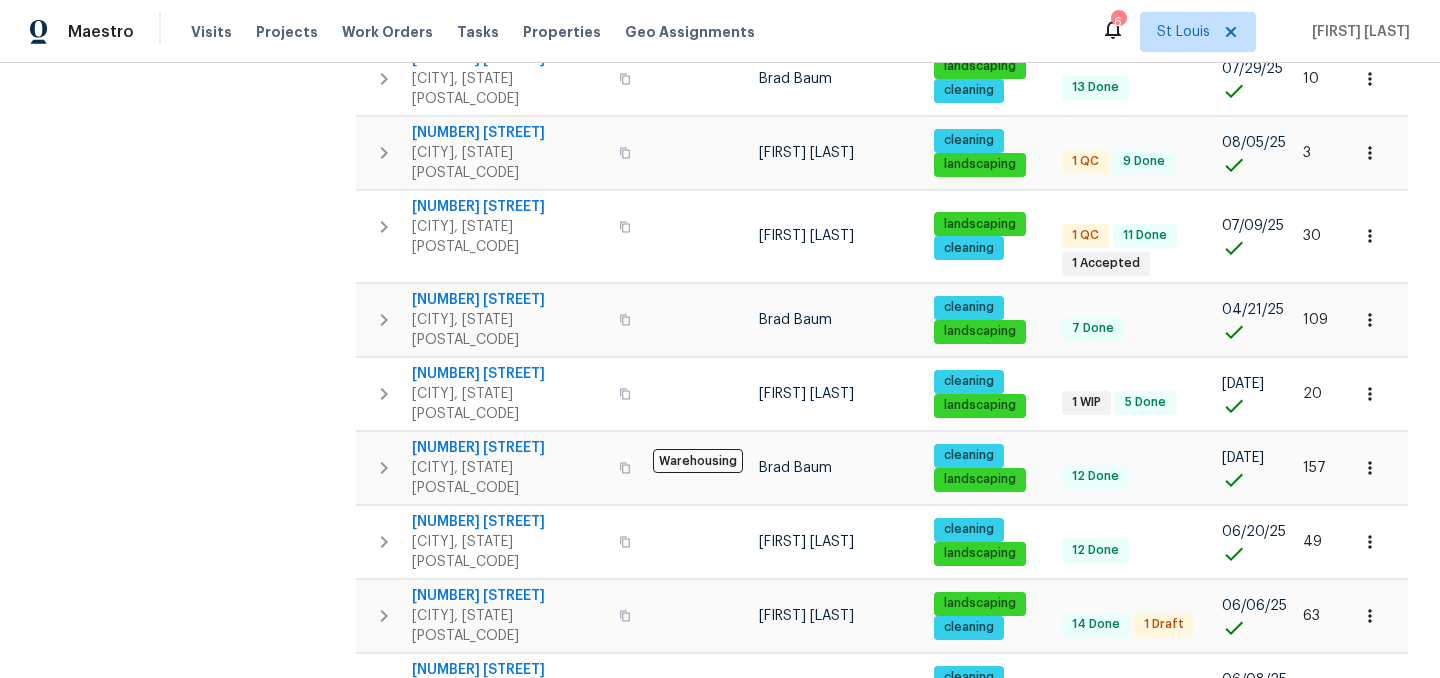 click on "2" at bounding box center [1128, 912] 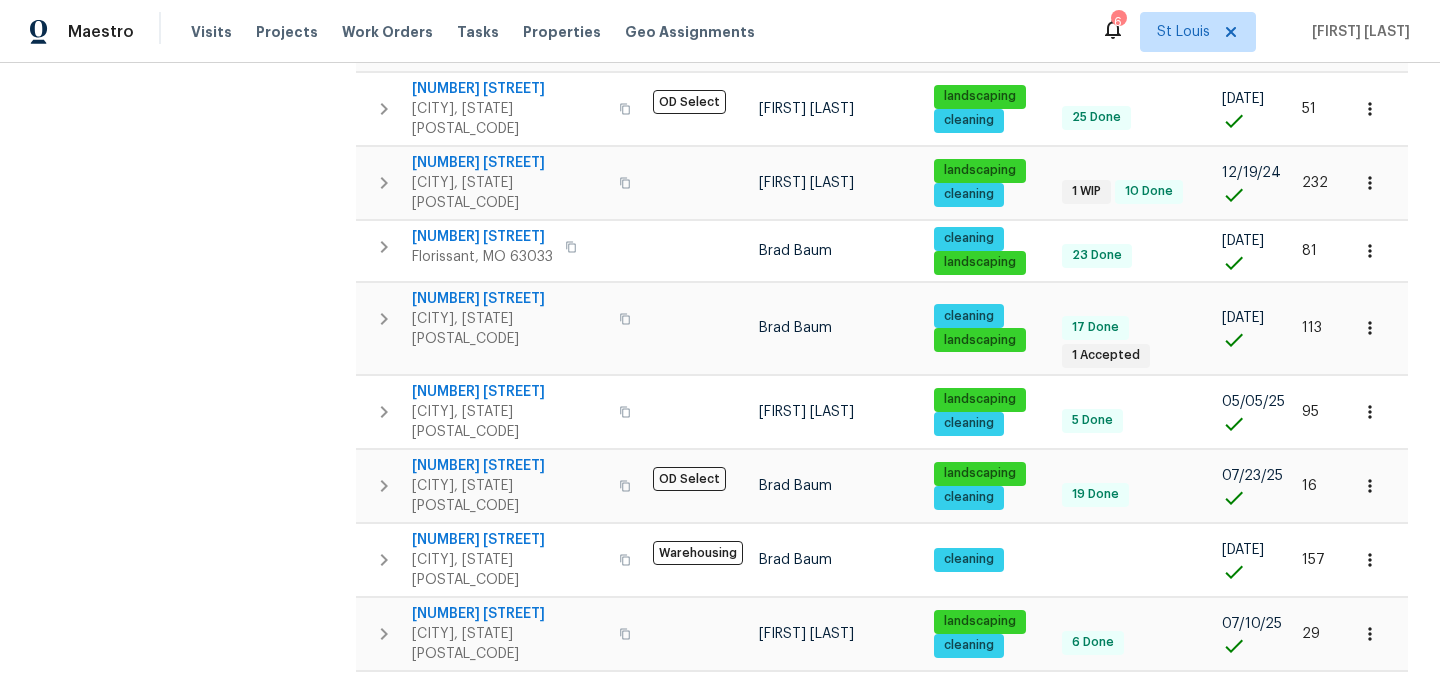 scroll, scrollTop: 741, scrollLeft: 0, axis: vertical 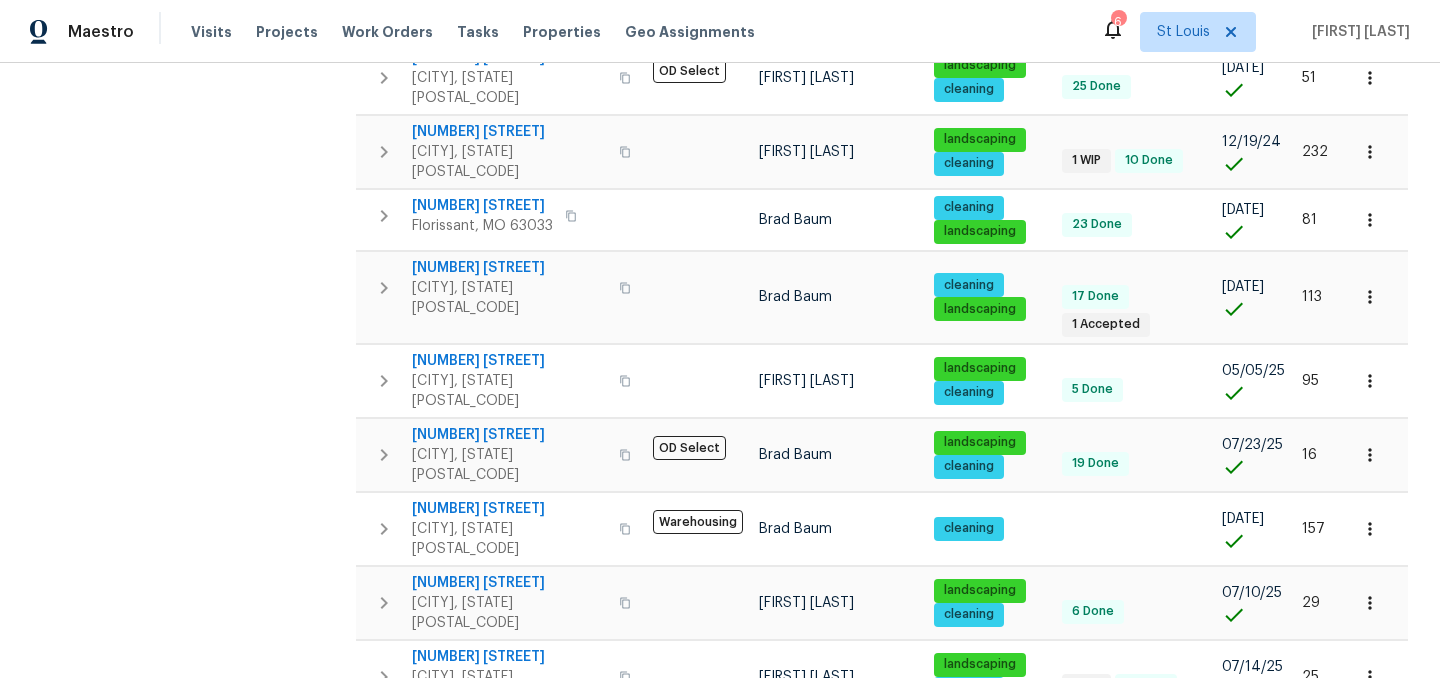 click on "1" at bounding box center [1090, 818] 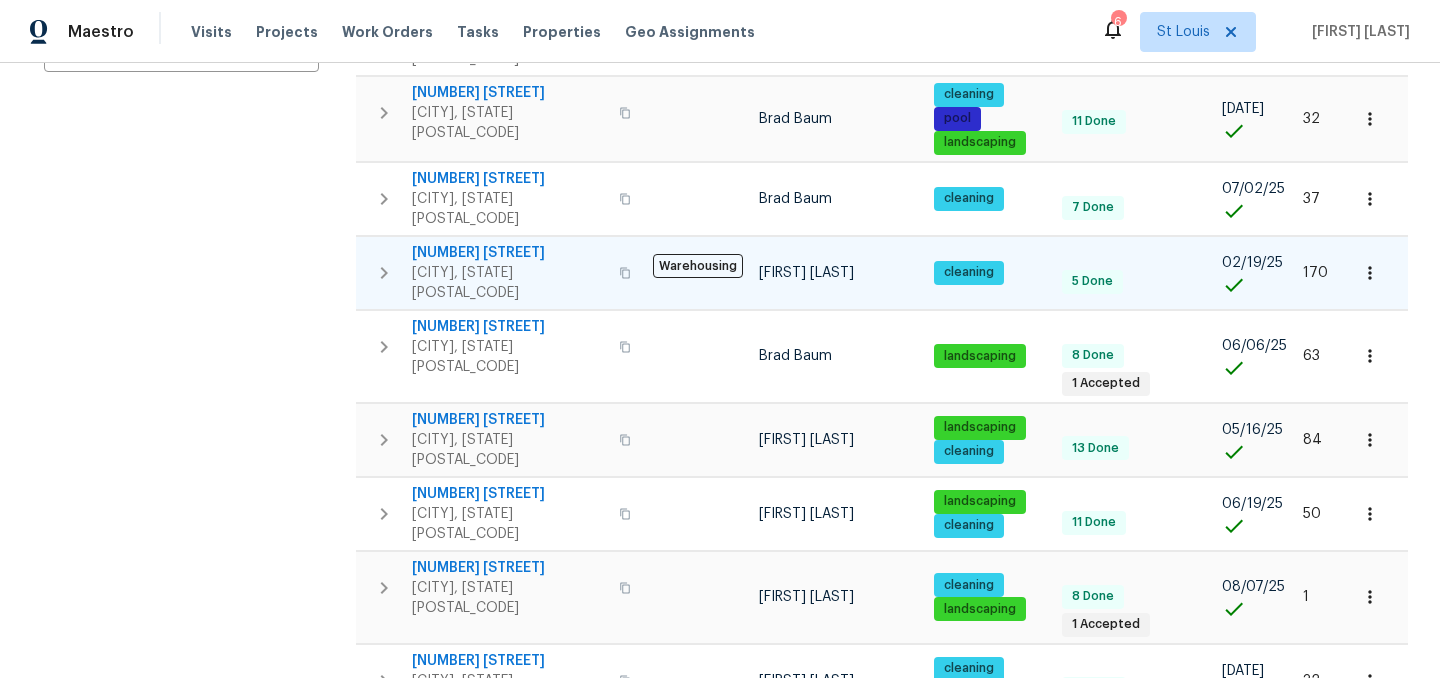 scroll, scrollTop: 0, scrollLeft: 0, axis: both 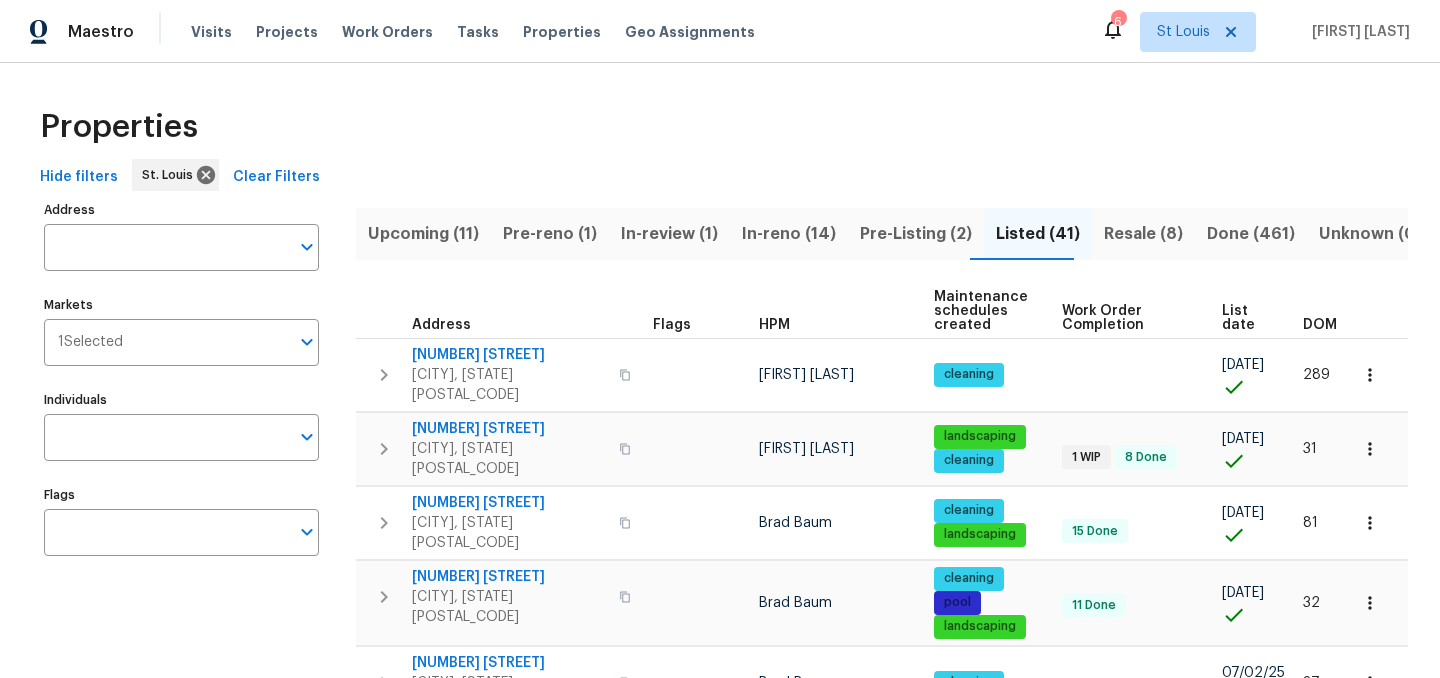 click on "Pre-Listing (2)" at bounding box center [916, 234] 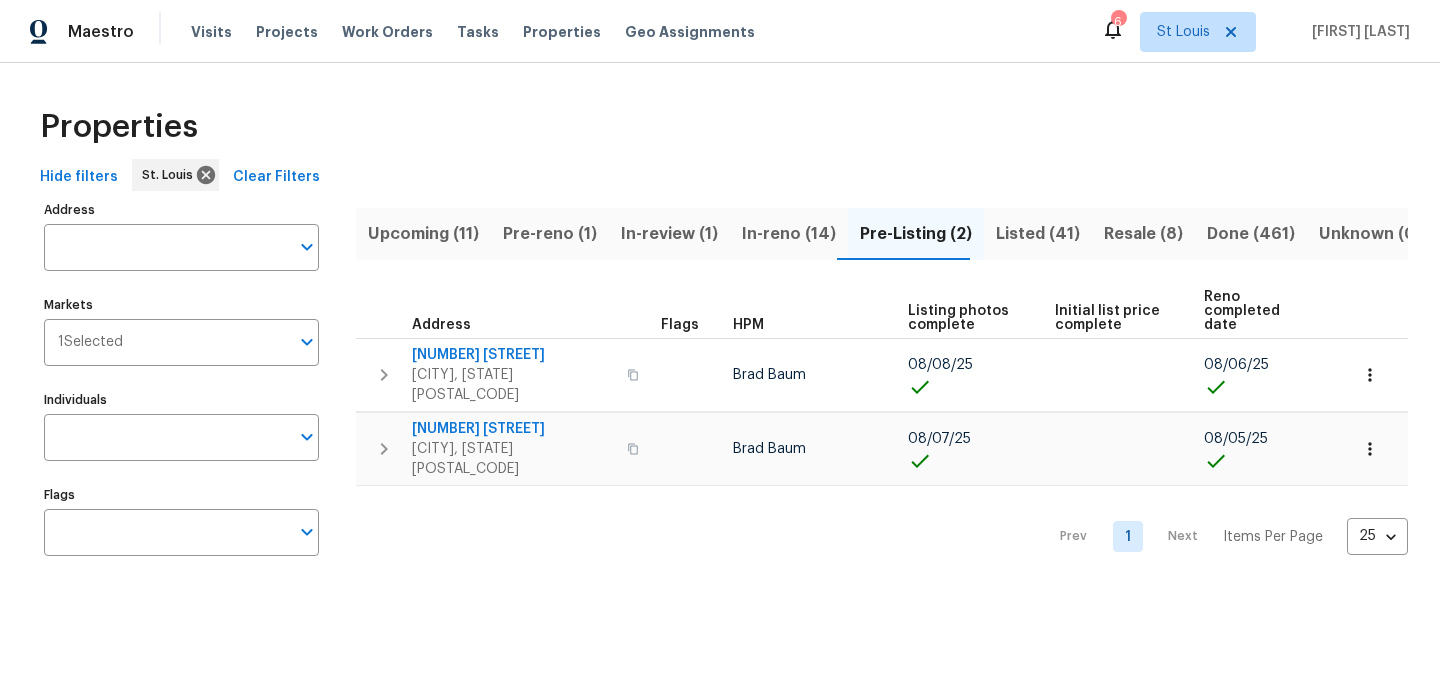 click on "Resale (8)" at bounding box center [1143, 234] 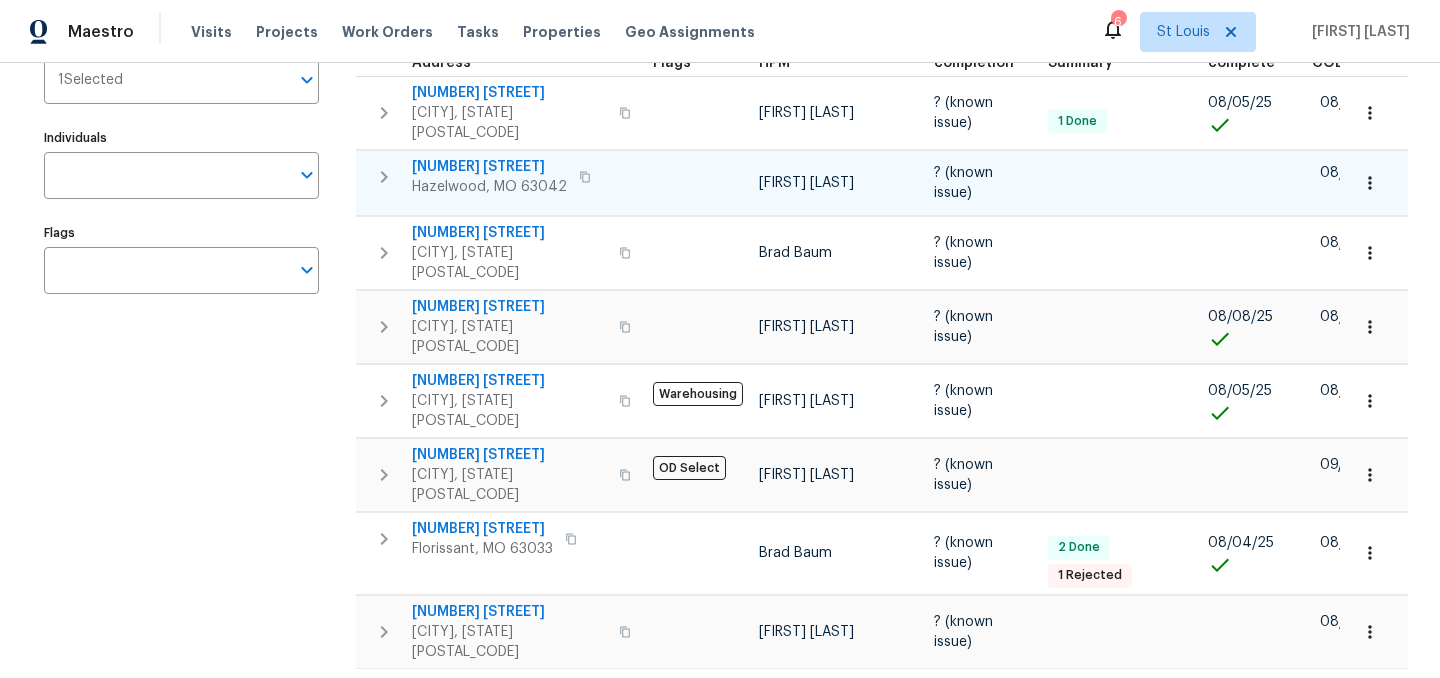 scroll, scrollTop: 0, scrollLeft: 0, axis: both 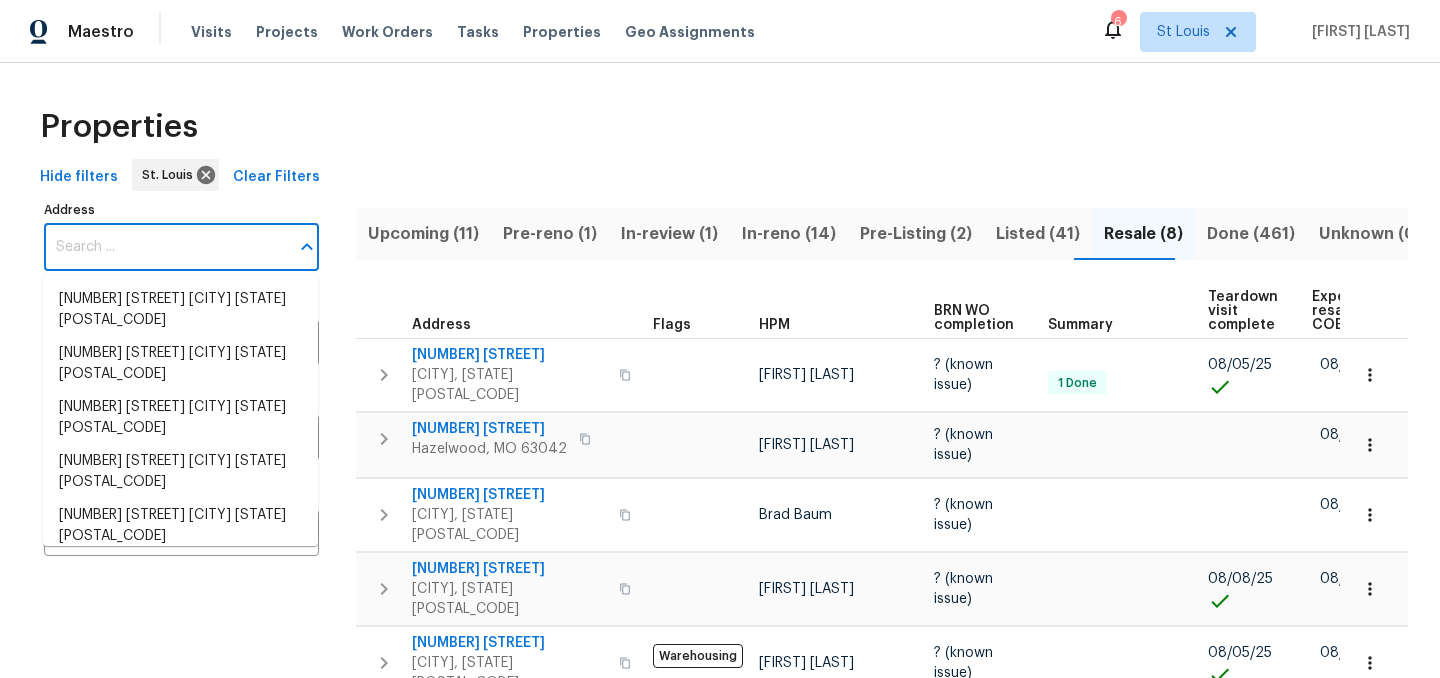 click on "Address" at bounding box center [166, 247] 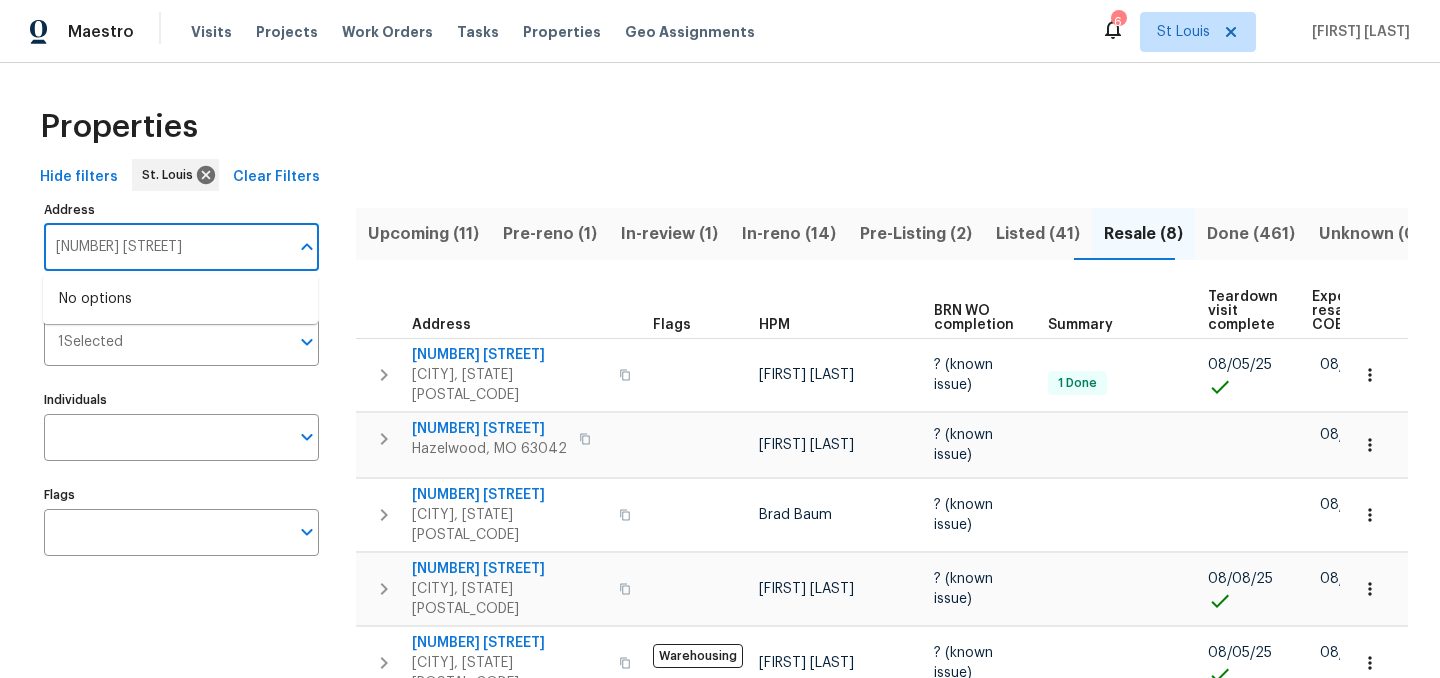 click on "24 this" at bounding box center (166, 247) 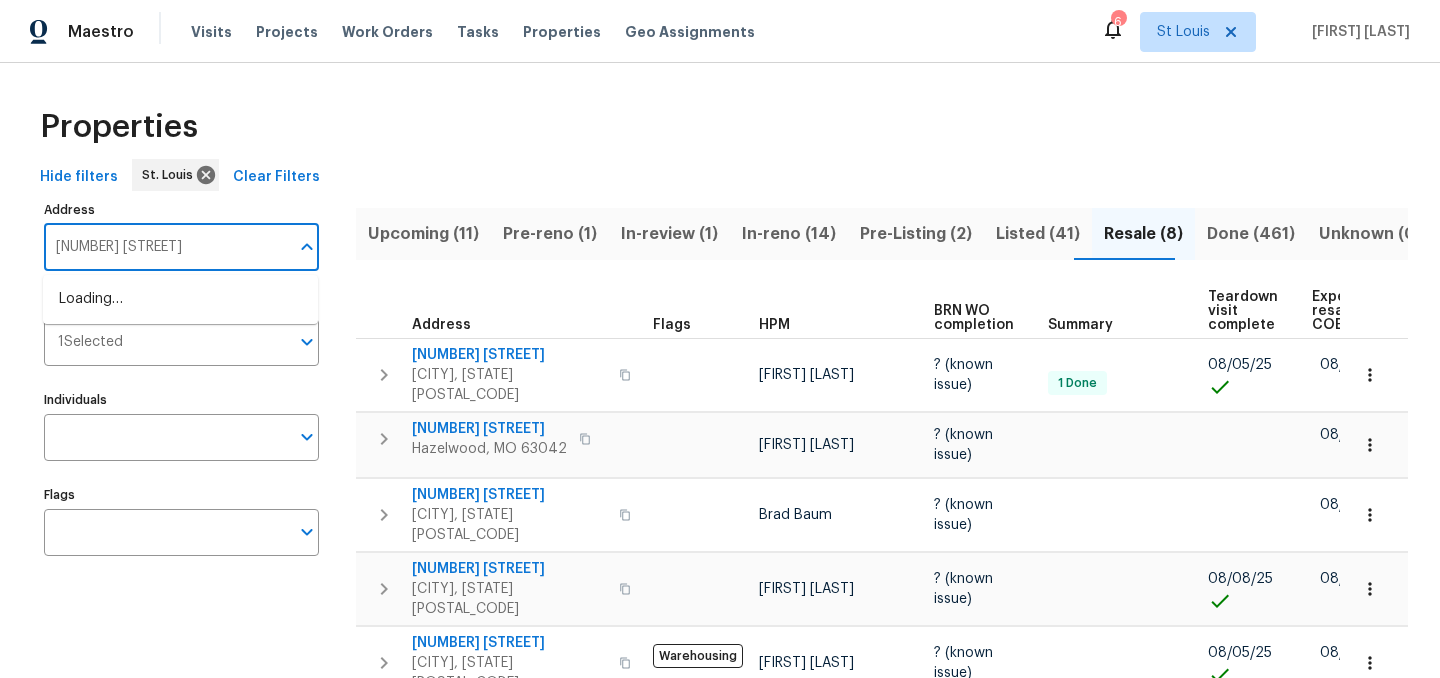 type on "26 thistledale" 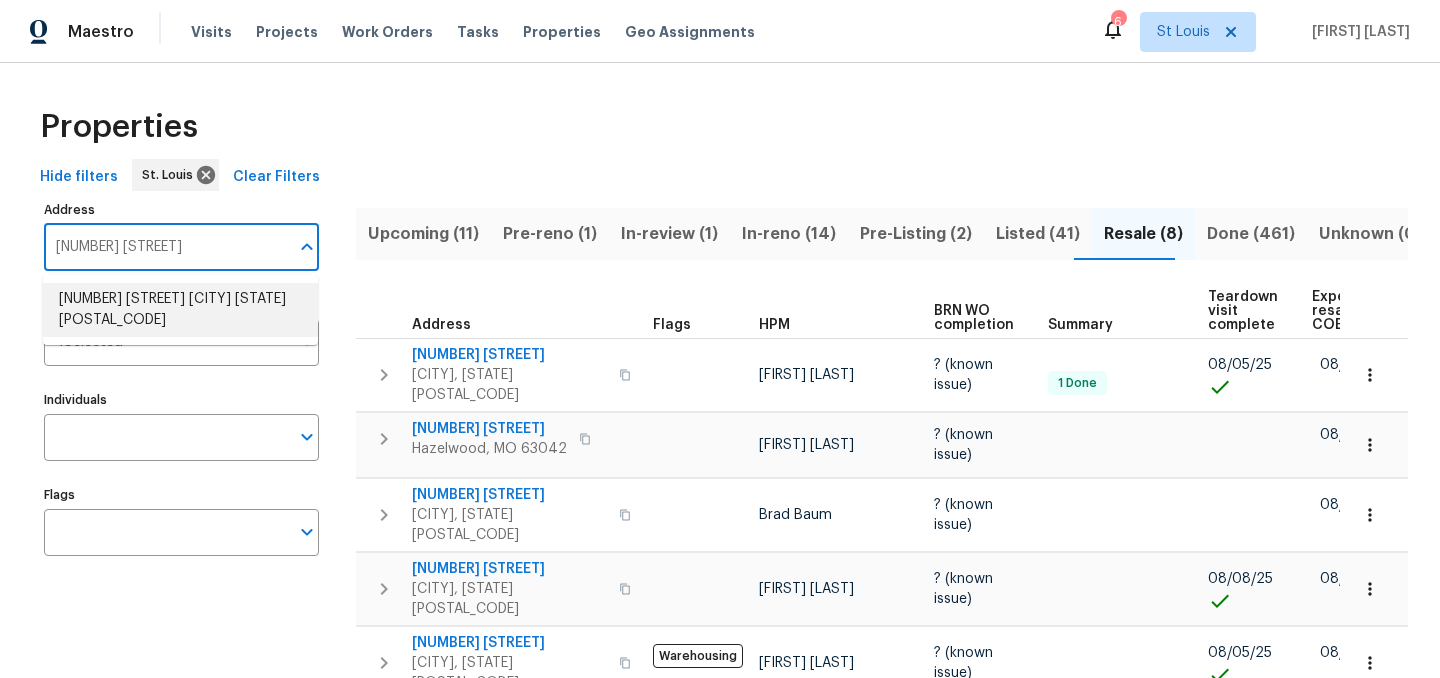 click on "26 Thistledale Ct Saint Peters MO 63376" at bounding box center [180, 310] 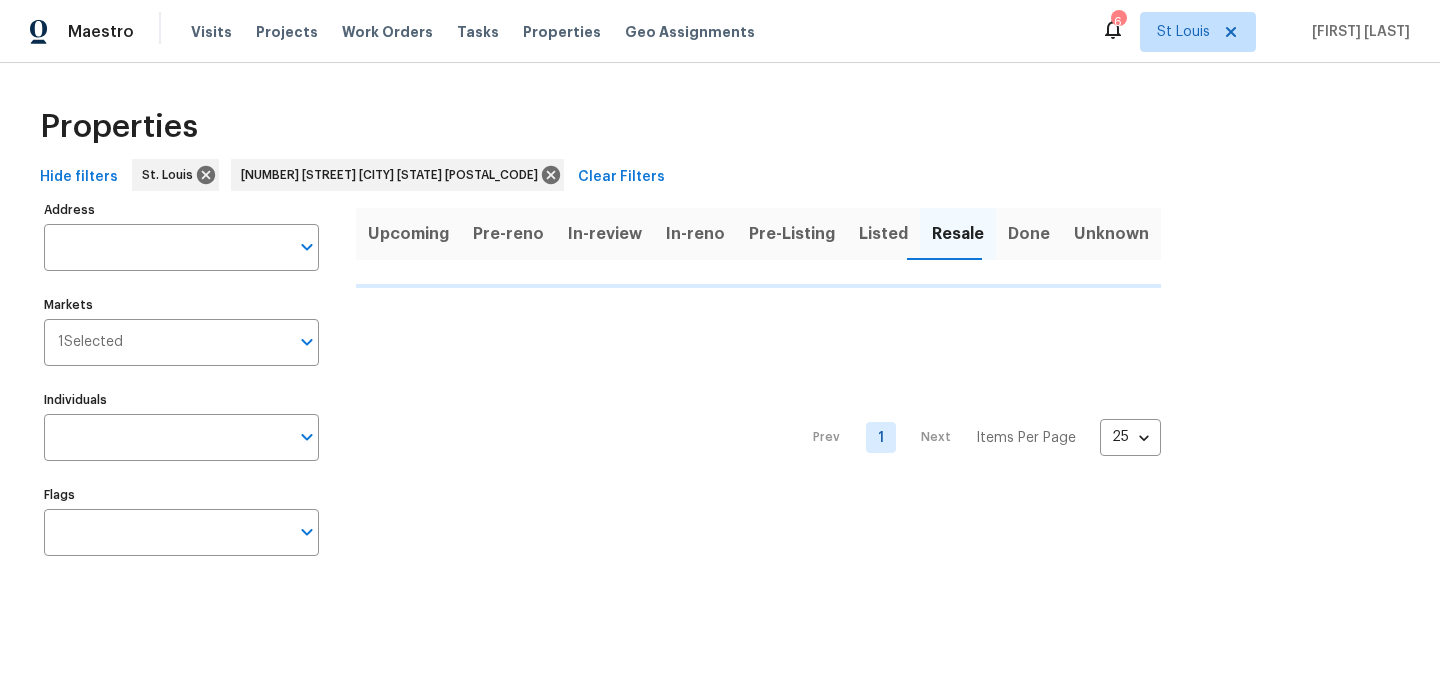 type on "26 Thistledale Ct Saint Peters MO 63376" 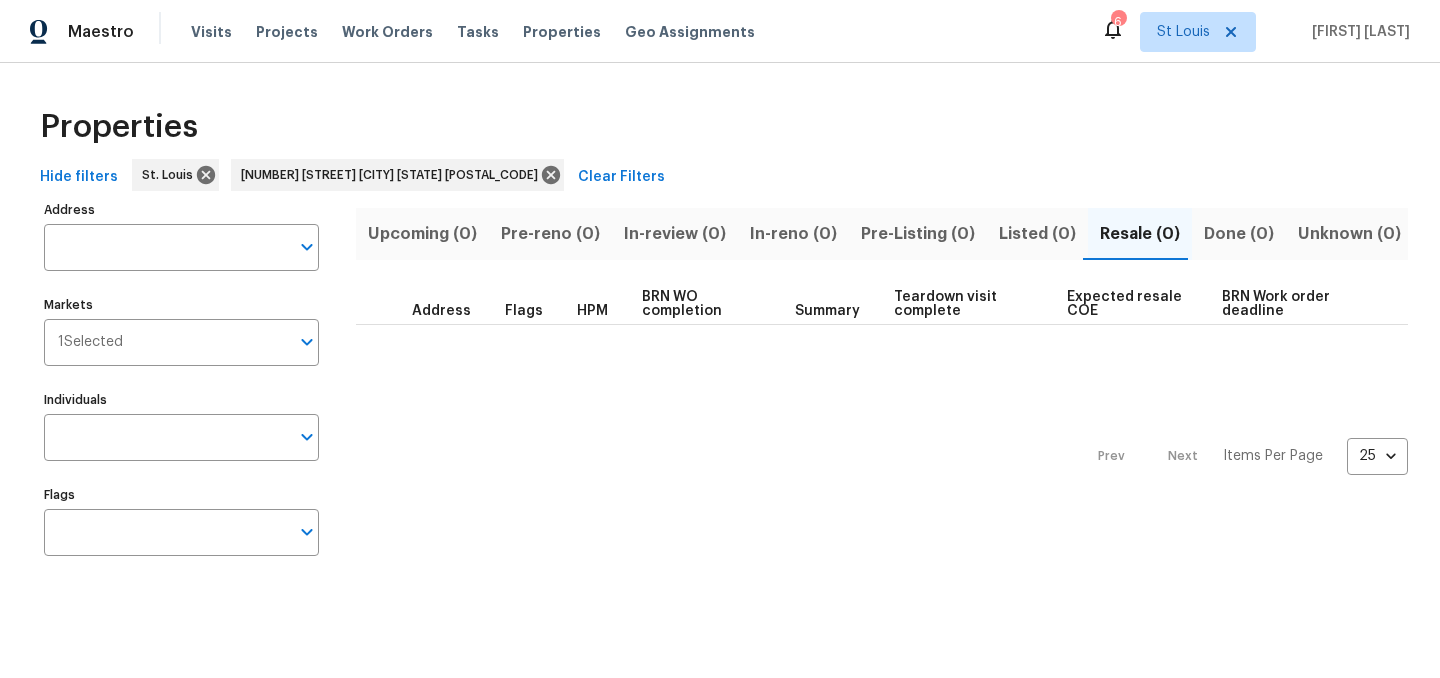 type on "26 Thistledale Ct Saint Peters MO 63376" 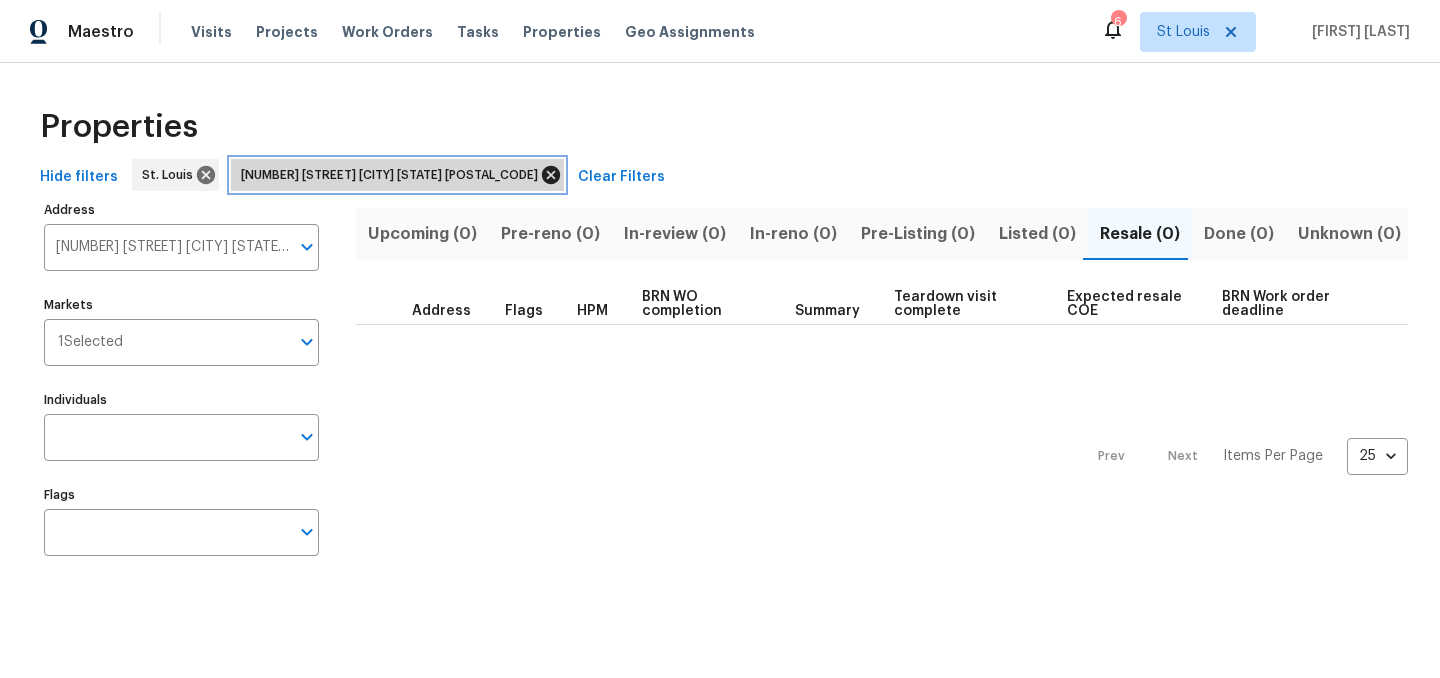 click 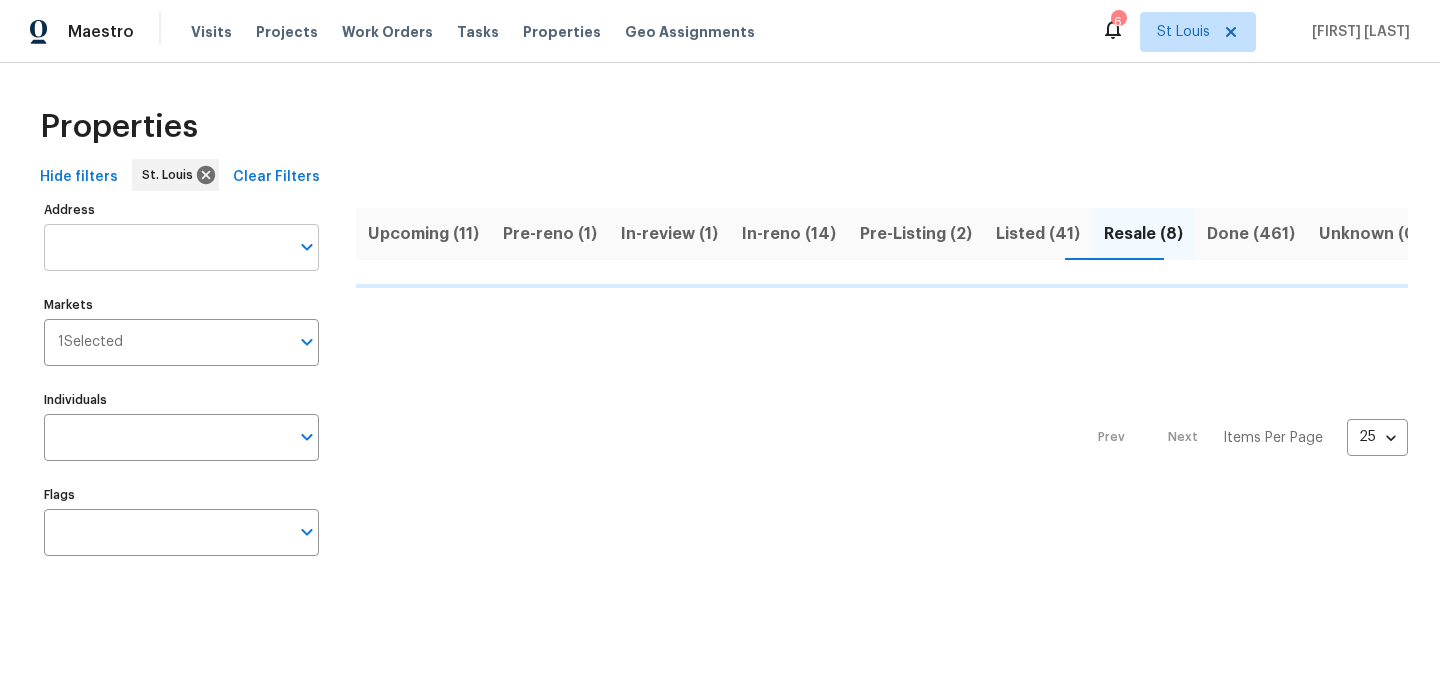 click on "Address" at bounding box center (166, 247) 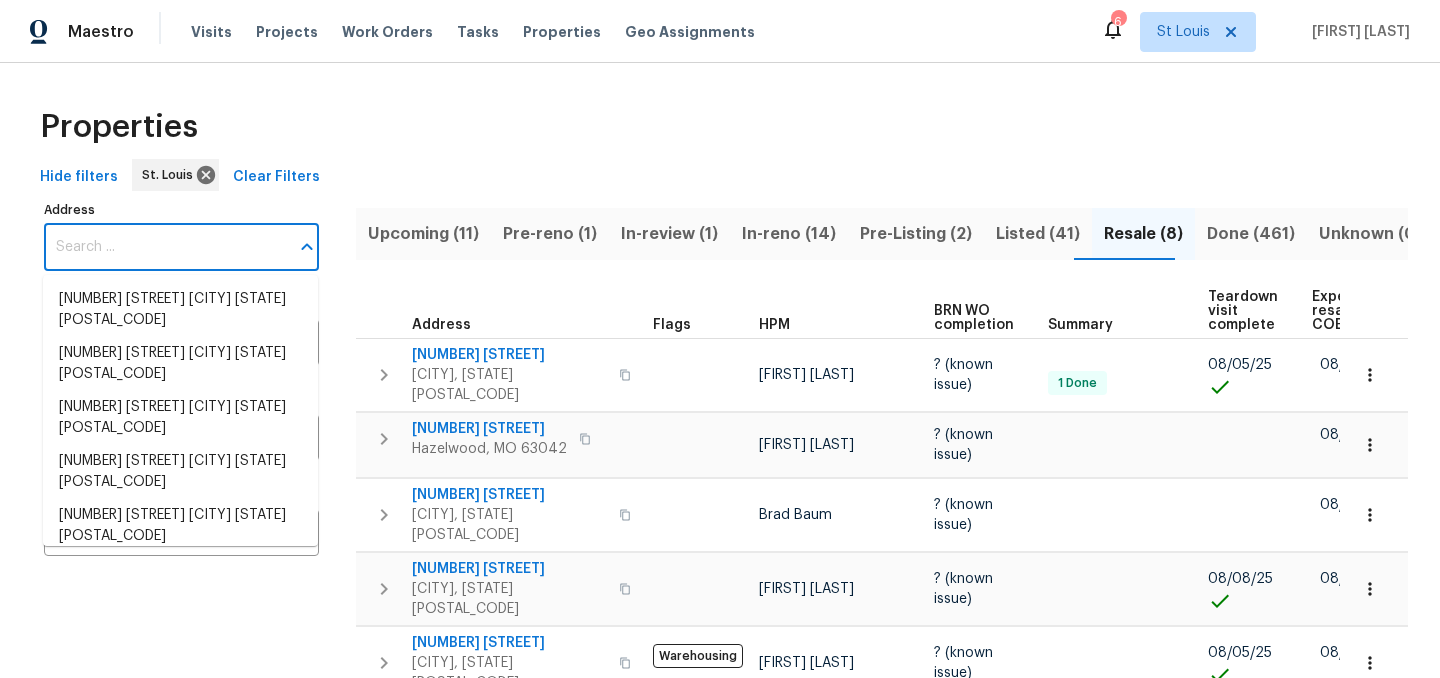 paste on "[NUMBER] [STREET] [CITY], [STATE] [POSTAL_CODE]" 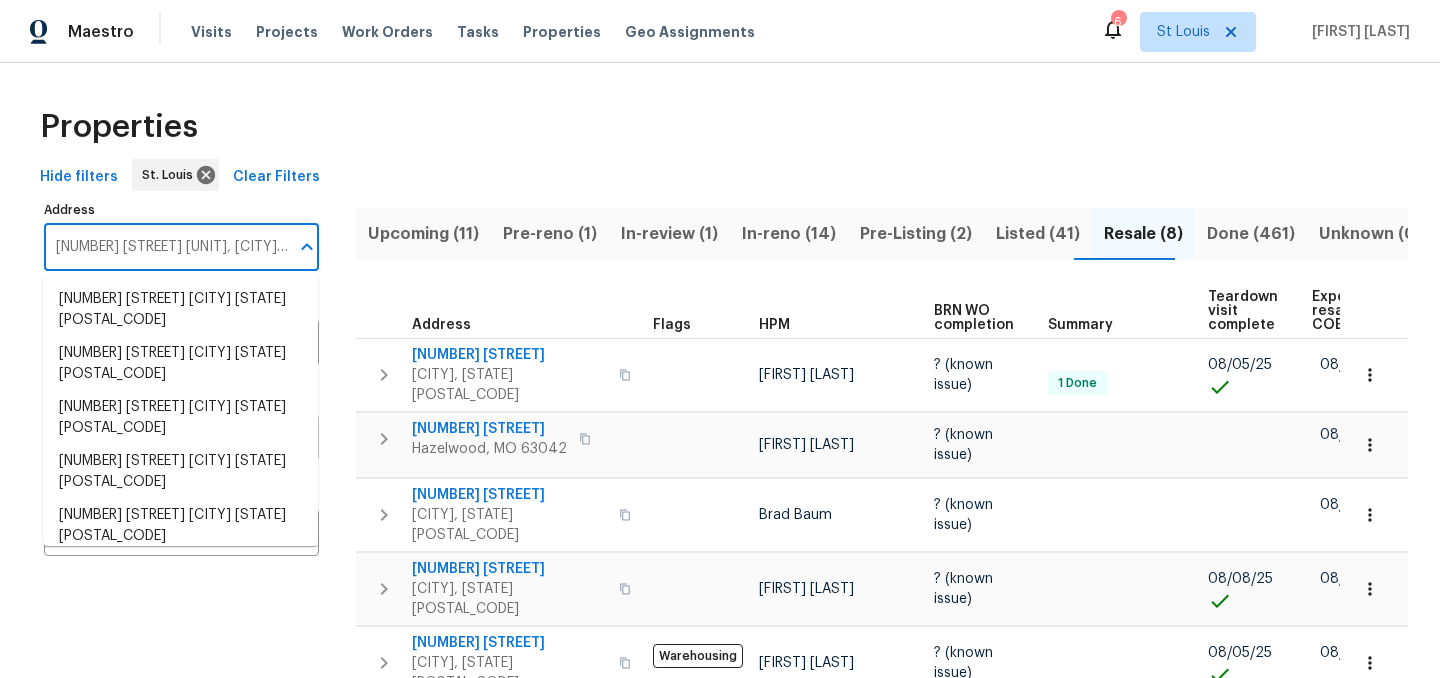 scroll, scrollTop: 0, scrollLeft: 62, axis: horizontal 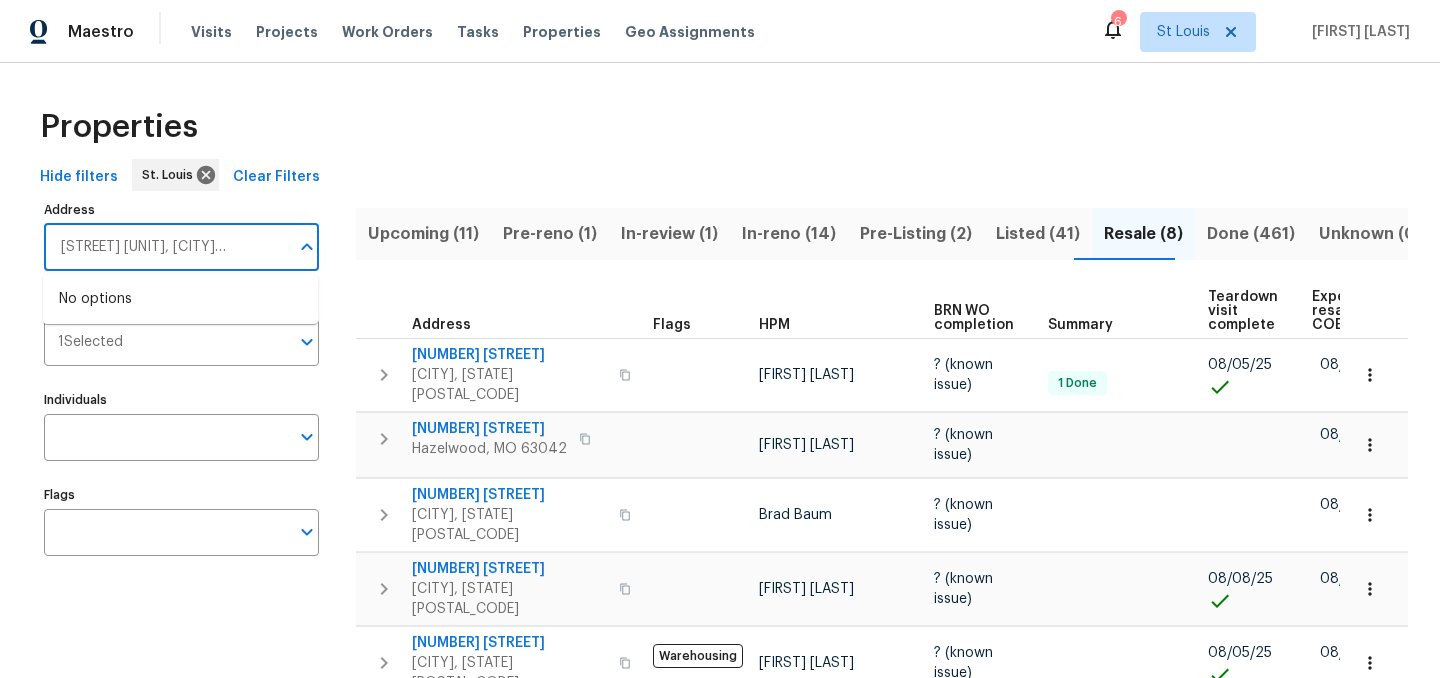 click on "[NUMBER] [STREET] [CITY], [STATE] [POSTAL_CODE]" at bounding box center [166, 247] 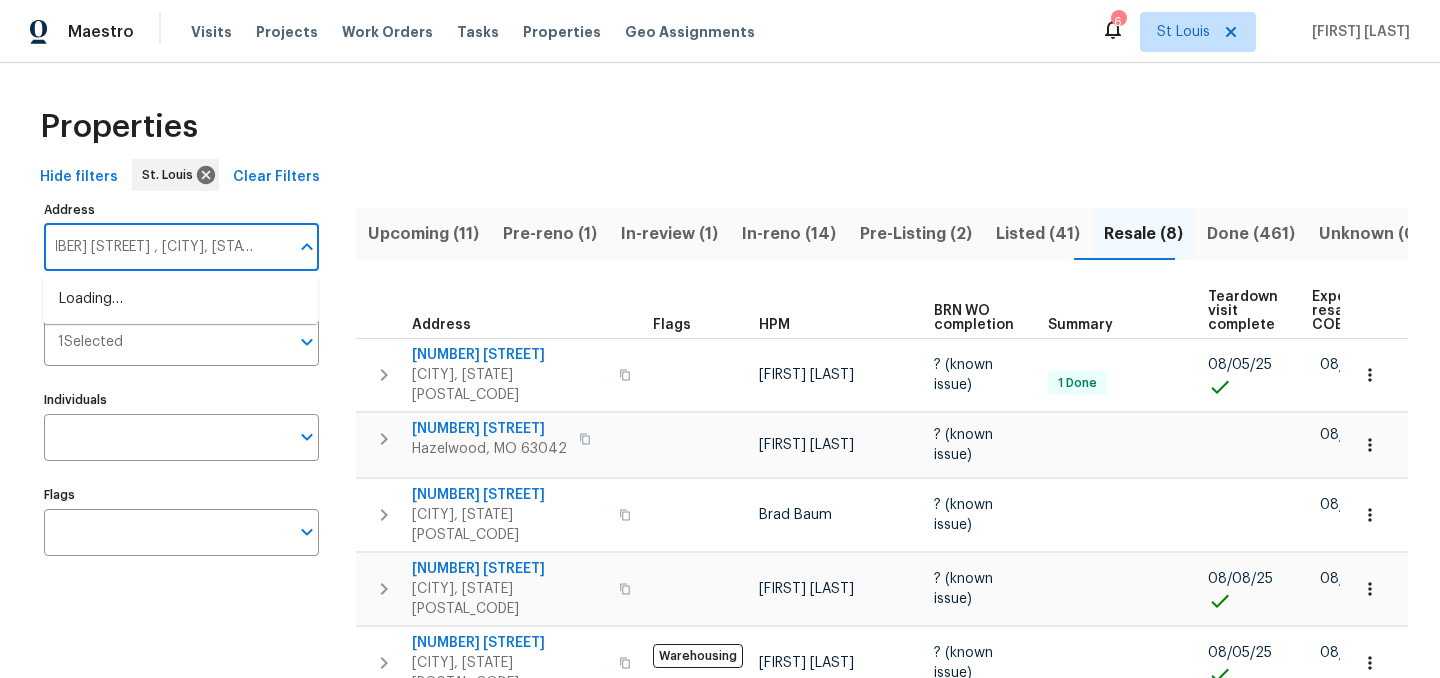 scroll, scrollTop: 0, scrollLeft: 22, axis: horizontal 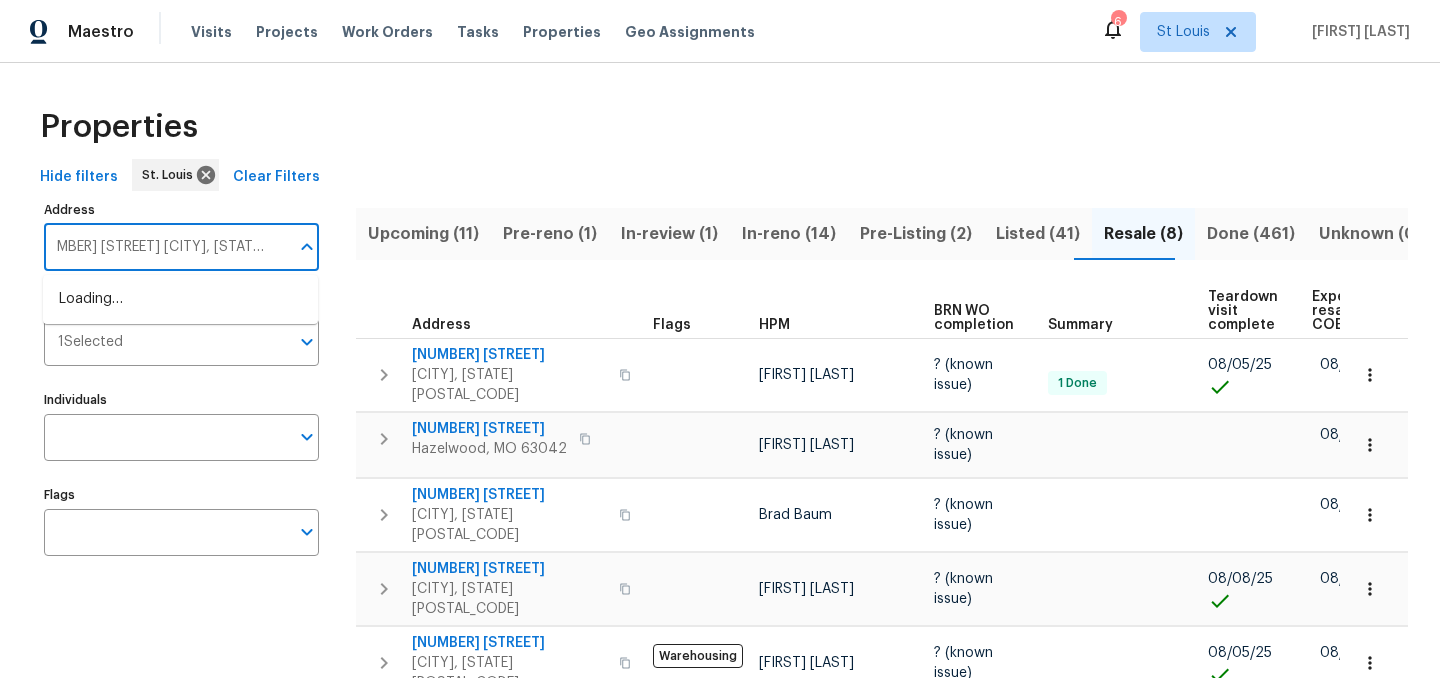 type on "26 Thistledale ct, Saint Peters, MO 63376" 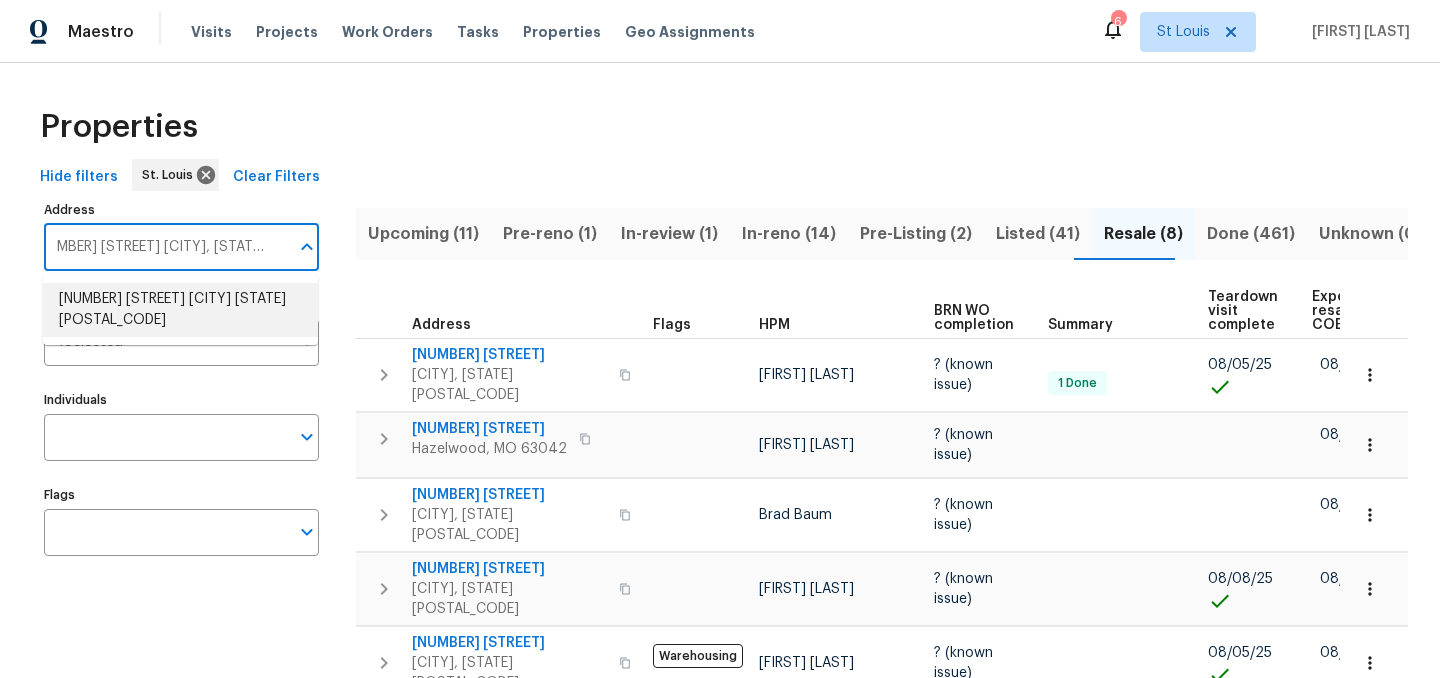 click on "26 Thistledale Ct Saint Peters MO 63376" at bounding box center [180, 310] 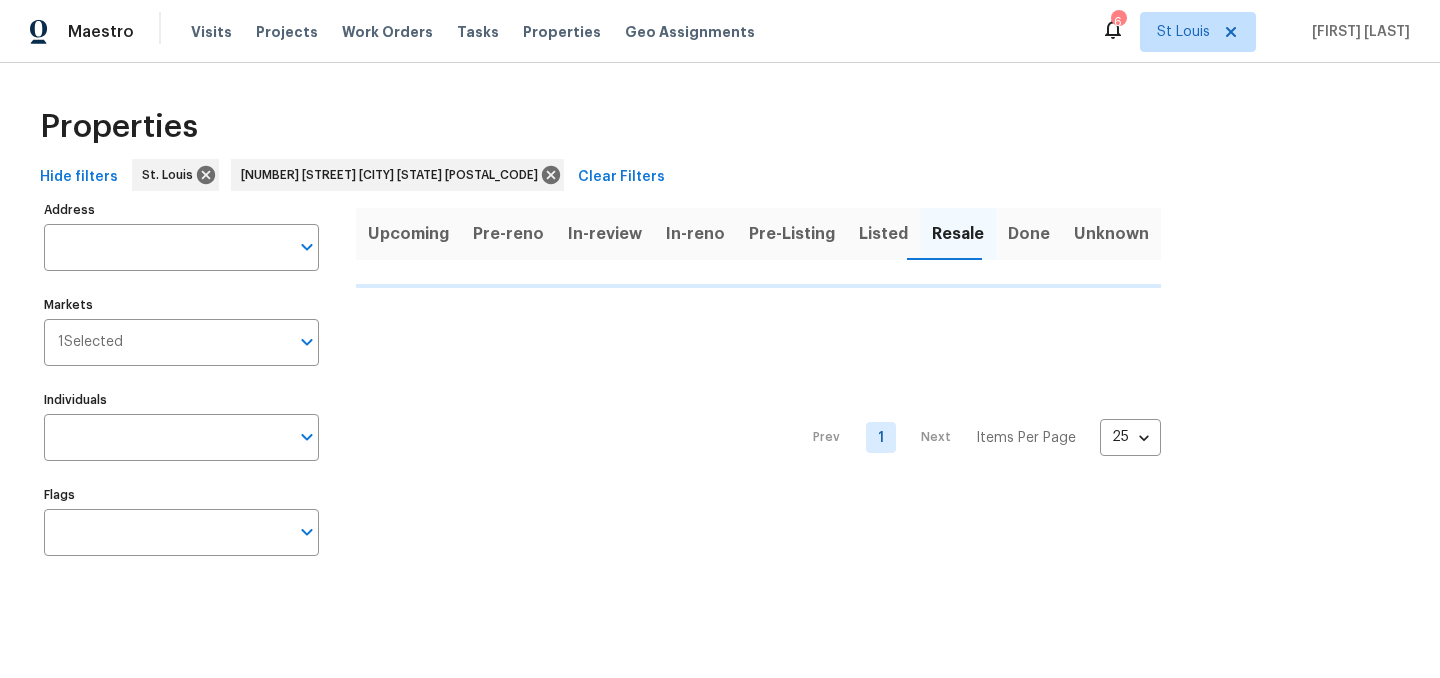 type on "26 Thistledale Ct Saint Peters MO 63376" 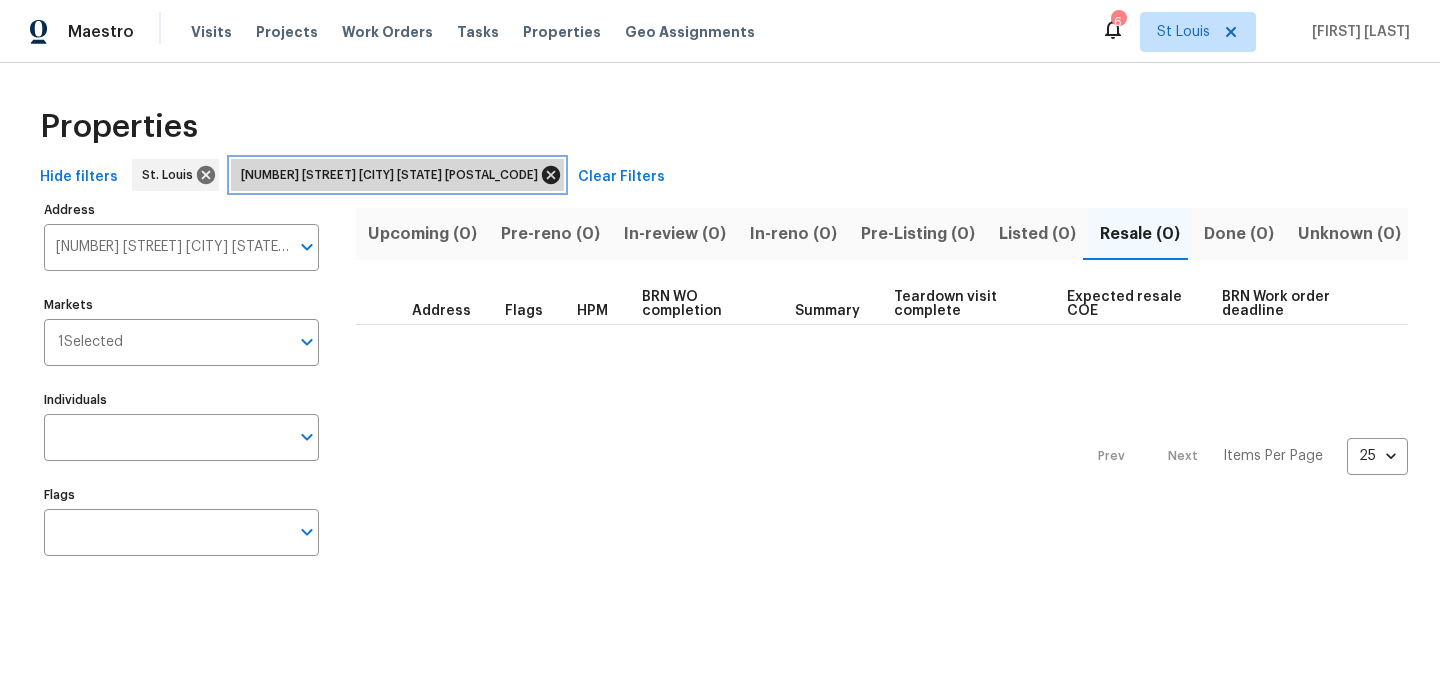 click 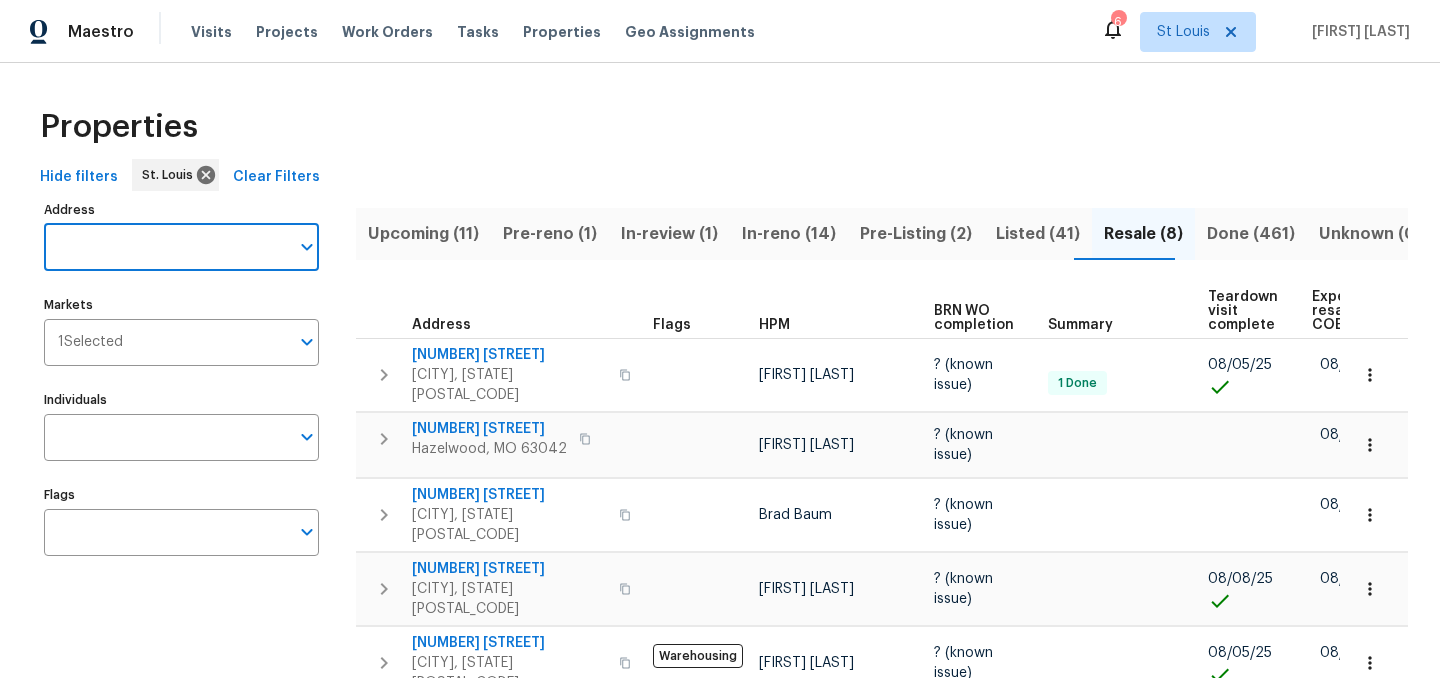 click on "Address" at bounding box center [166, 247] 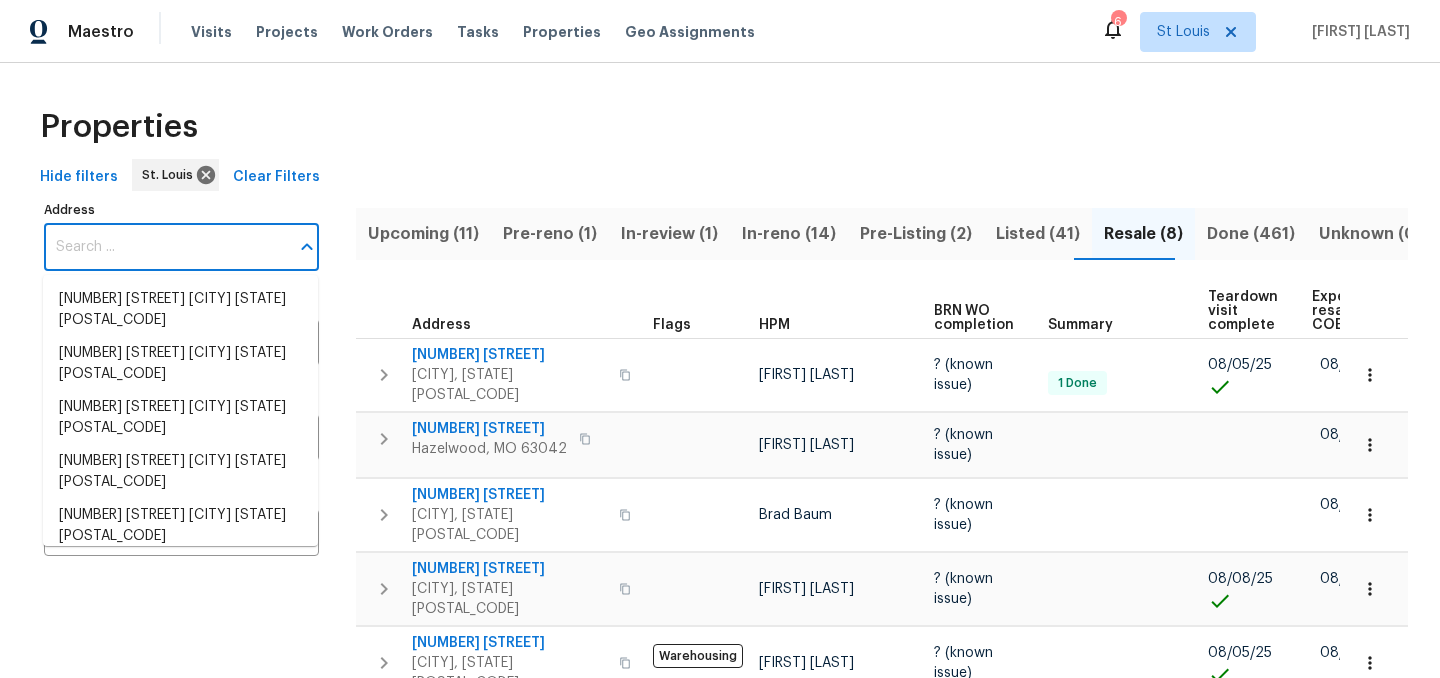 paste on "[NUMBER] [STREET] [CITY], [STATE] [POSTAL_CODE]" 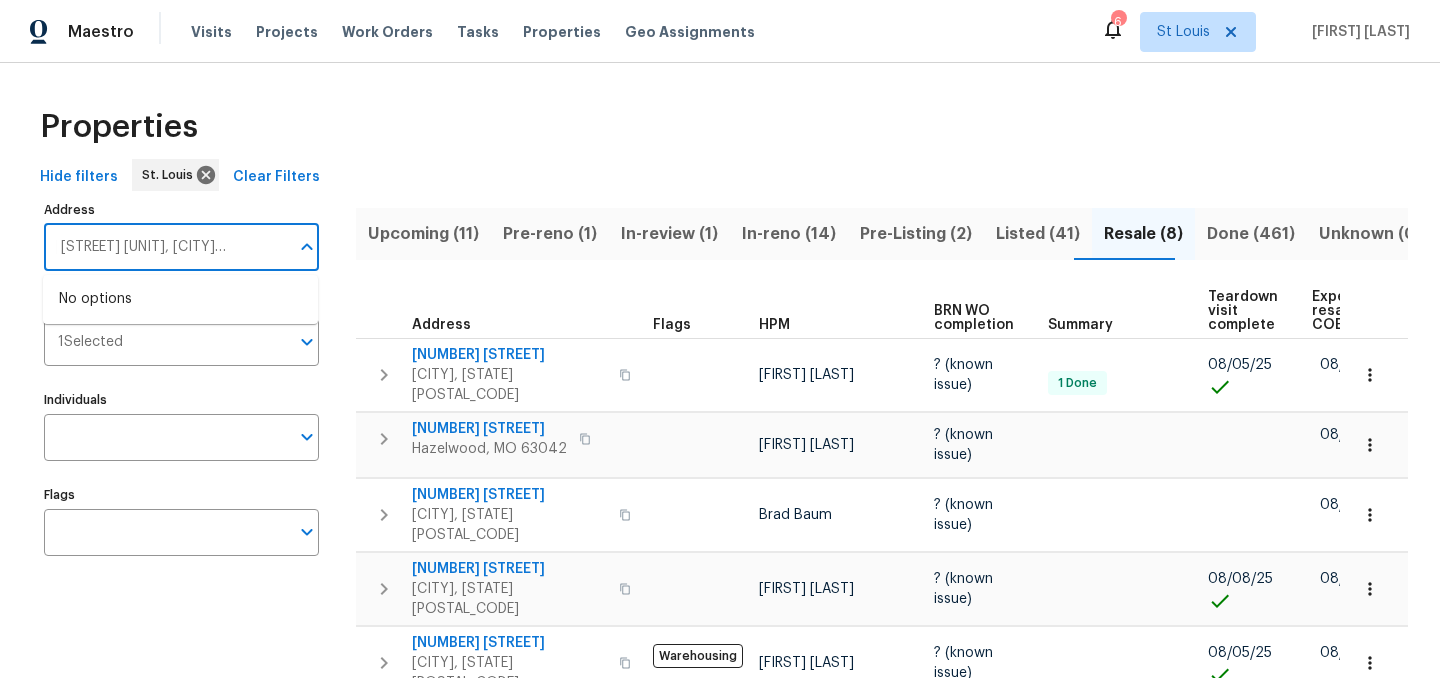 scroll, scrollTop: 0, scrollLeft: 0, axis: both 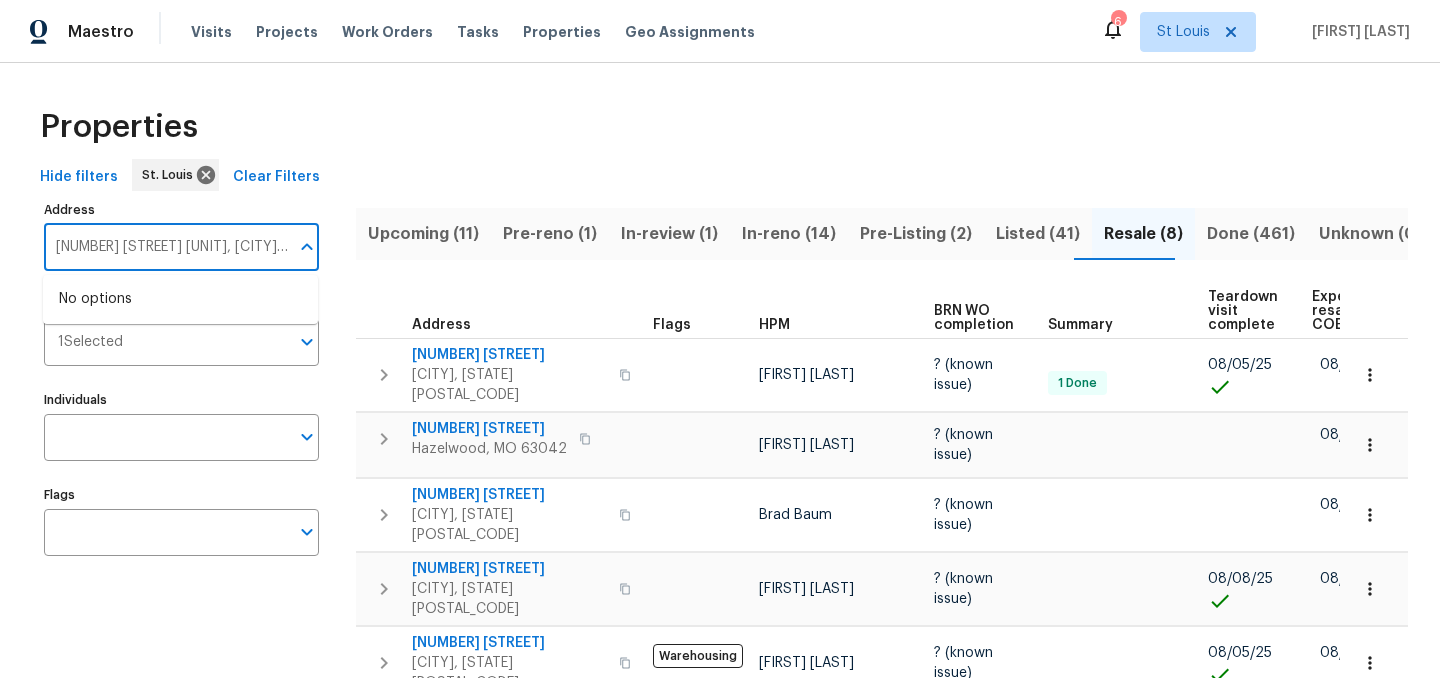 click on "Address" at bounding box center [181, 210] 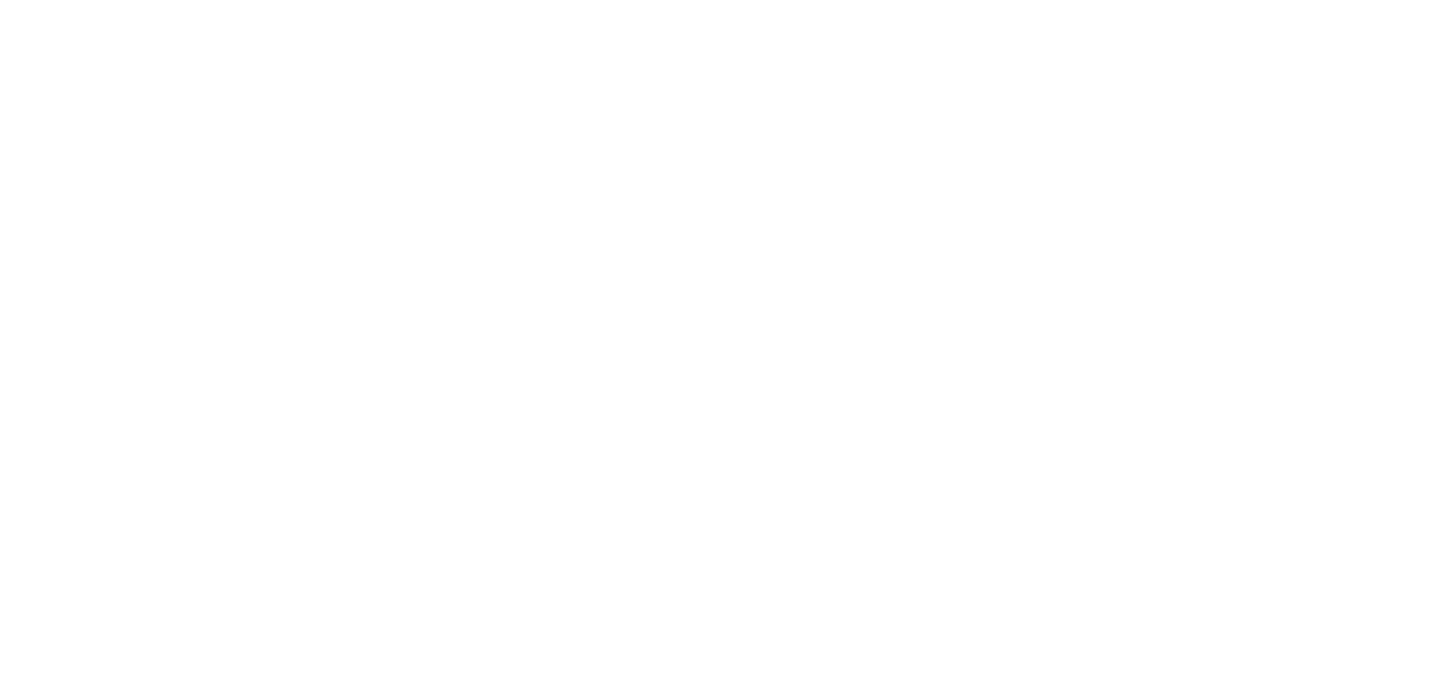 scroll, scrollTop: 0, scrollLeft: 0, axis: both 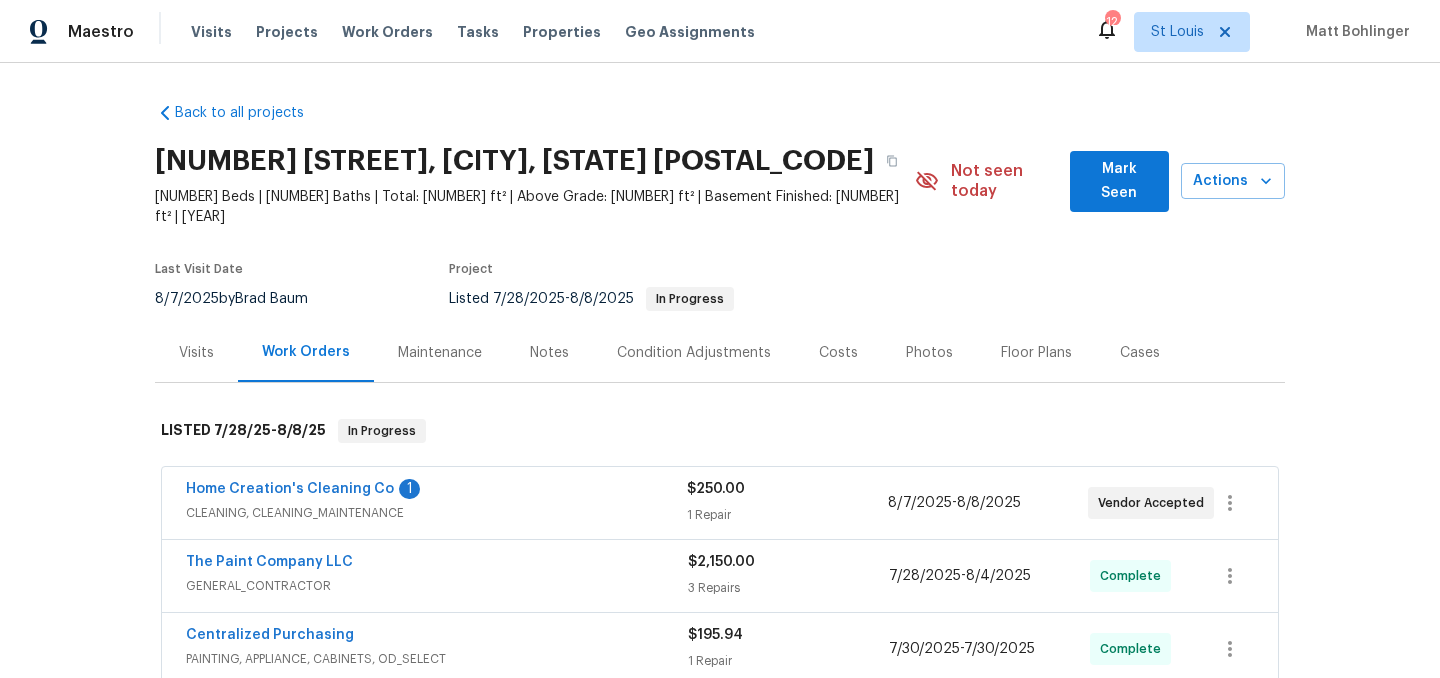 click on "CLEANING, CLEANING_MAINTENANCE" at bounding box center [436, 513] 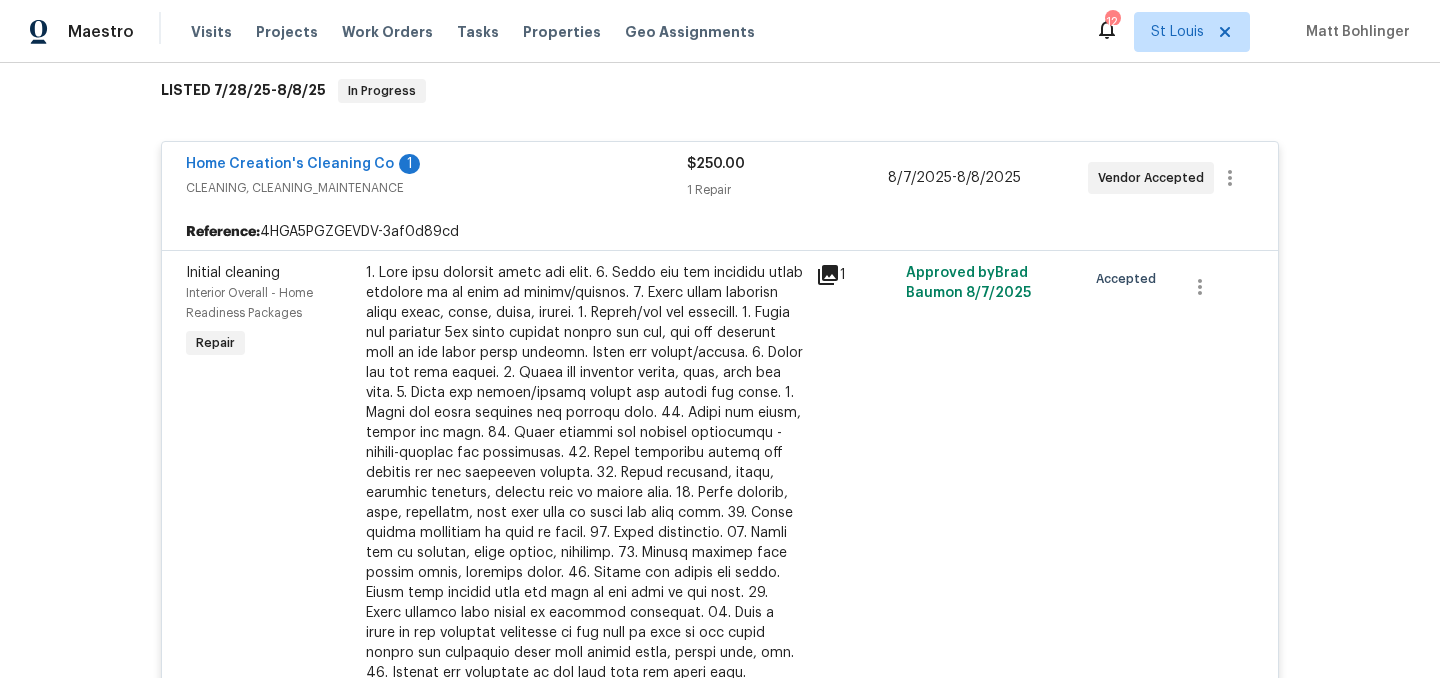 scroll, scrollTop: 332, scrollLeft: 0, axis: vertical 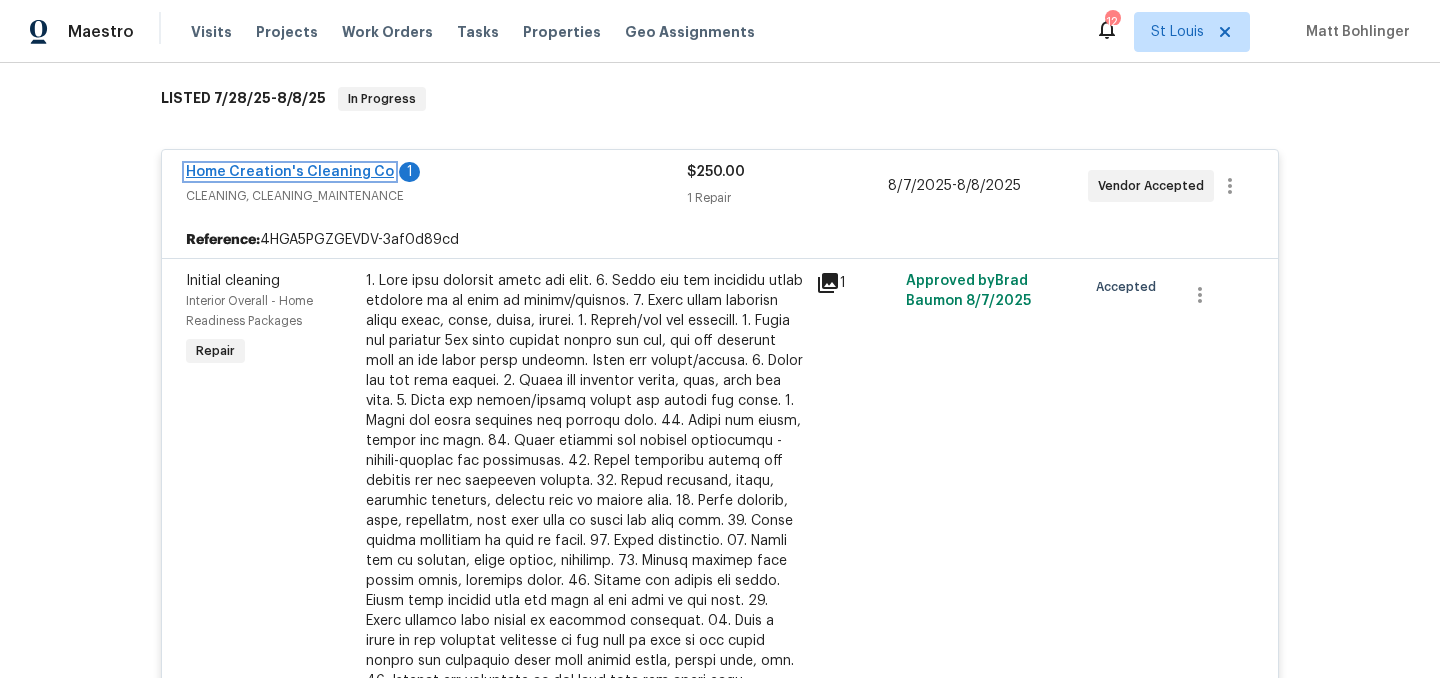 click on "Home Creation's Cleaning Co" at bounding box center (290, 172) 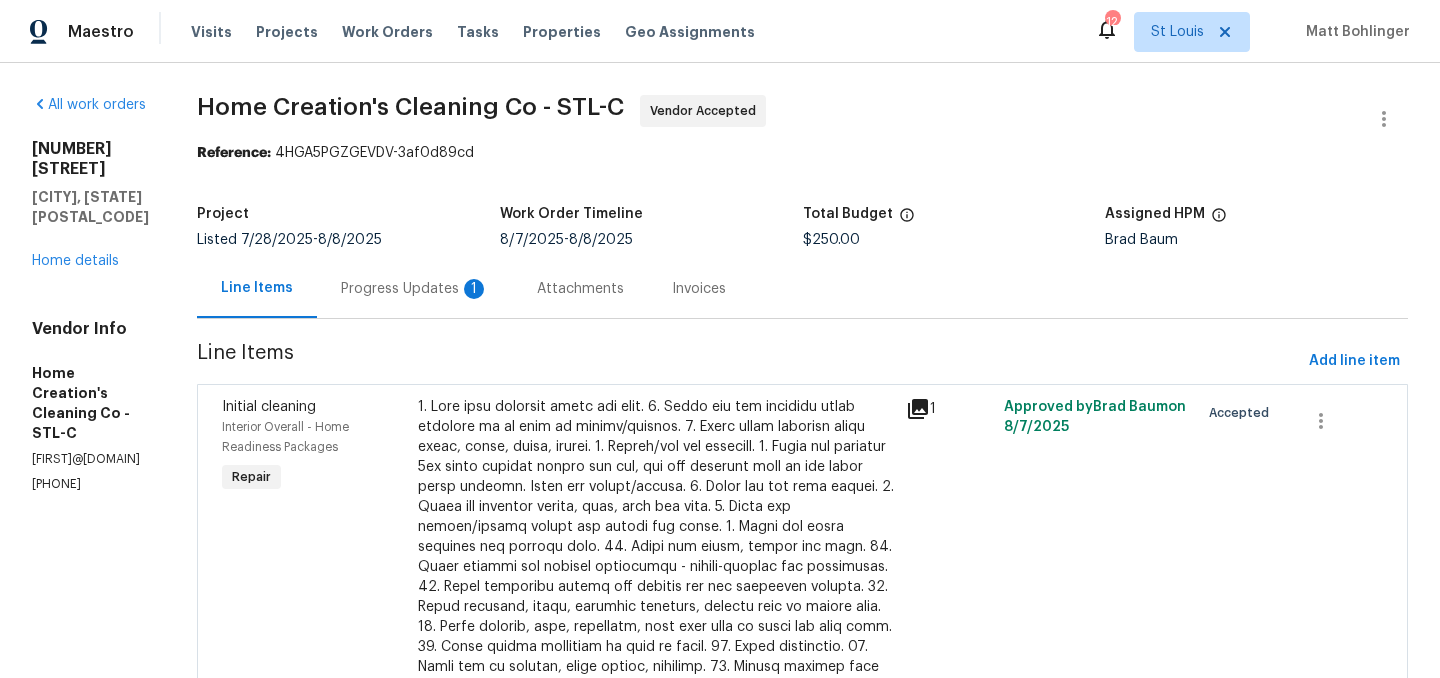 click on "Progress Updates 1" at bounding box center [415, 289] 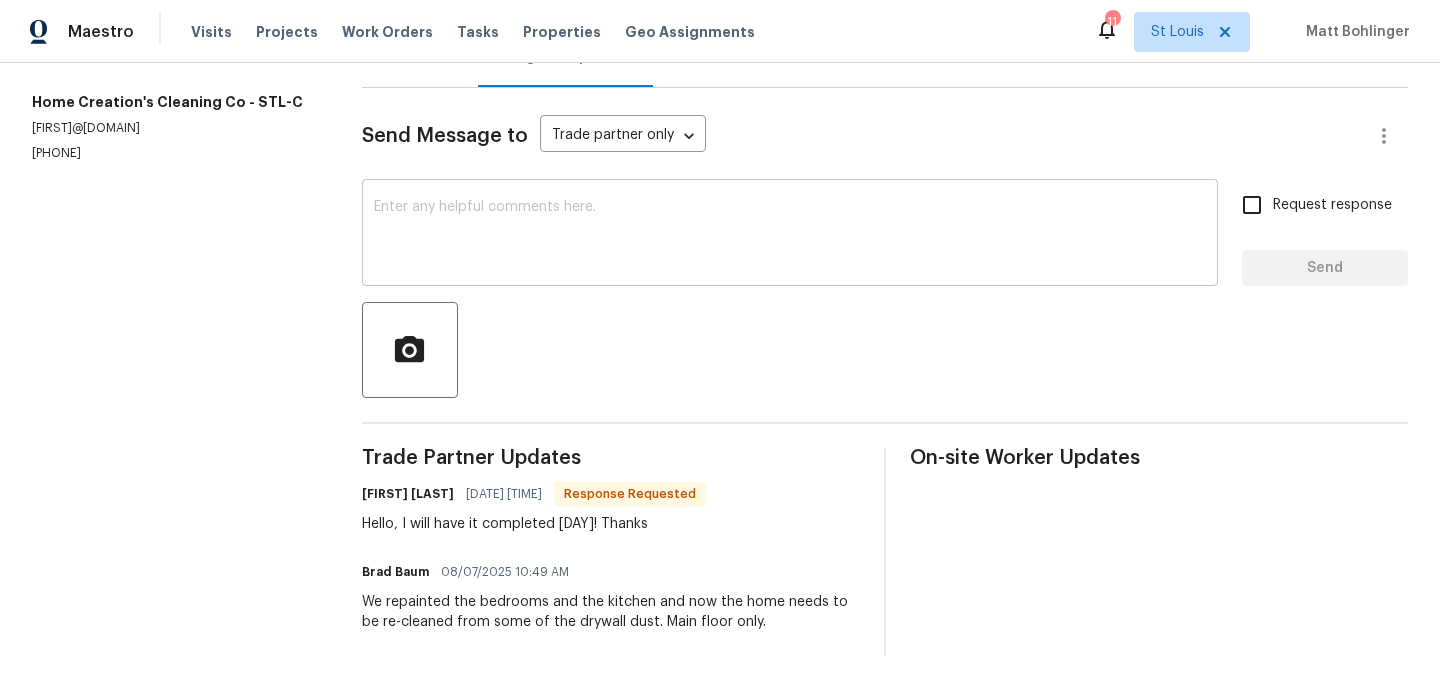 scroll, scrollTop: 241, scrollLeft: 0, axis: vertical 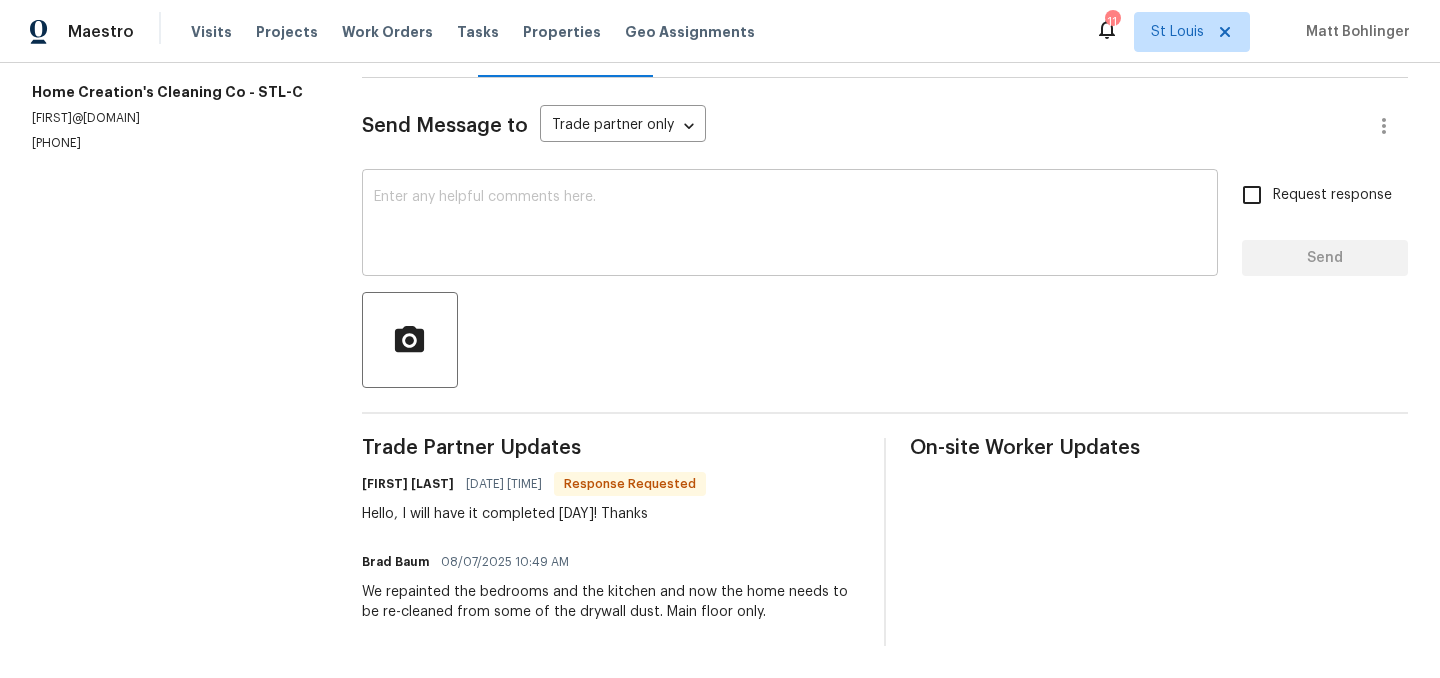 click on "x ​" at bounding box center (790, 225) 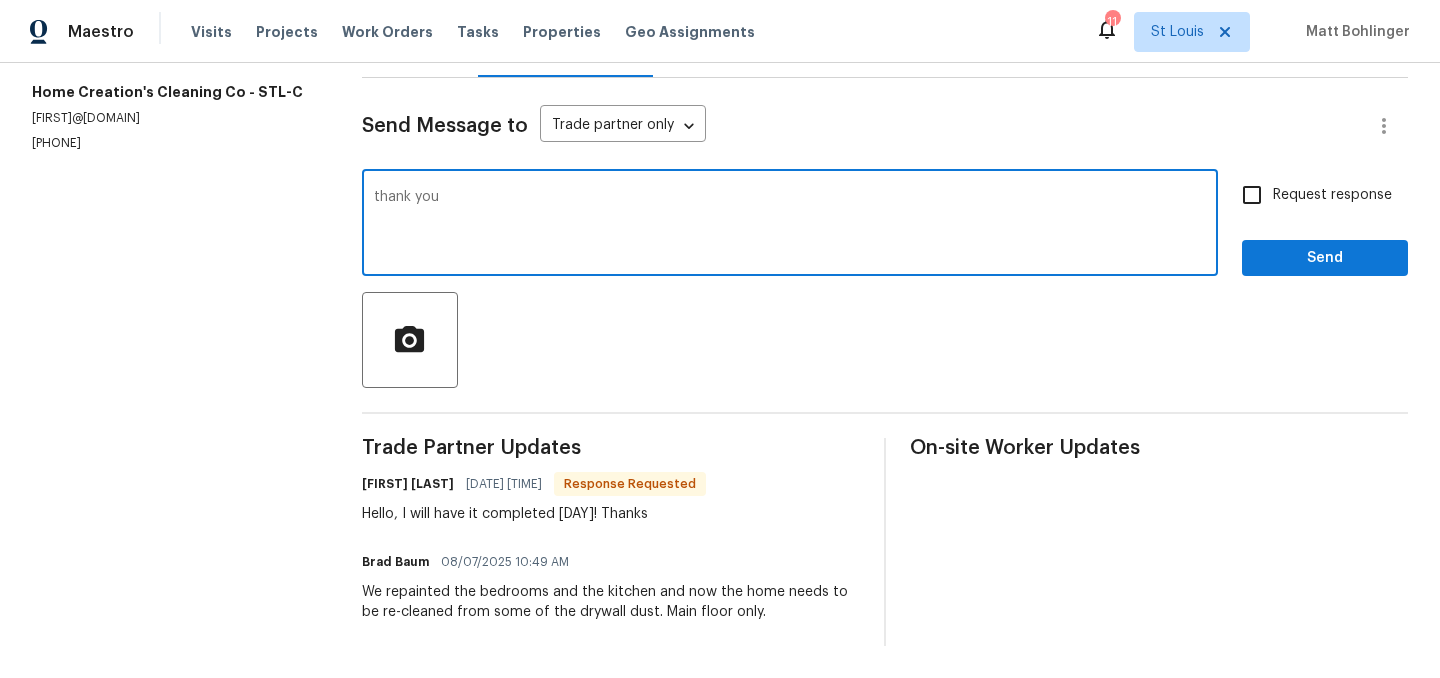 type on "thank you" 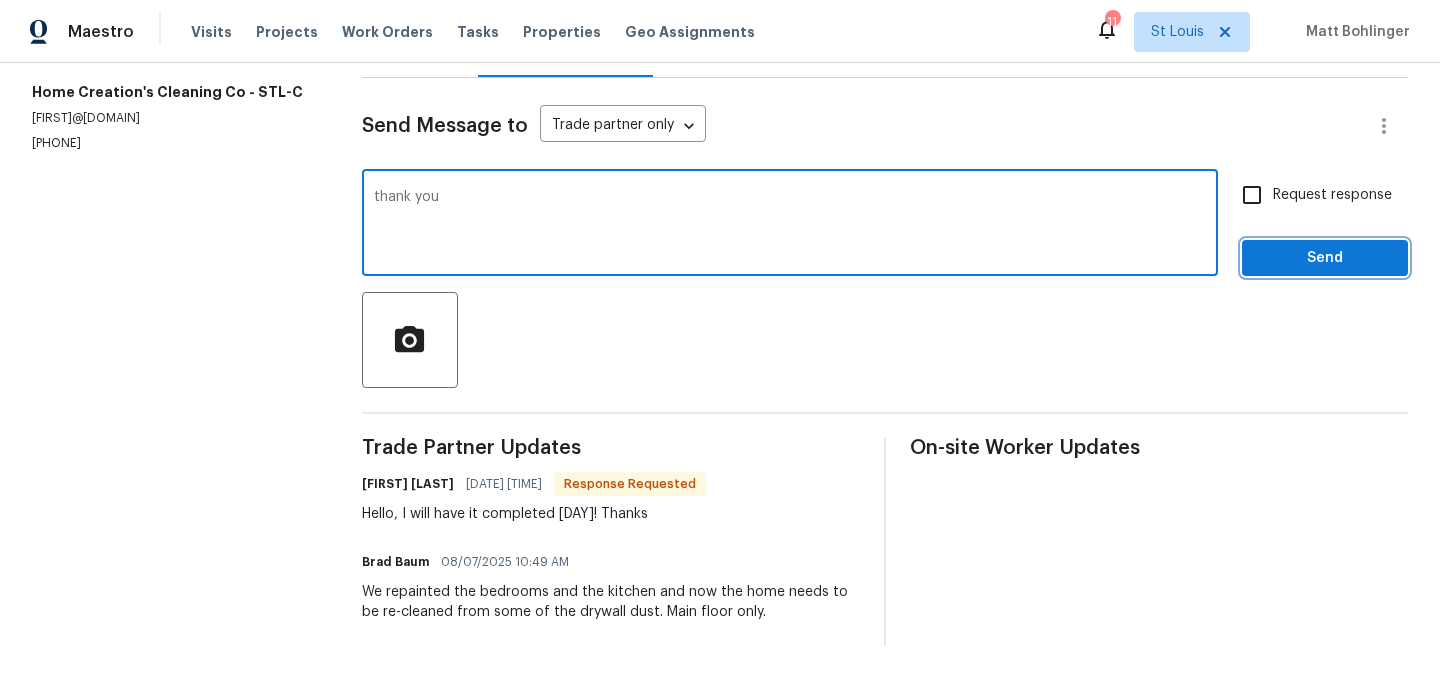 click on "Send" at bounding box center (1325, 258) 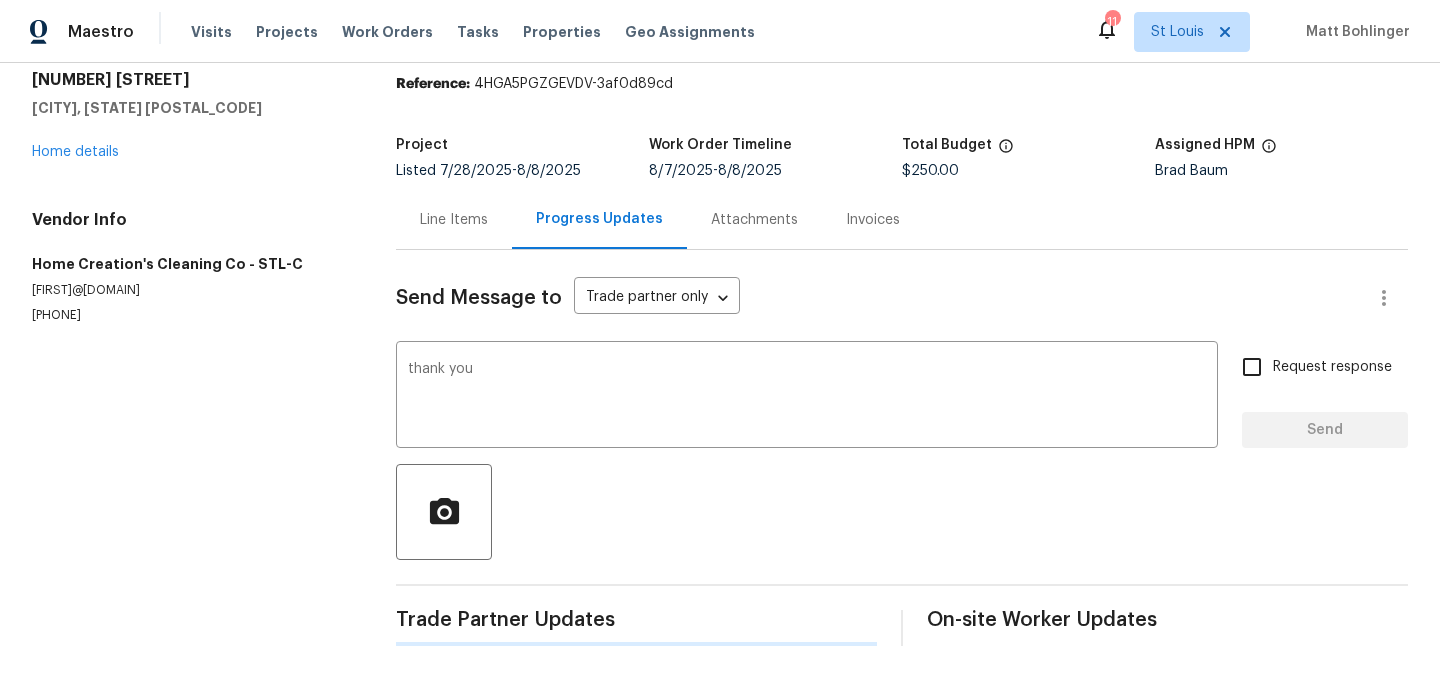 type 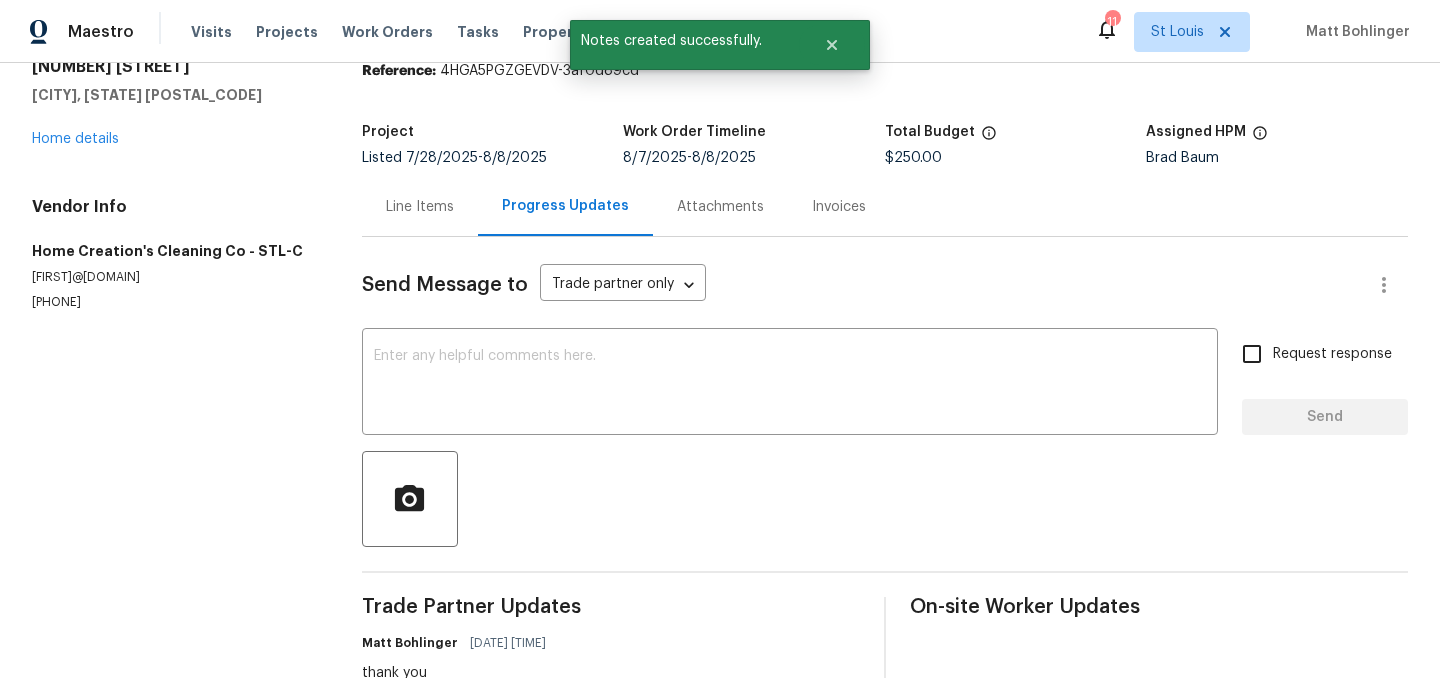 scroll, scrollTop: 0, scrollLeft: 0, axis: both 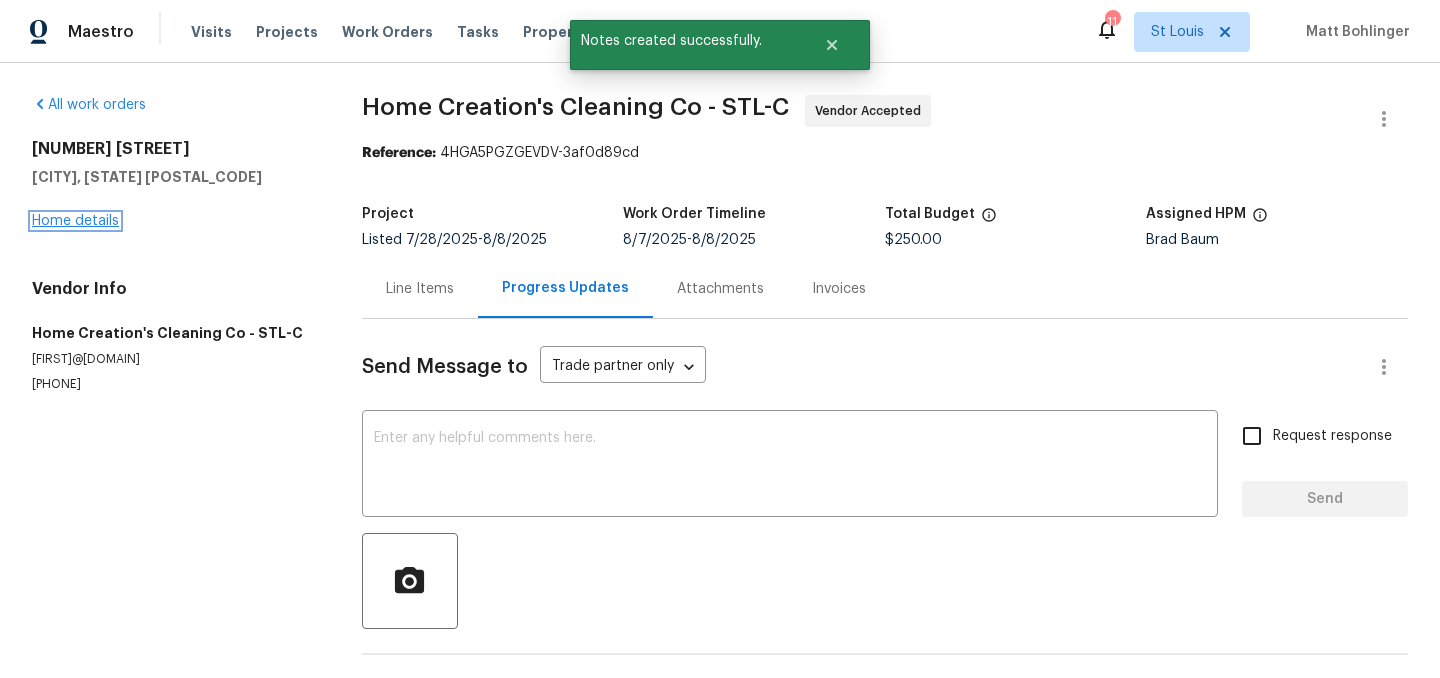 click on "Home details" at bounding box center [75, 221] 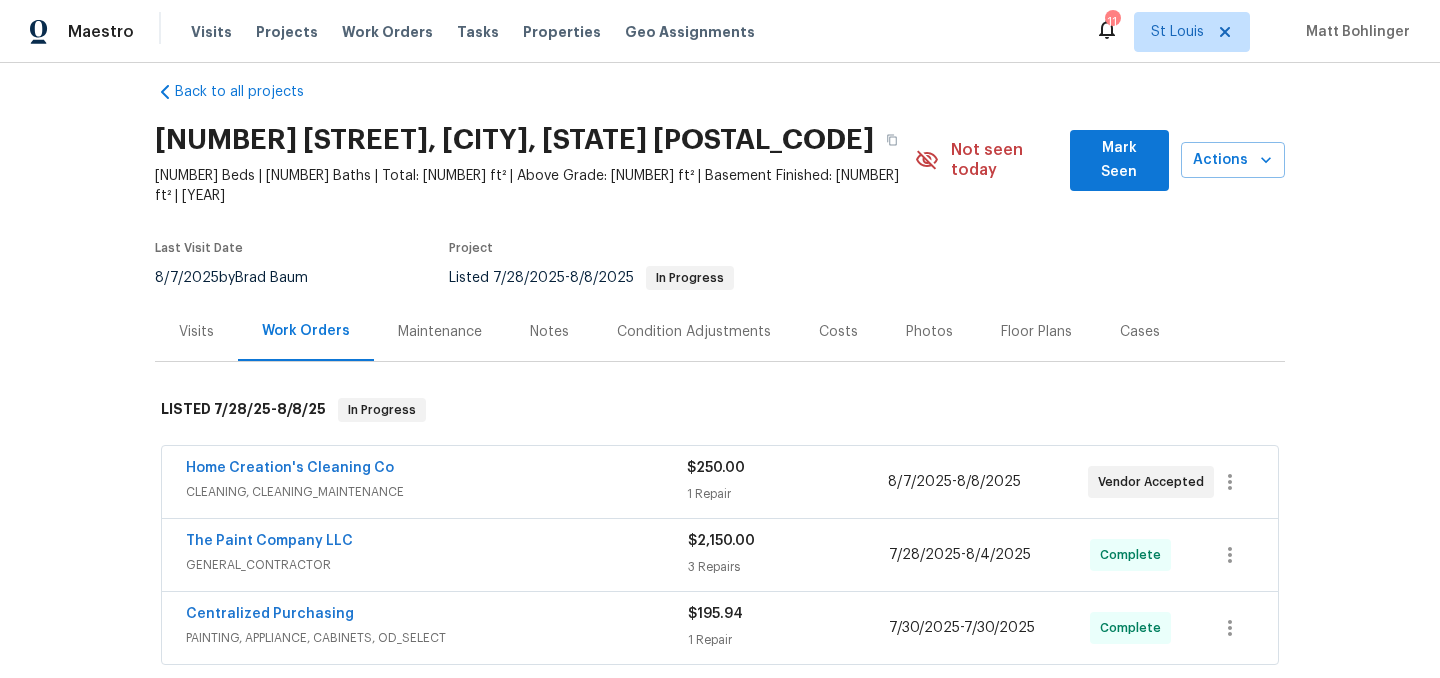 scroll, scrollTop: 0, scrollLeft: 0, axis: both 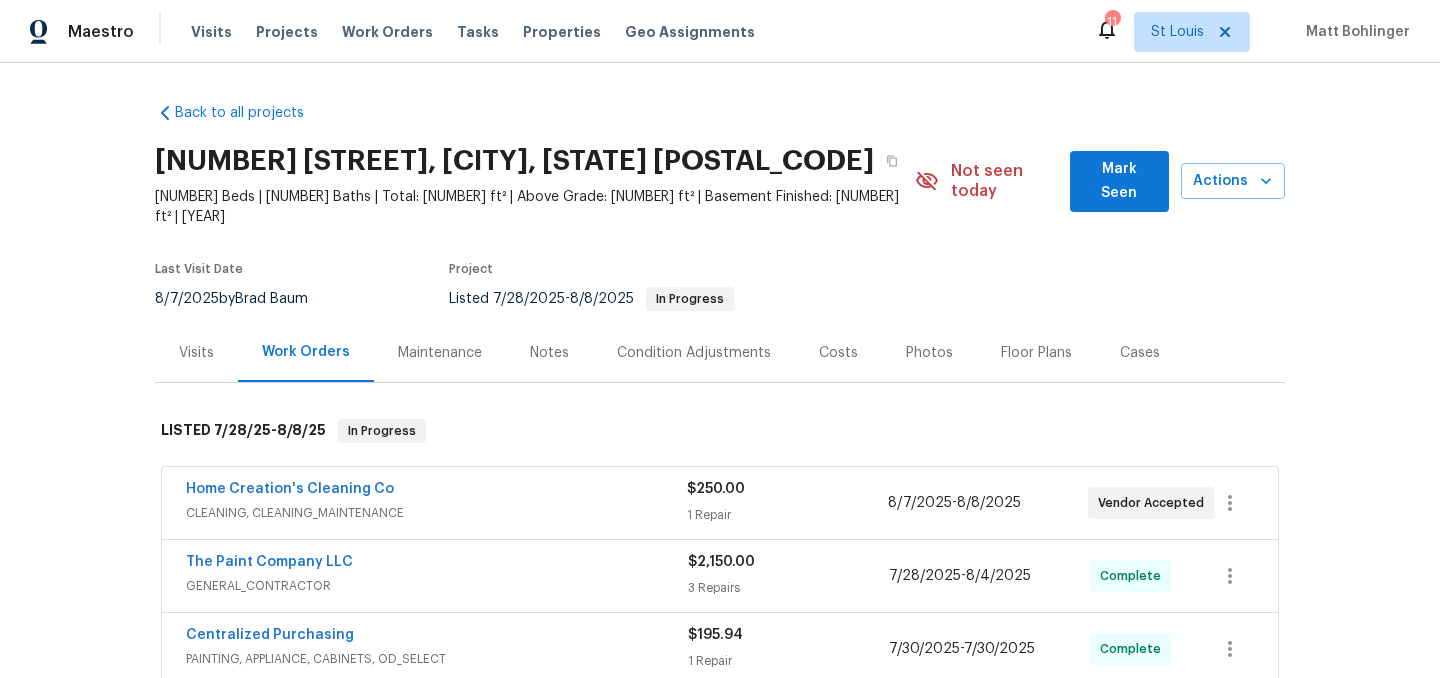 click on "Visits" at bounding box center (196, 353) 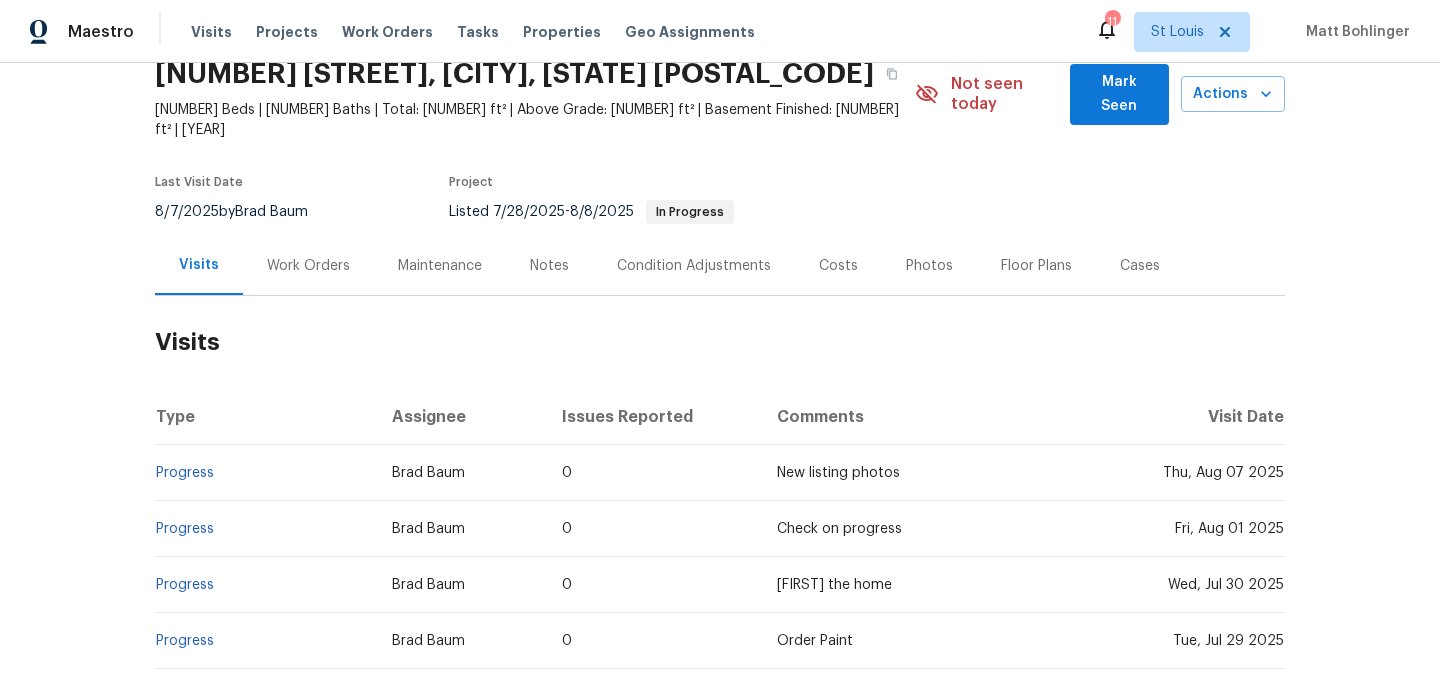 scroll, scrollTop: 86, scrollLeft: 0, axis: vertical 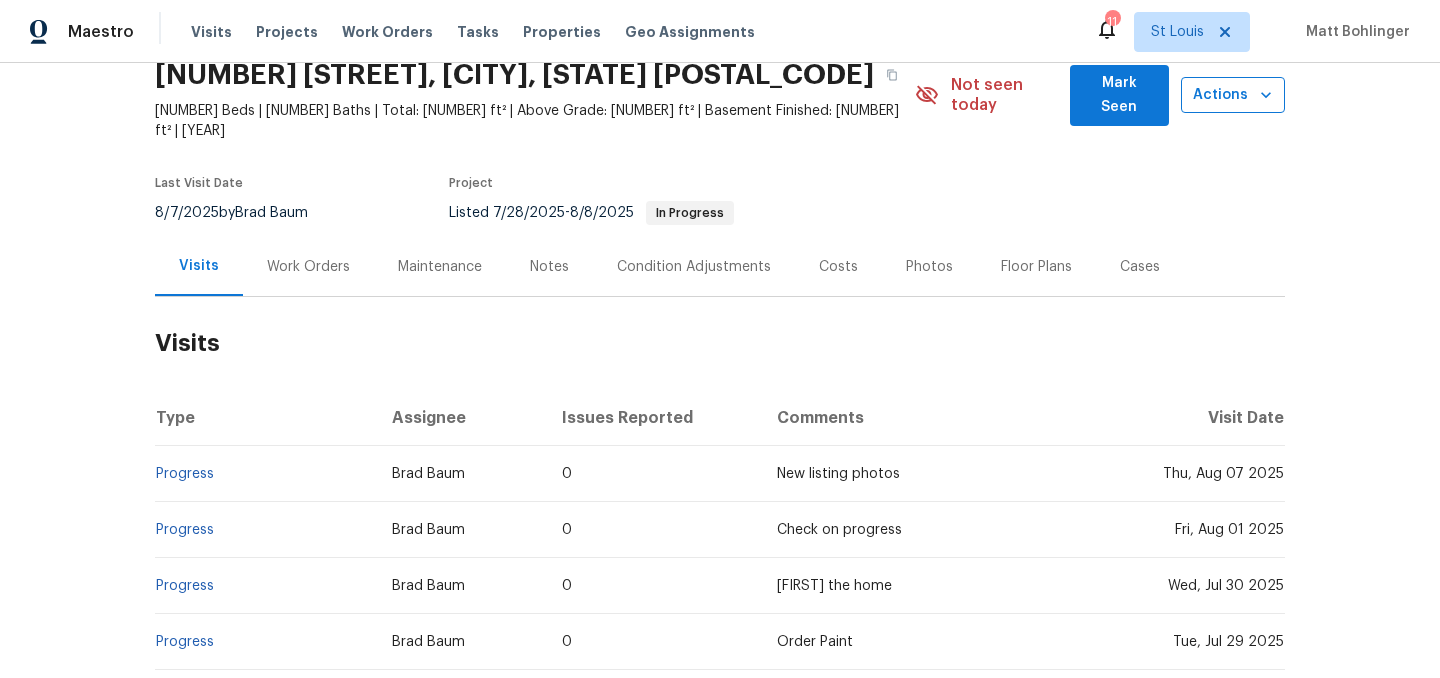 click on "Actions" at bounding box center [1233, 95] 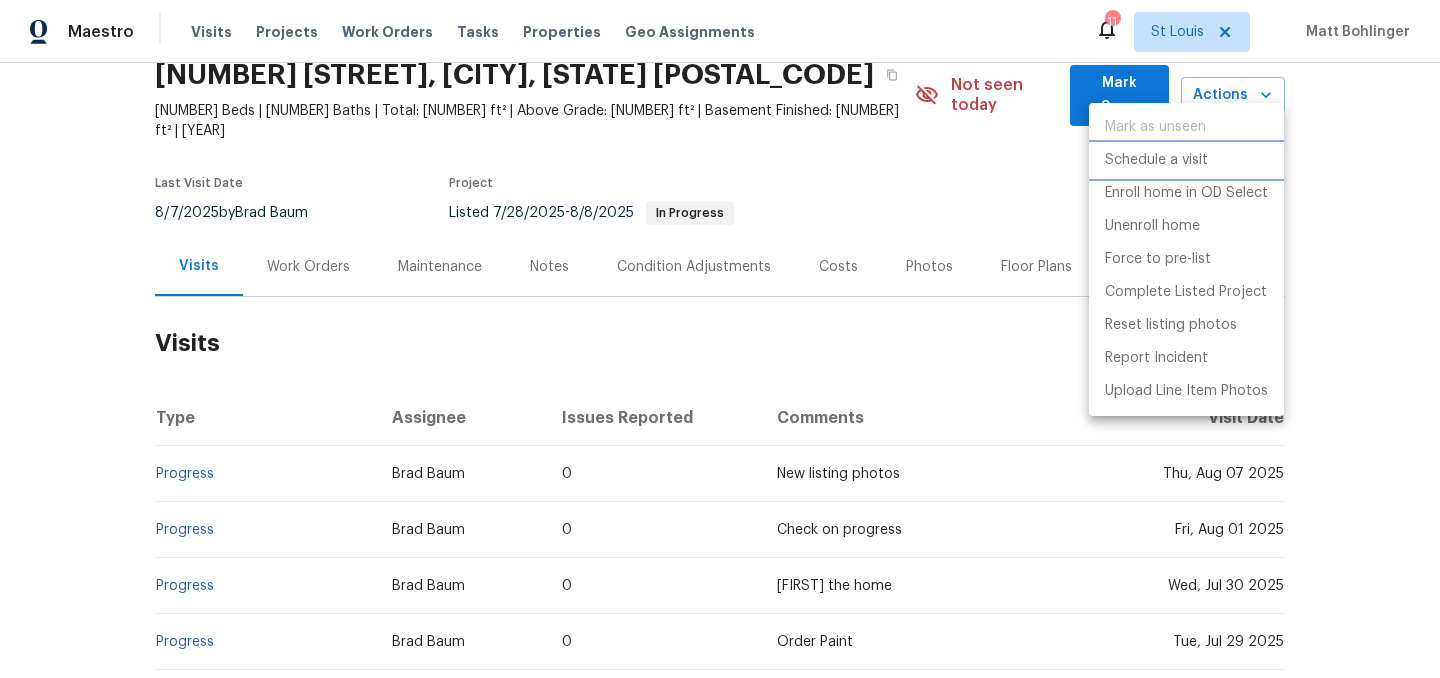 click on "Schedule a visit" at bounding box center [1156, 160] 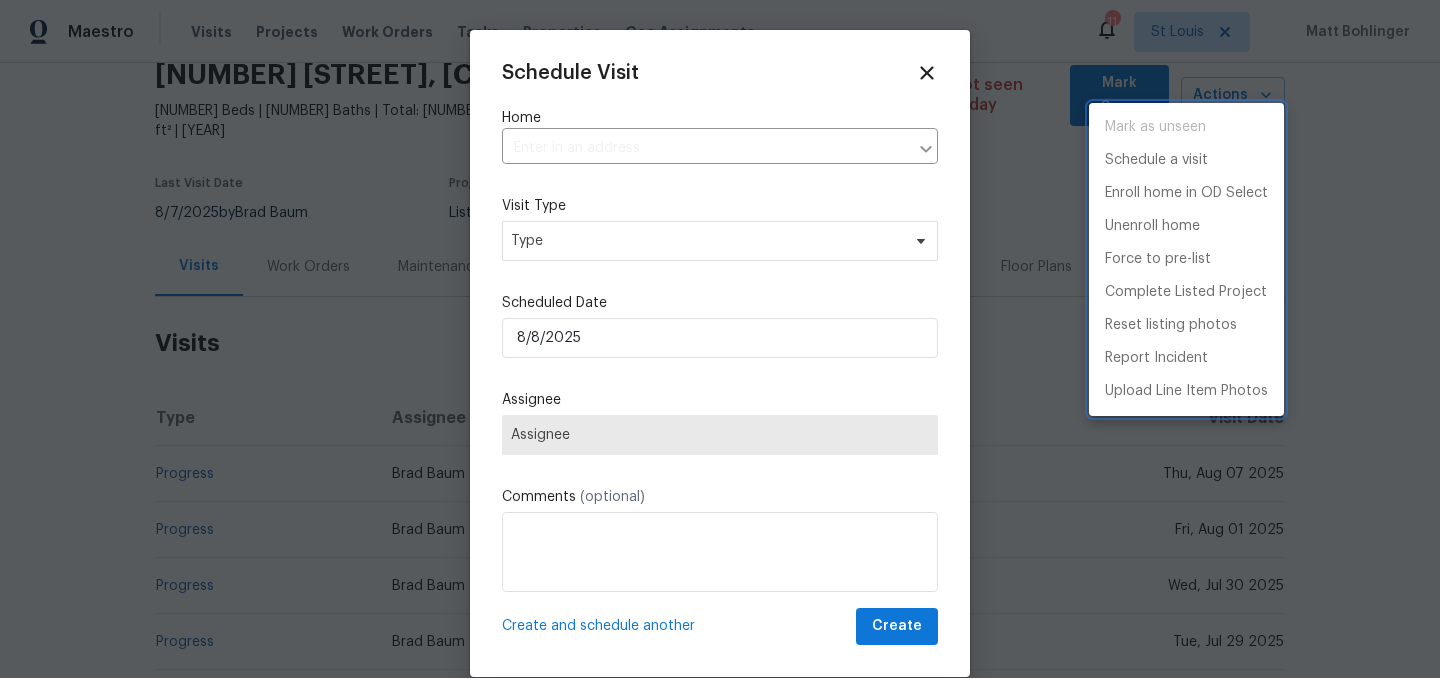 type on "4597 Gregory Gerard Dr, Saint Charles, MO 63304" 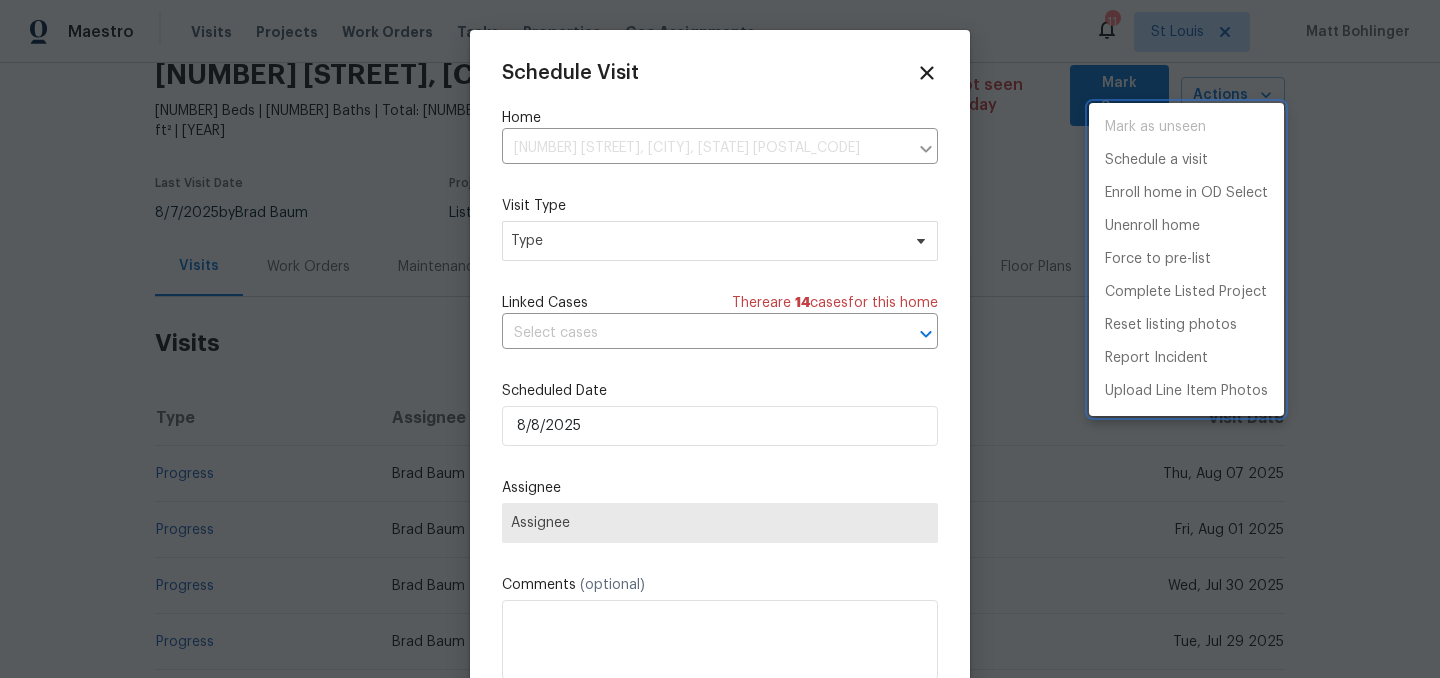 click at bounding box center [720, 339] 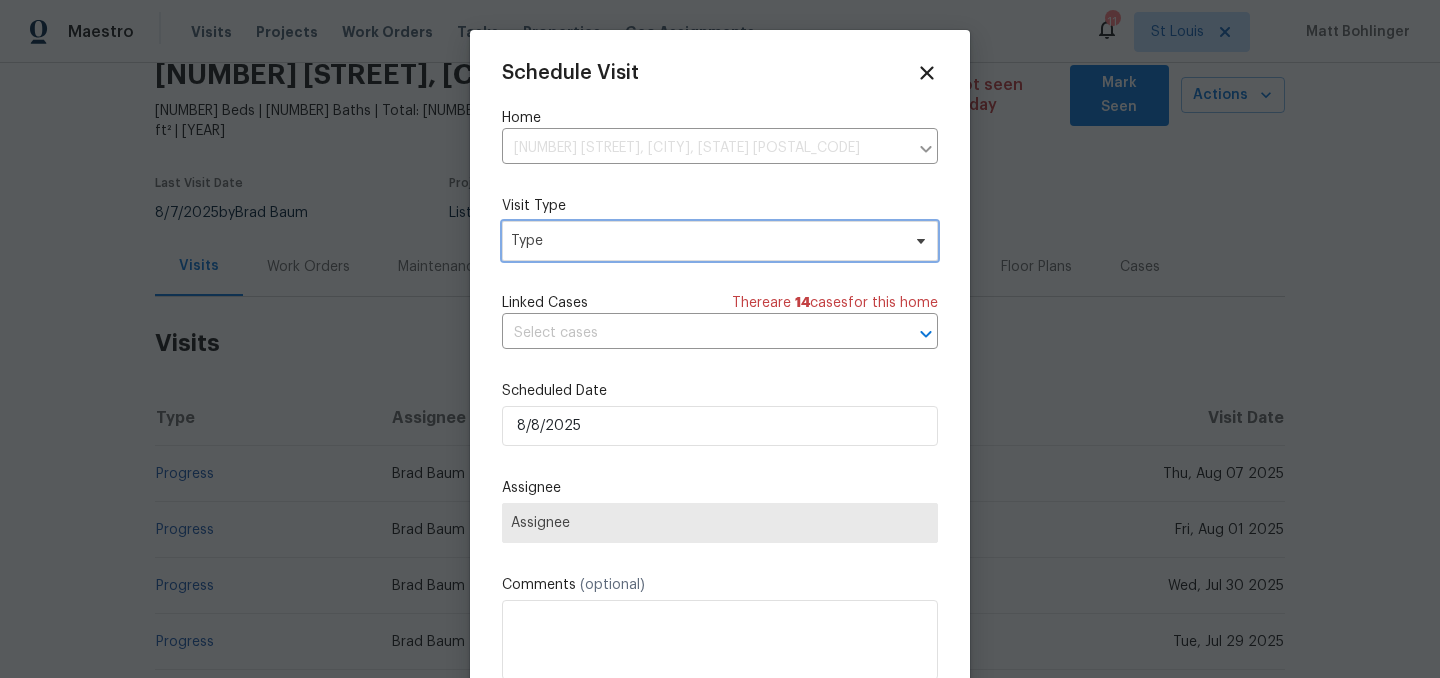 click on "Type" at bounding box center [720, 241] 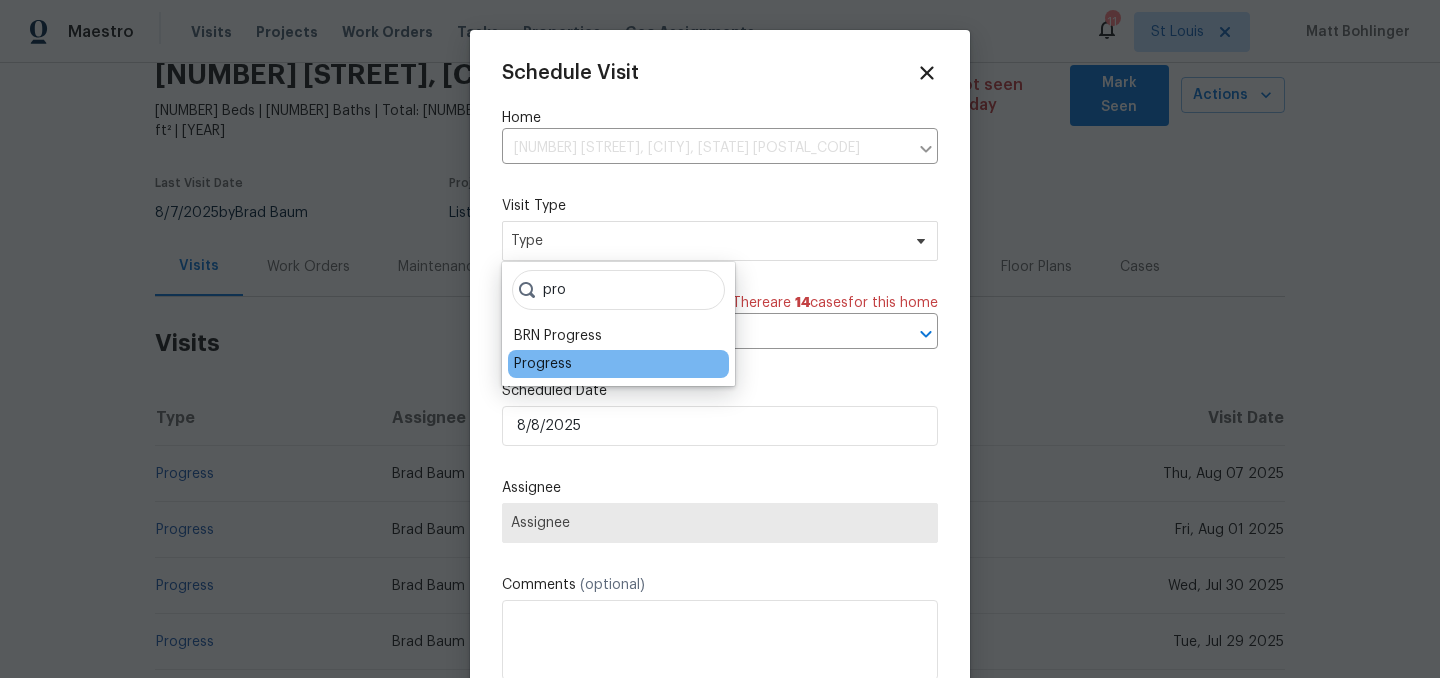 type on "pro" 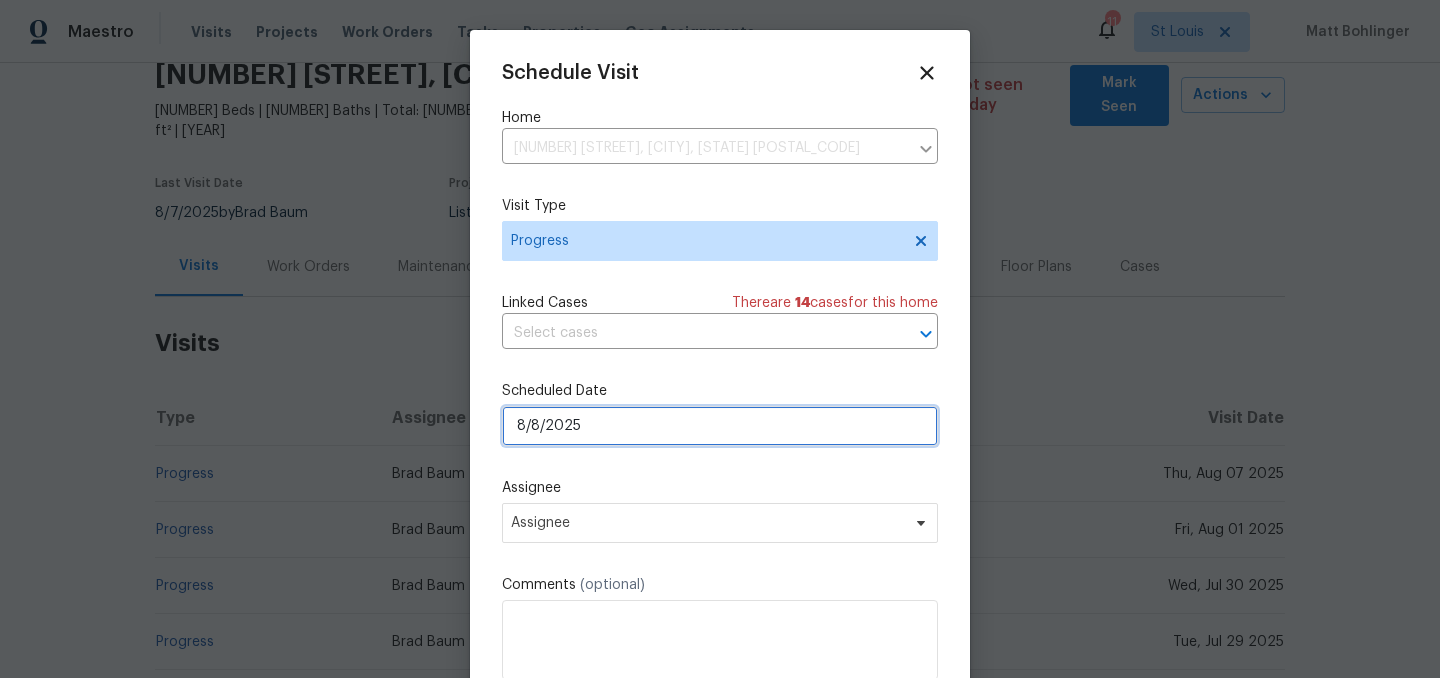 click on "8/8/2025" at bounding box center [720, 426] 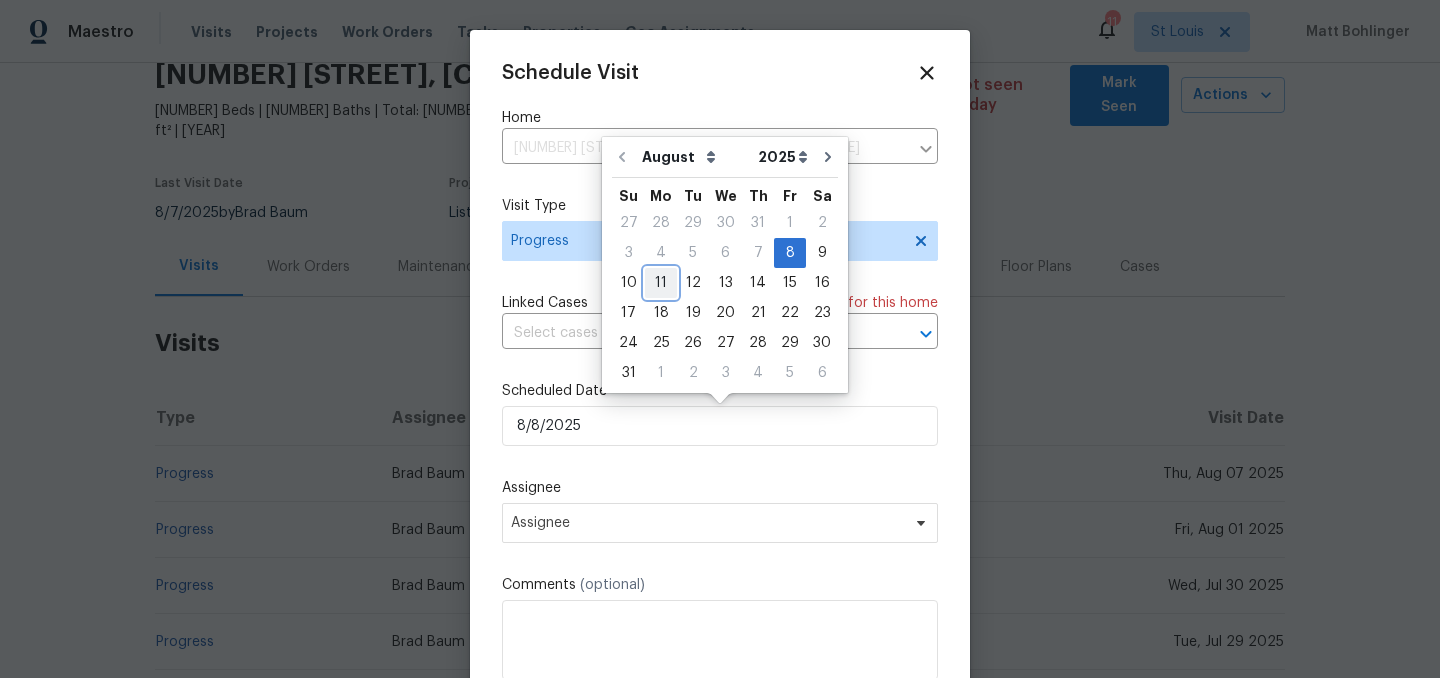 click on "11" at bounding box center [661, 283] 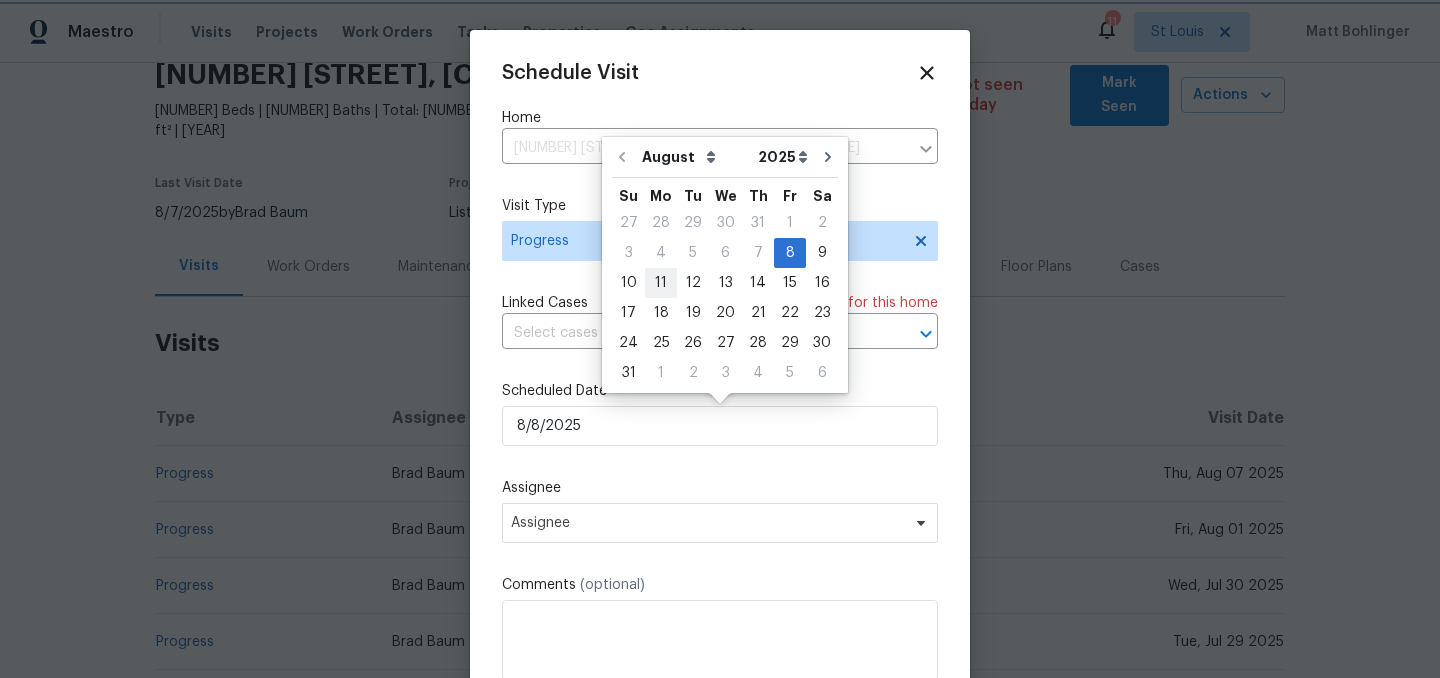 type on "8/11/2025" 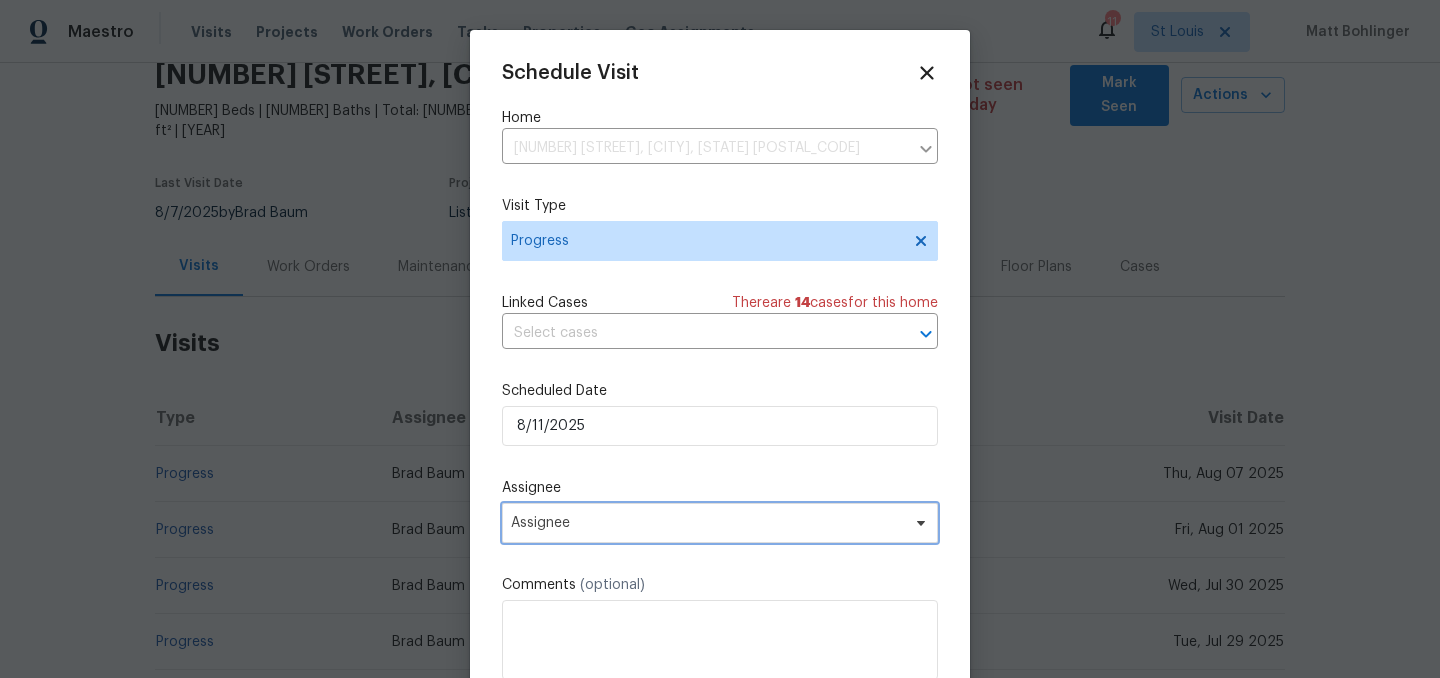 click on "Assignee" at bounding box center [707, 523] 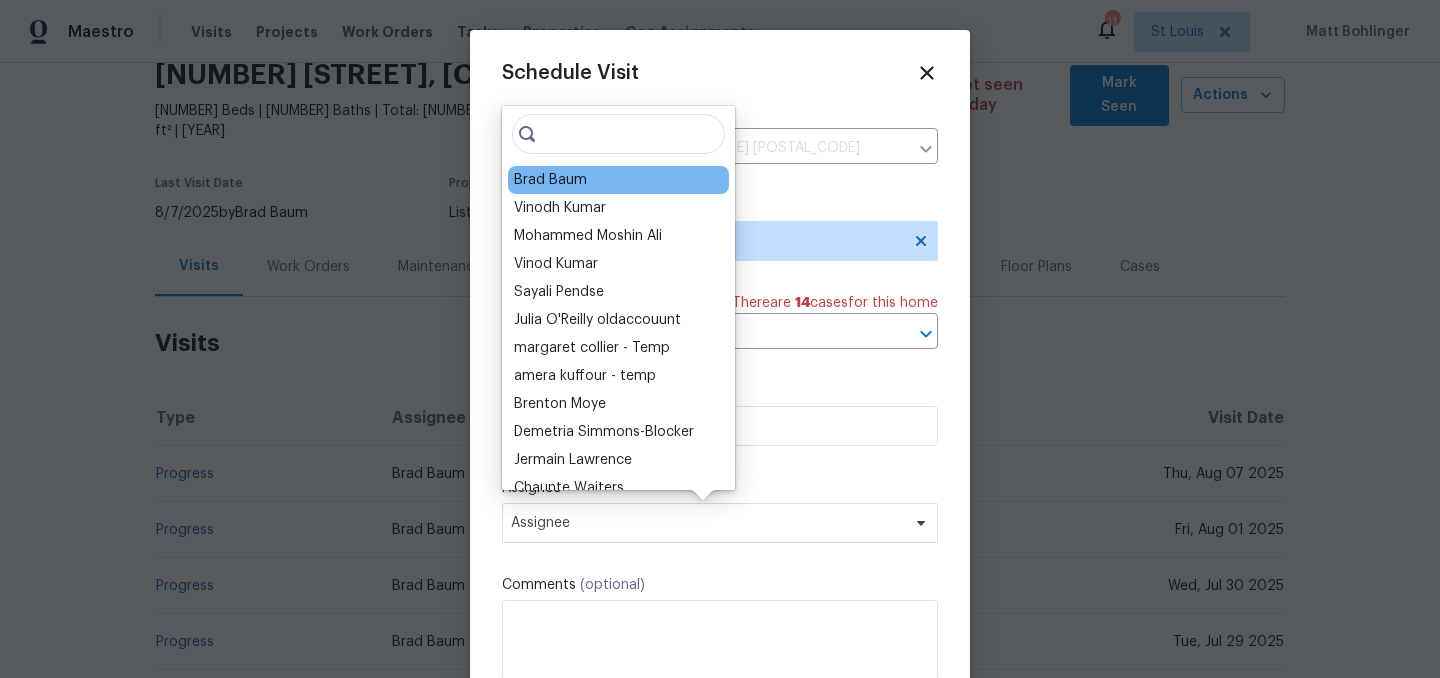 click on "Brad Baum" at bounding box center (618, 180) 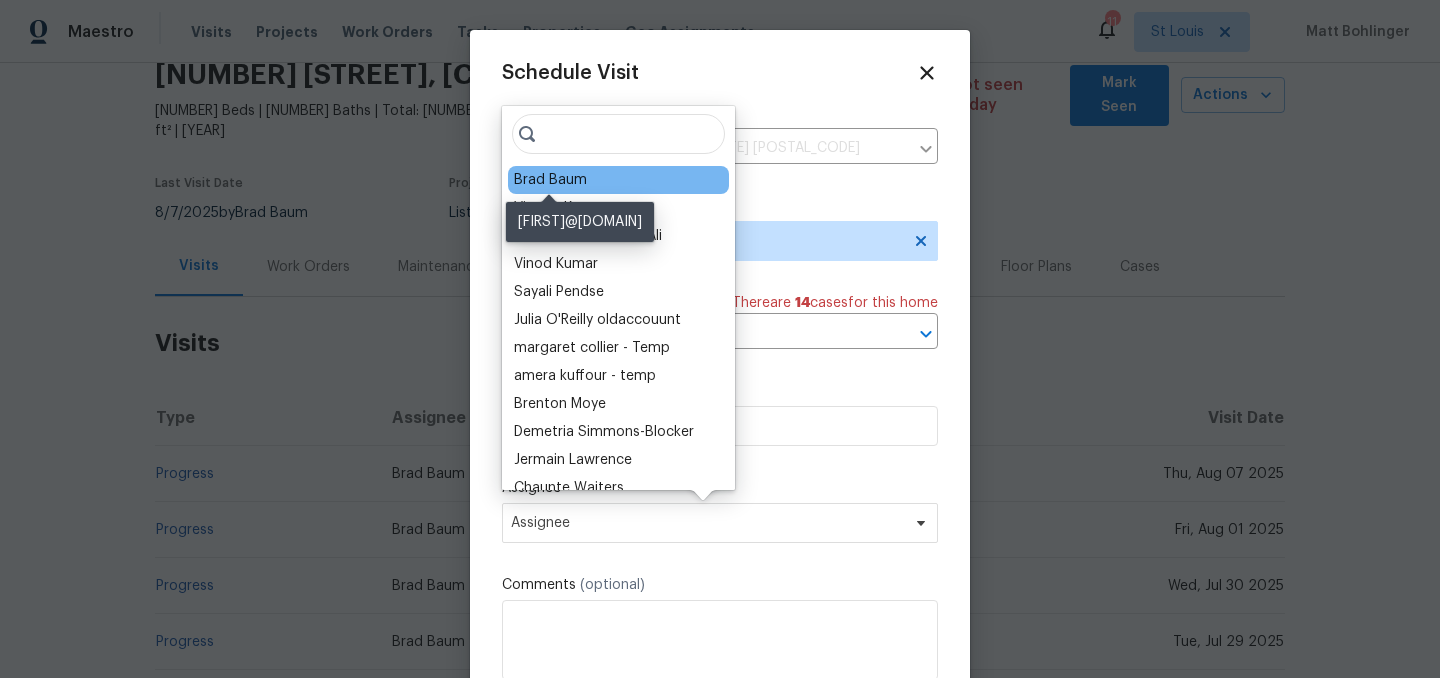 click on "Brad Baum" at bounding box center (550, 180) 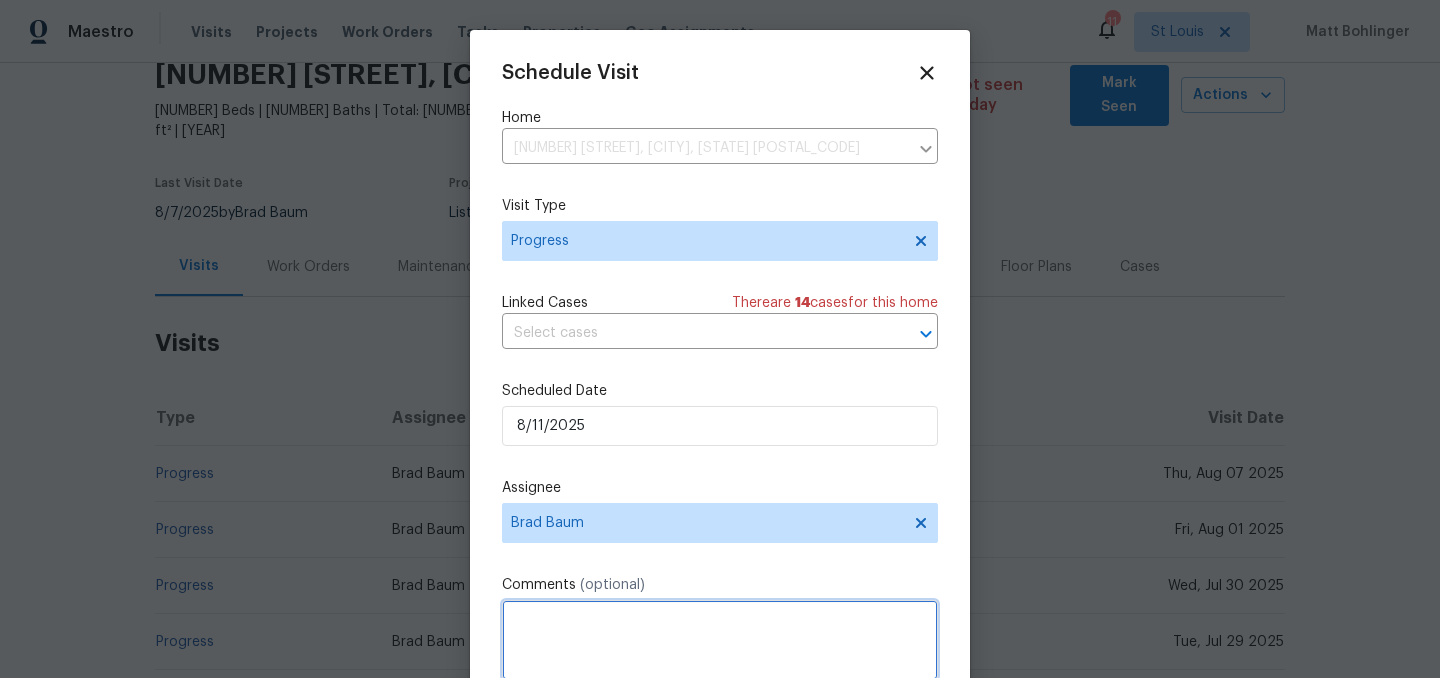 click at bounding box center [720, 640] 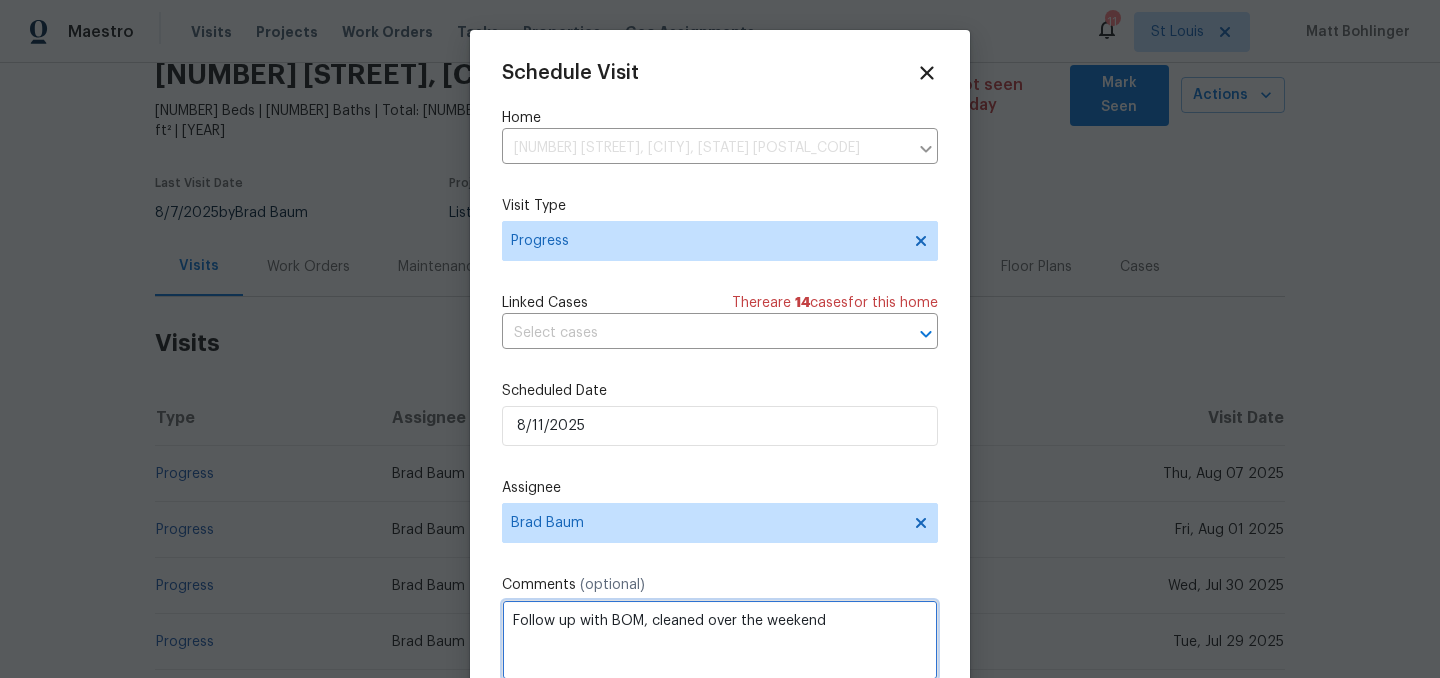 scroll, scrollTop: 36, scrollLeft: 0, axis: vertical 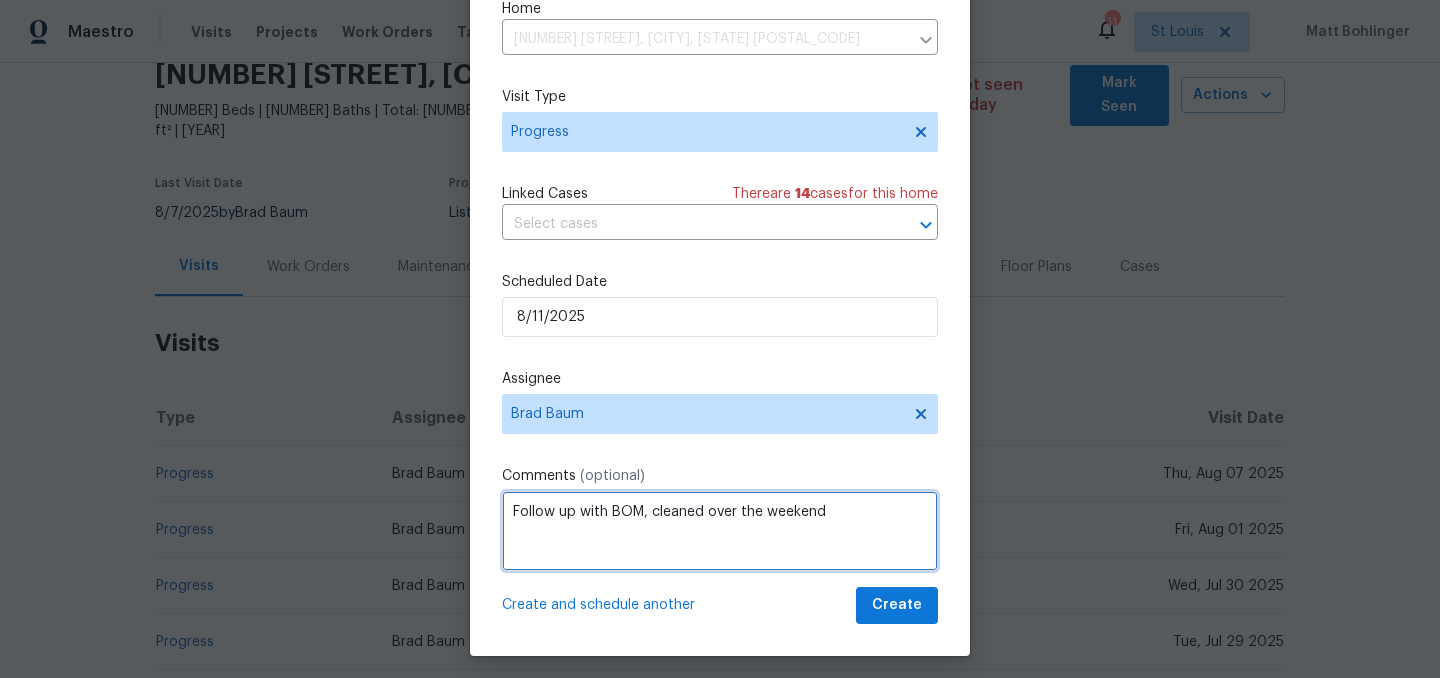 type on "Follow up with BOM, cleaned over the weekend" 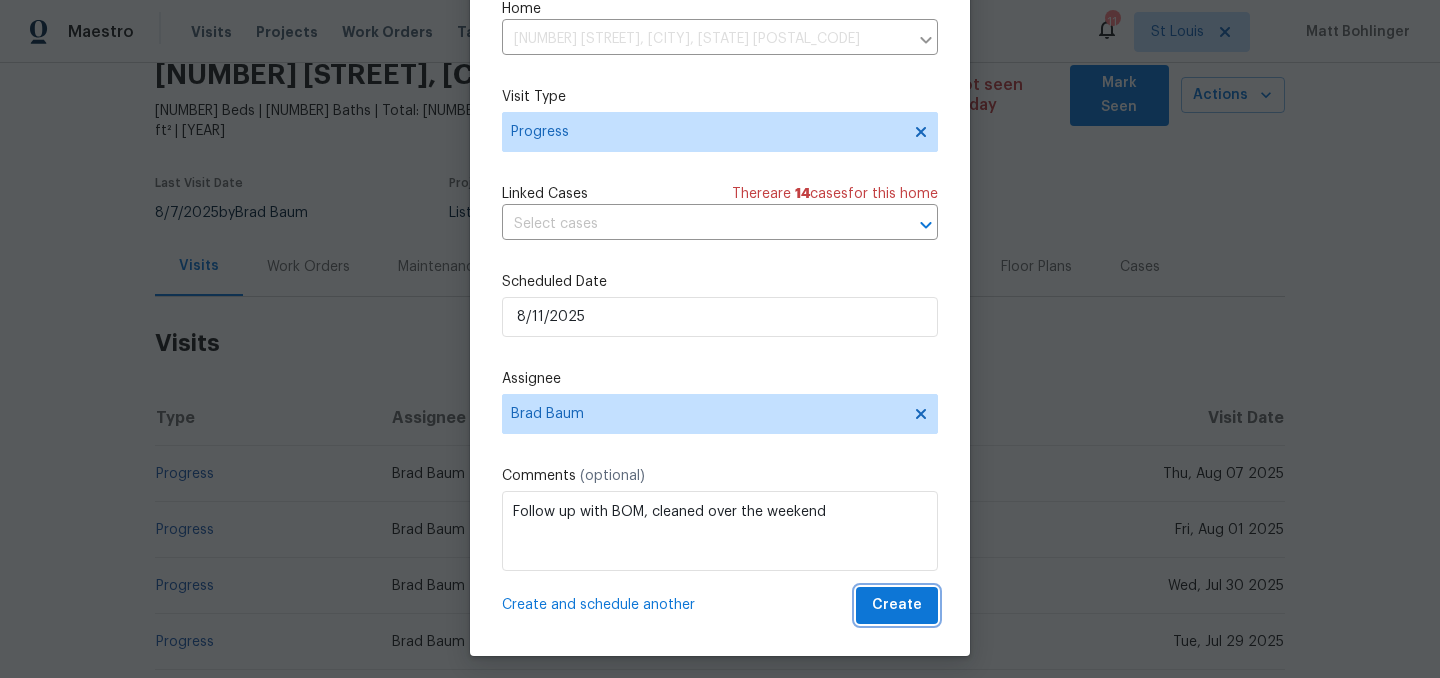 click on "Create" at bounding box center (897, 605) 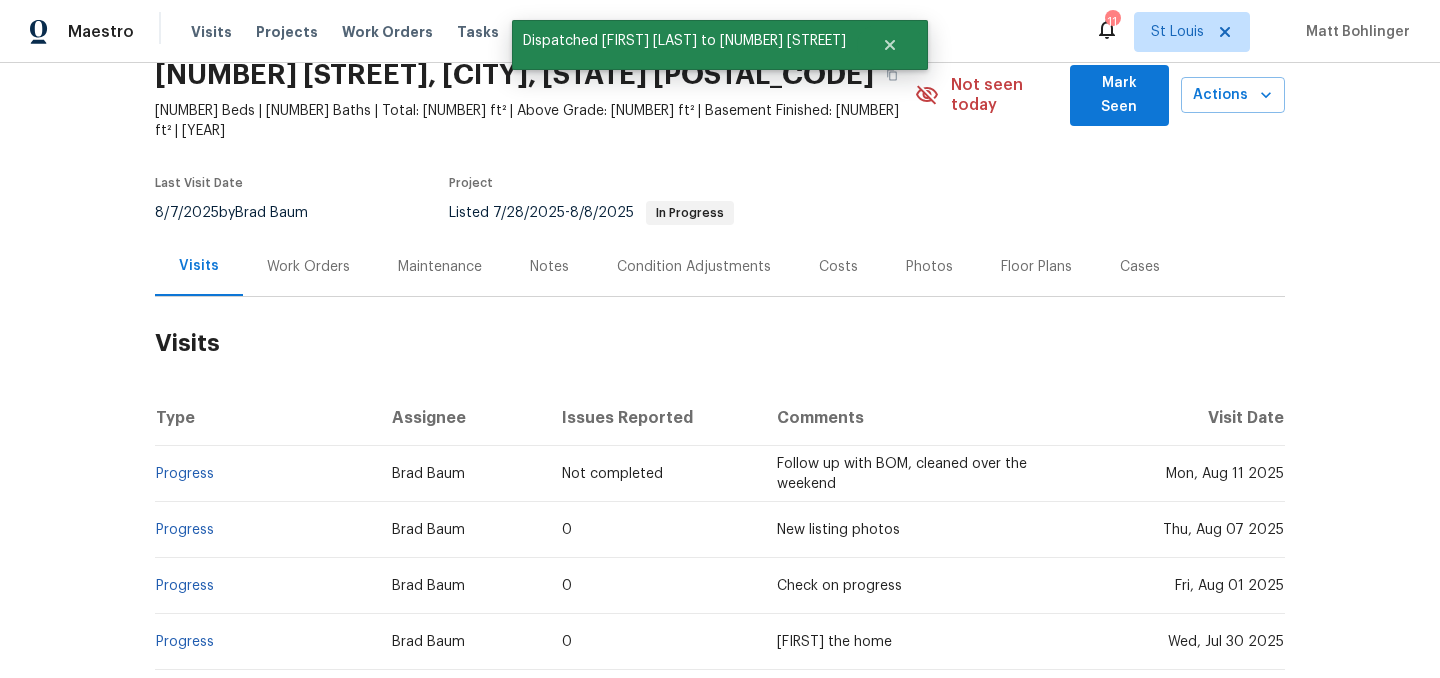 scroll, scrollTop: 0, scrollLeft: 0, axis: both 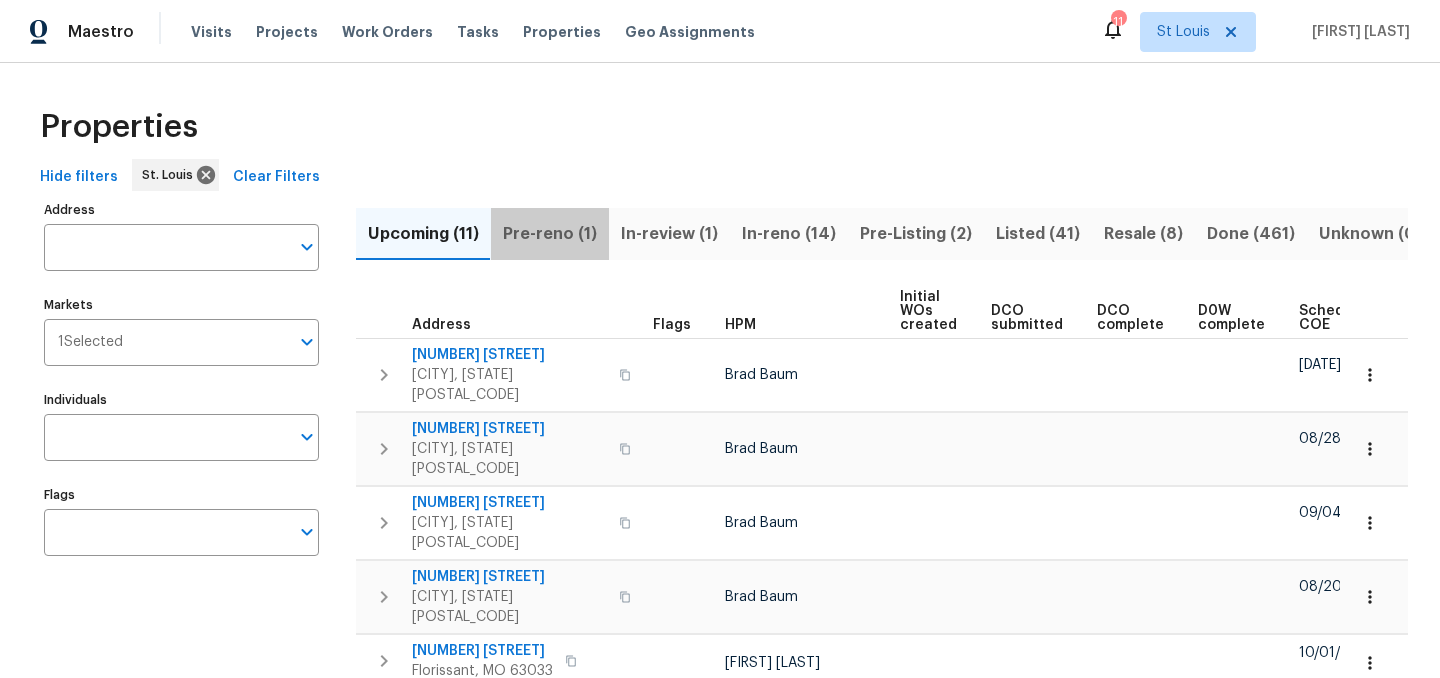 click on "Pre-reno (1)" at bounding box center [550, 234] 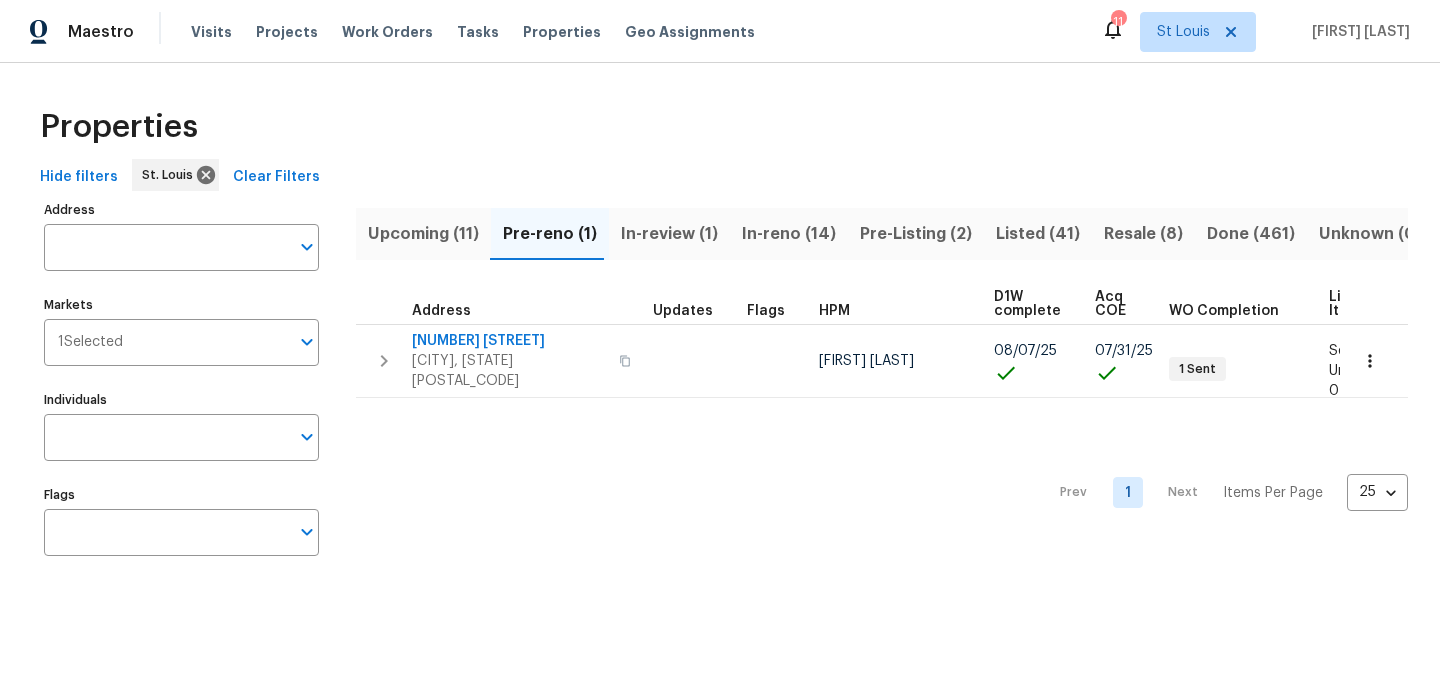 click on "In-review (1)" at bounding box center (669, 234) 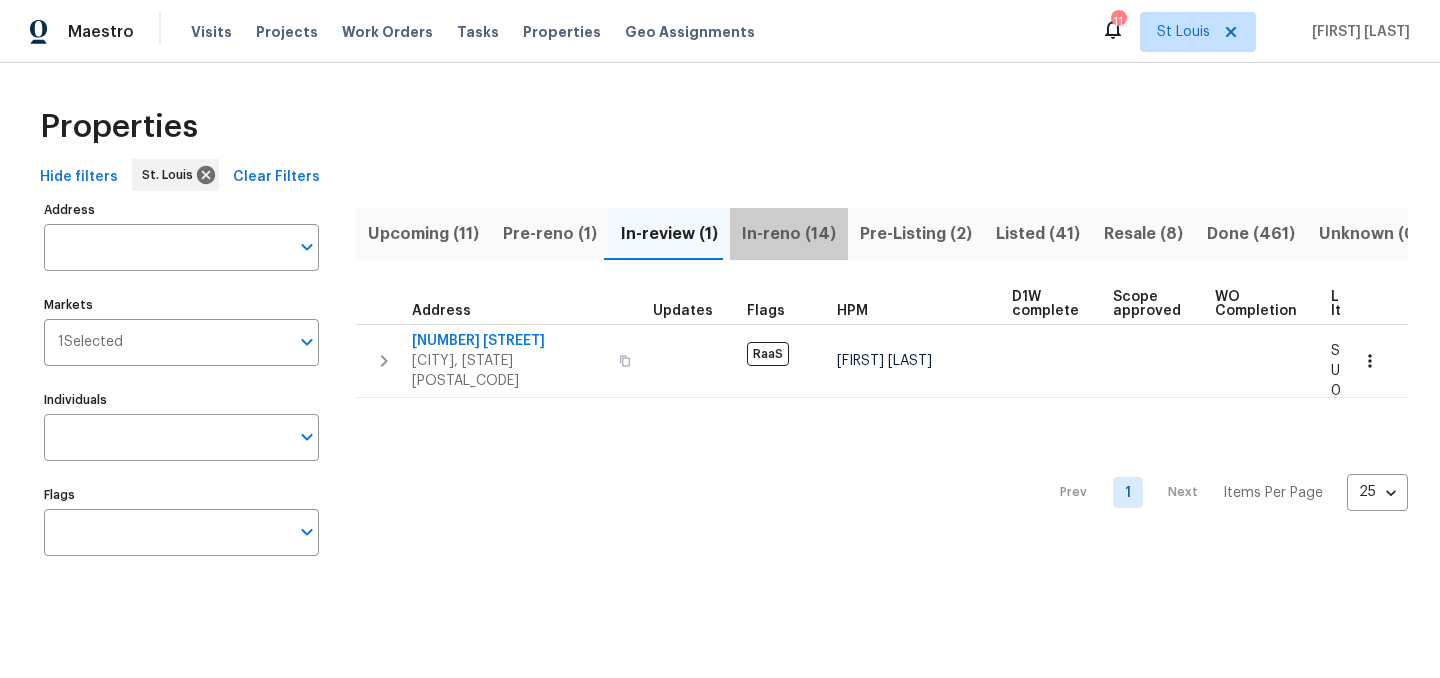 click on "In-reno (14)" at bounding box center (789, 234) 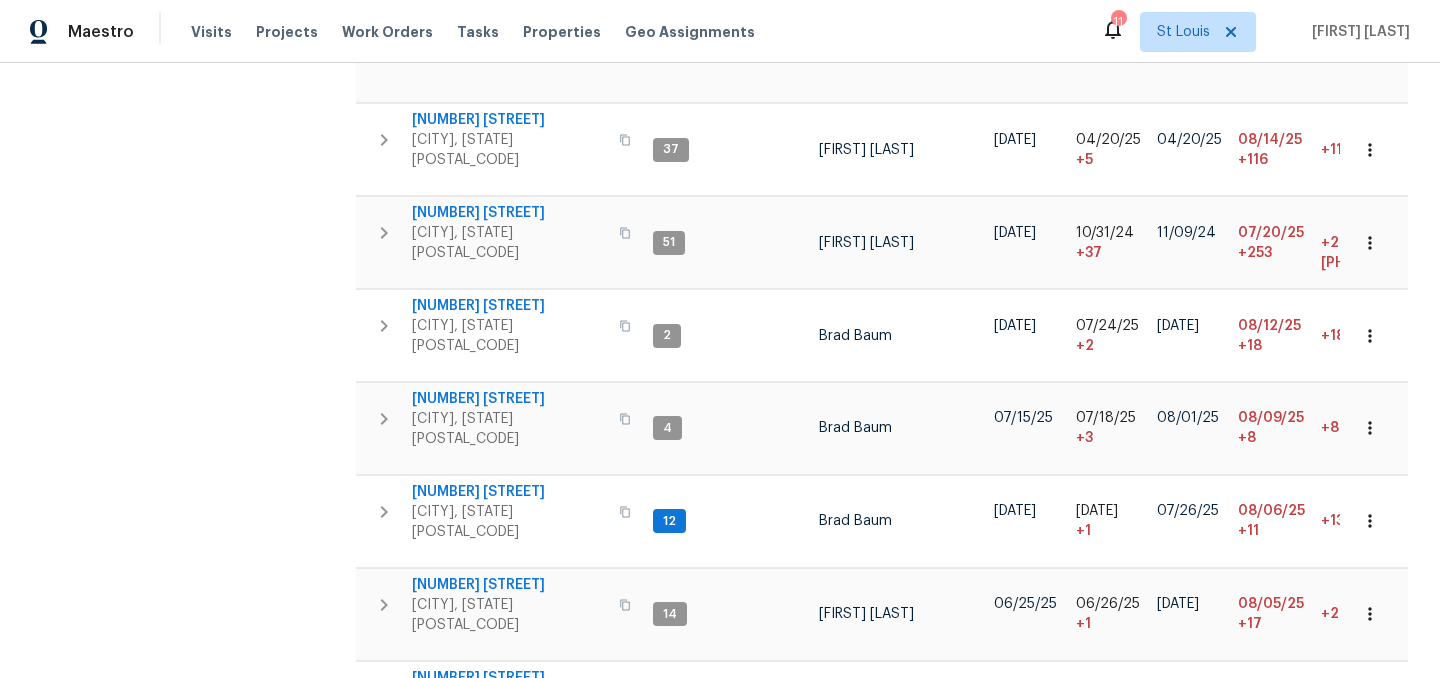 scroll, scrollTop: 0, scrollLeft: 0, axis: both 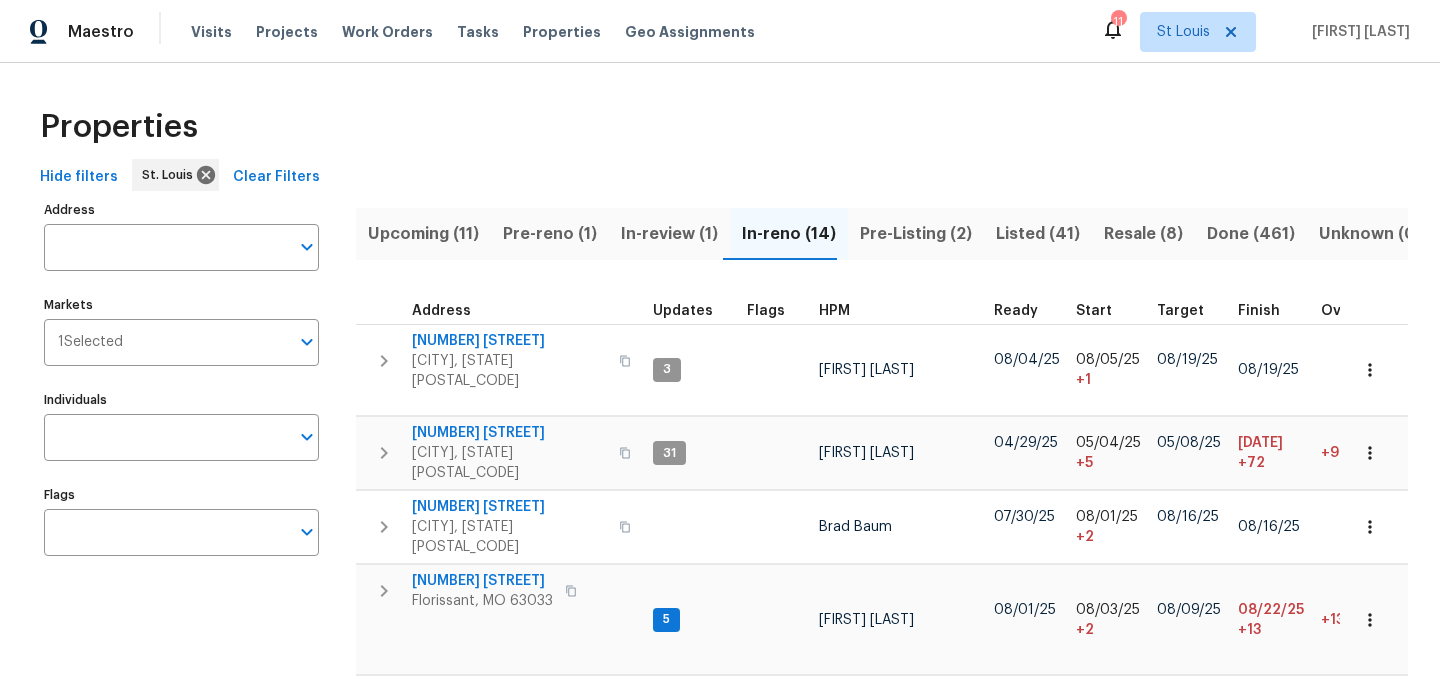 click on "Pre-Listing (2)" at bounding box center [916, 234] 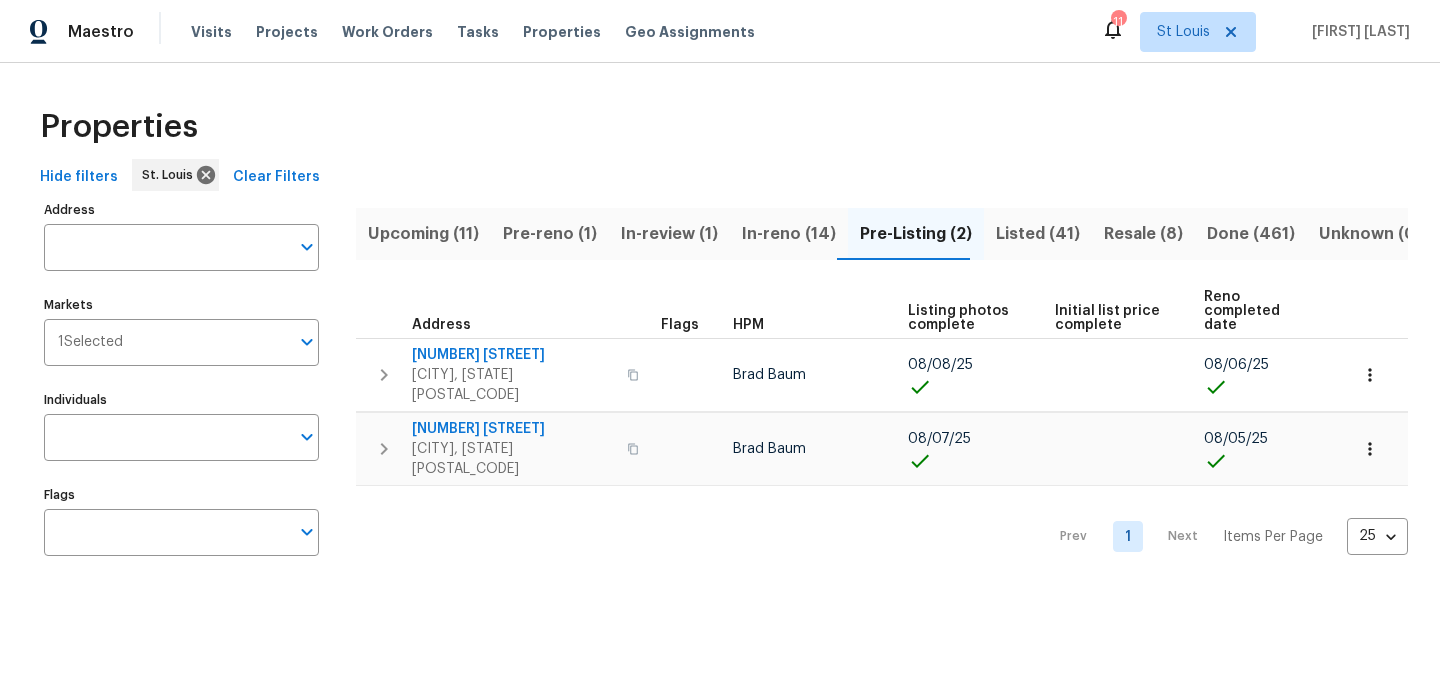 click on "Listed (41)" at bounding box center (1038, 234) 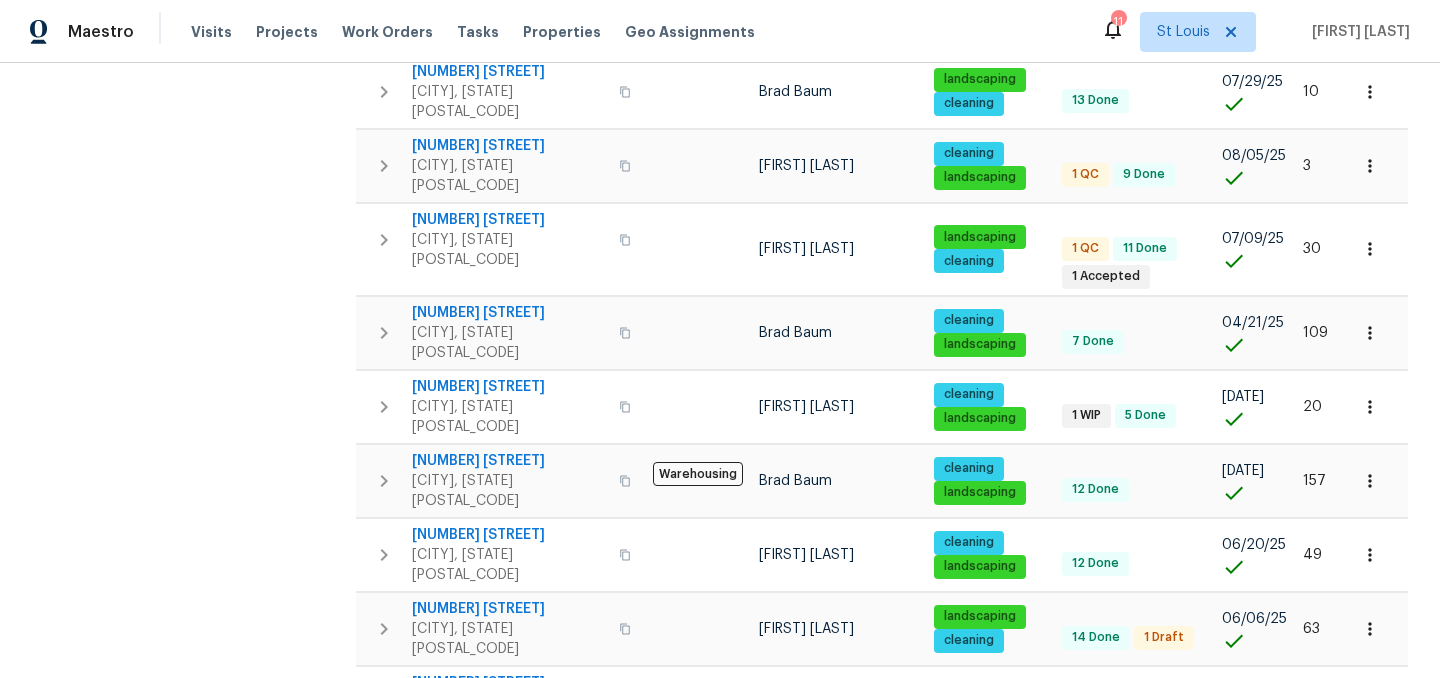 scroll, scrollTop: 1382, scrollLeft: 0, axis: vertical 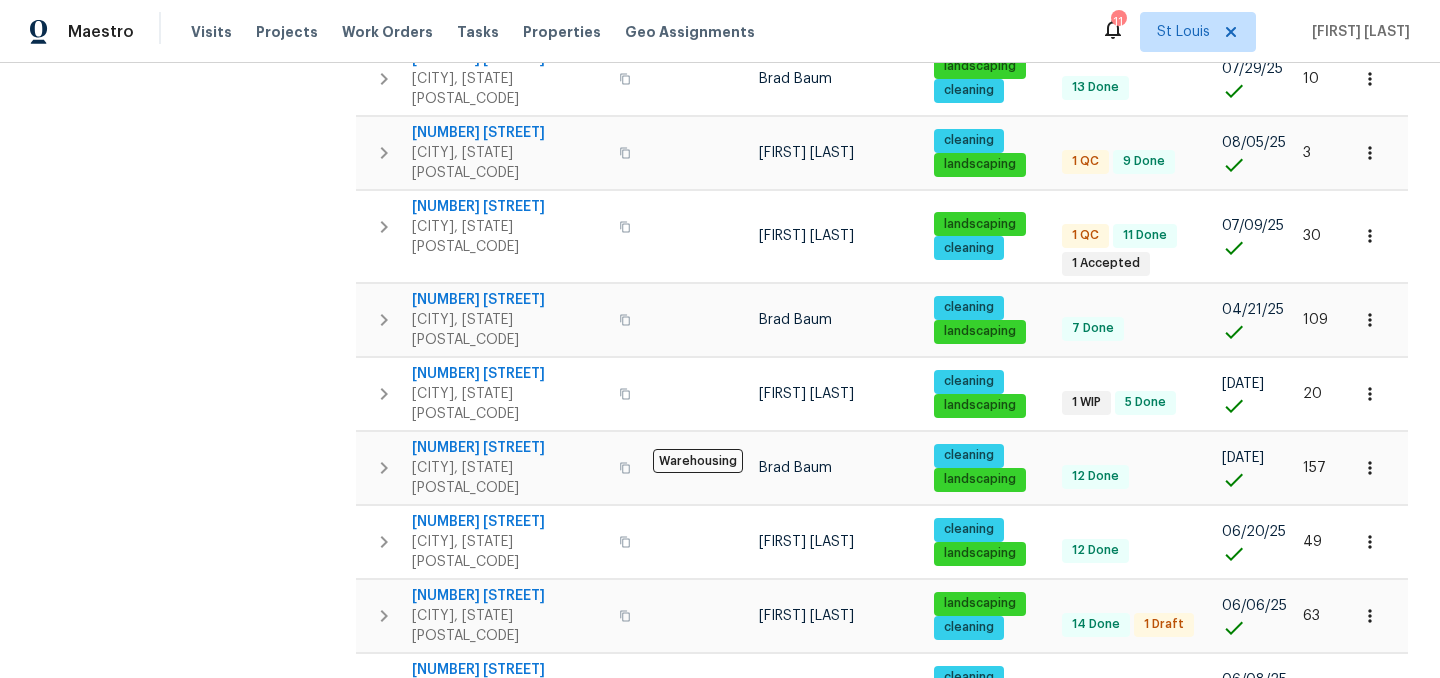 click on "2" at bounding box center (1128, 912) 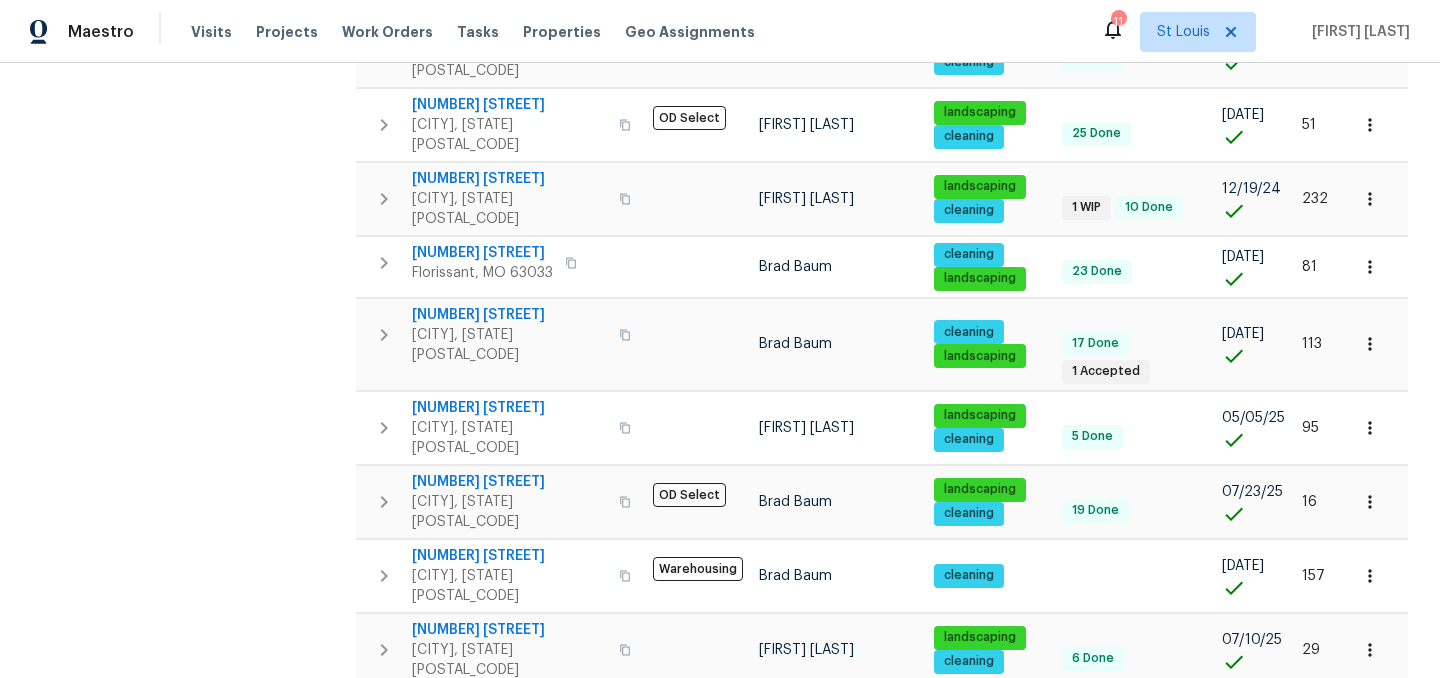 scroll, scrollTop: 741, scrollLeft: 0, axis: vertical 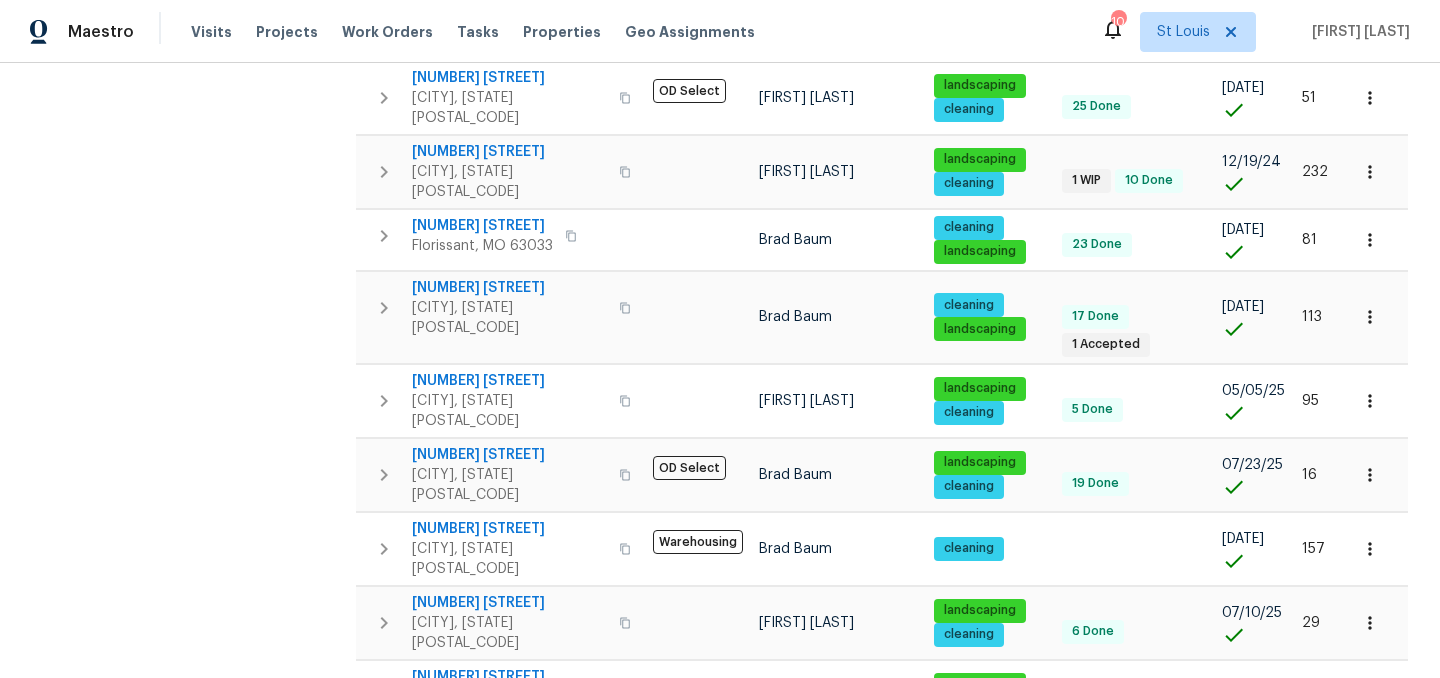 click on "1" at bounding box center [1090, 838] 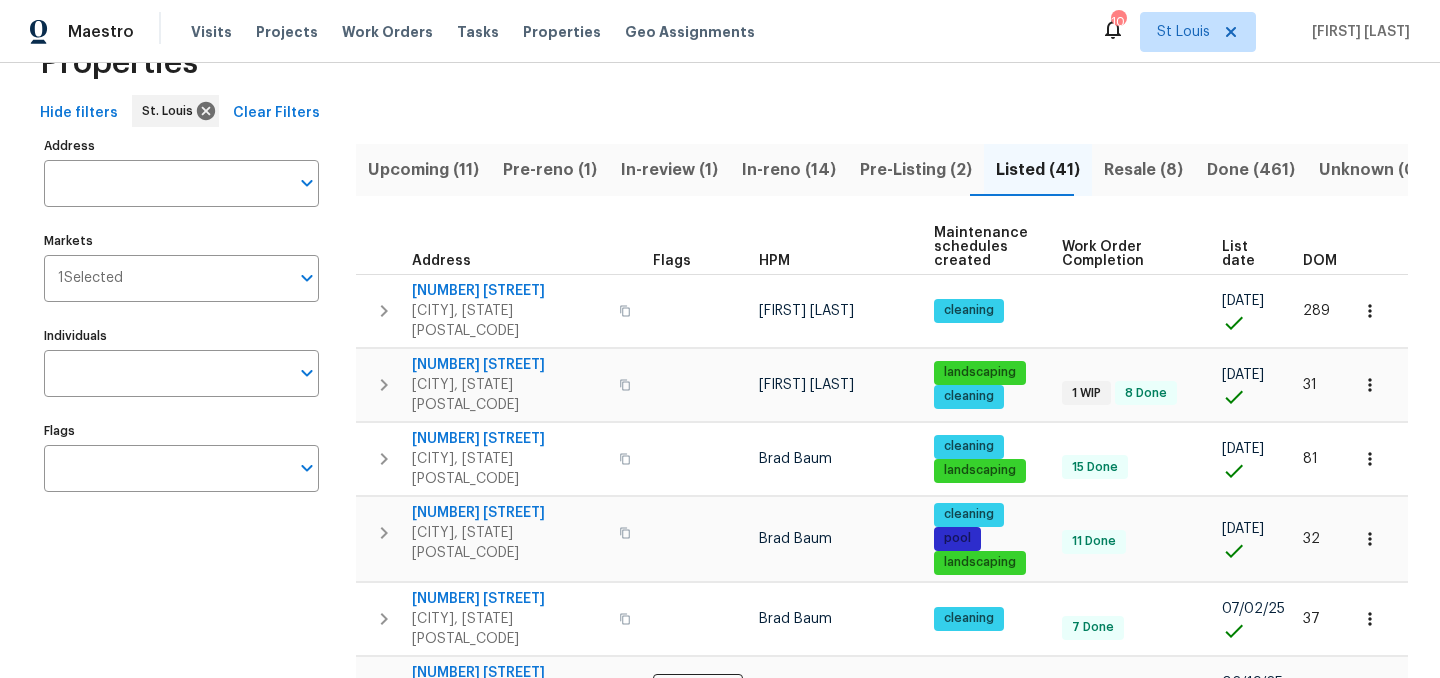 scroll, scrollTop: 0, scrollLeft: 0, axis: both 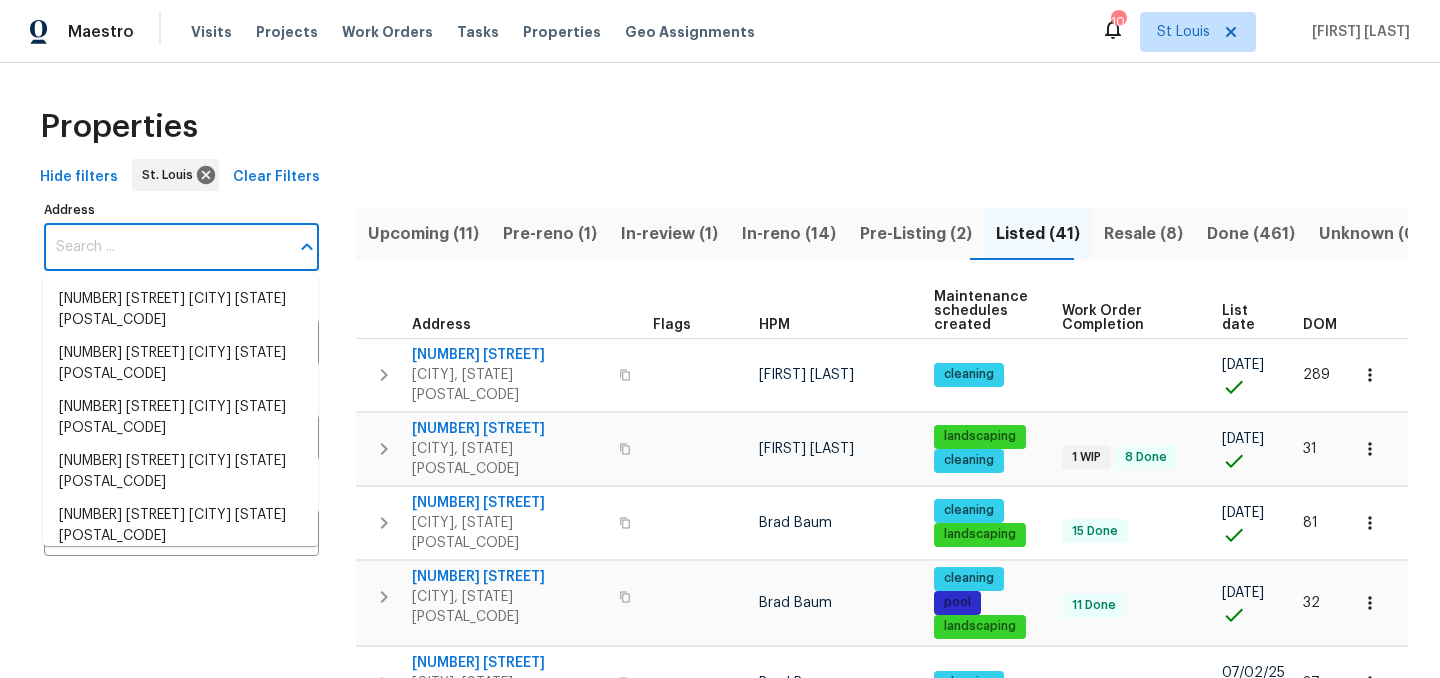 click on "Address" at bounding box center (166, 247) 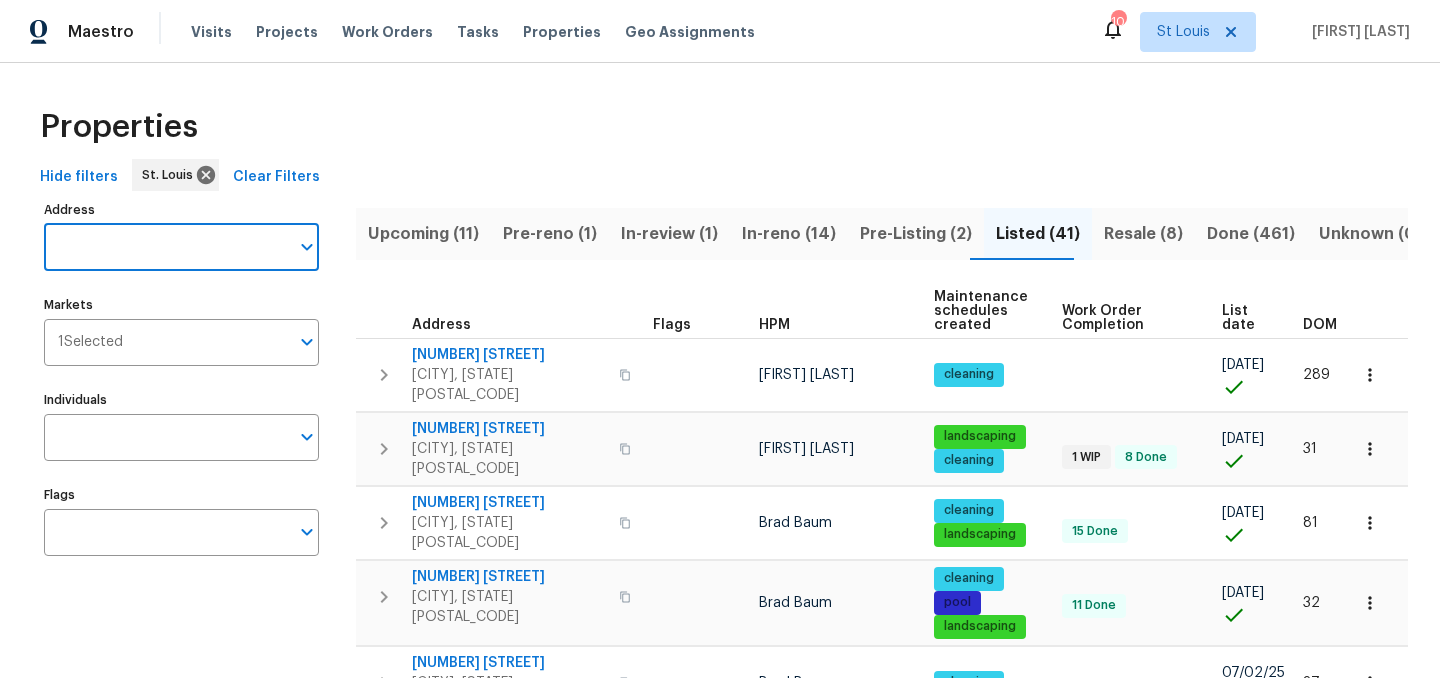 paste on "26 Thistledale Ct # H, Saint Peters, MO 63376" 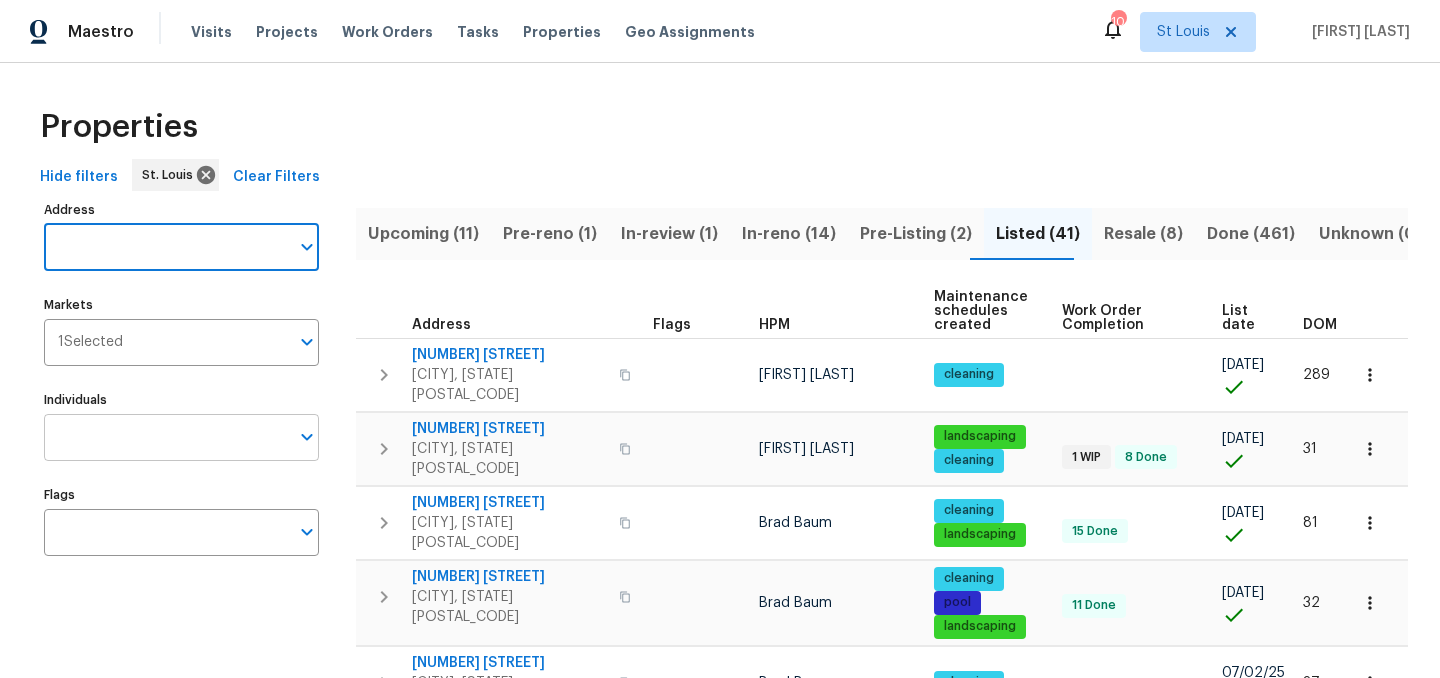 type on "26 Thistledale Ct # H, Saint Peters, MO 63376" 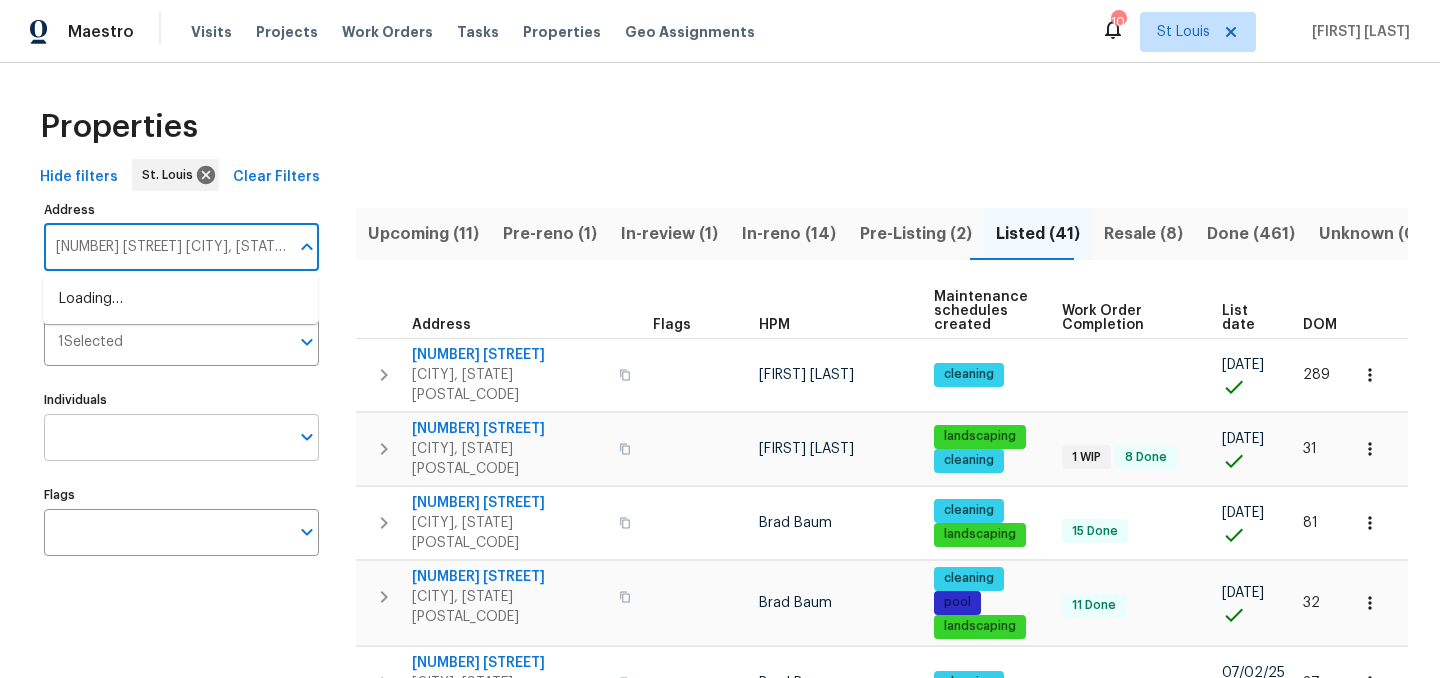 scroll, scrollTop: 0, scrollLeft: 62, axis: horizontal 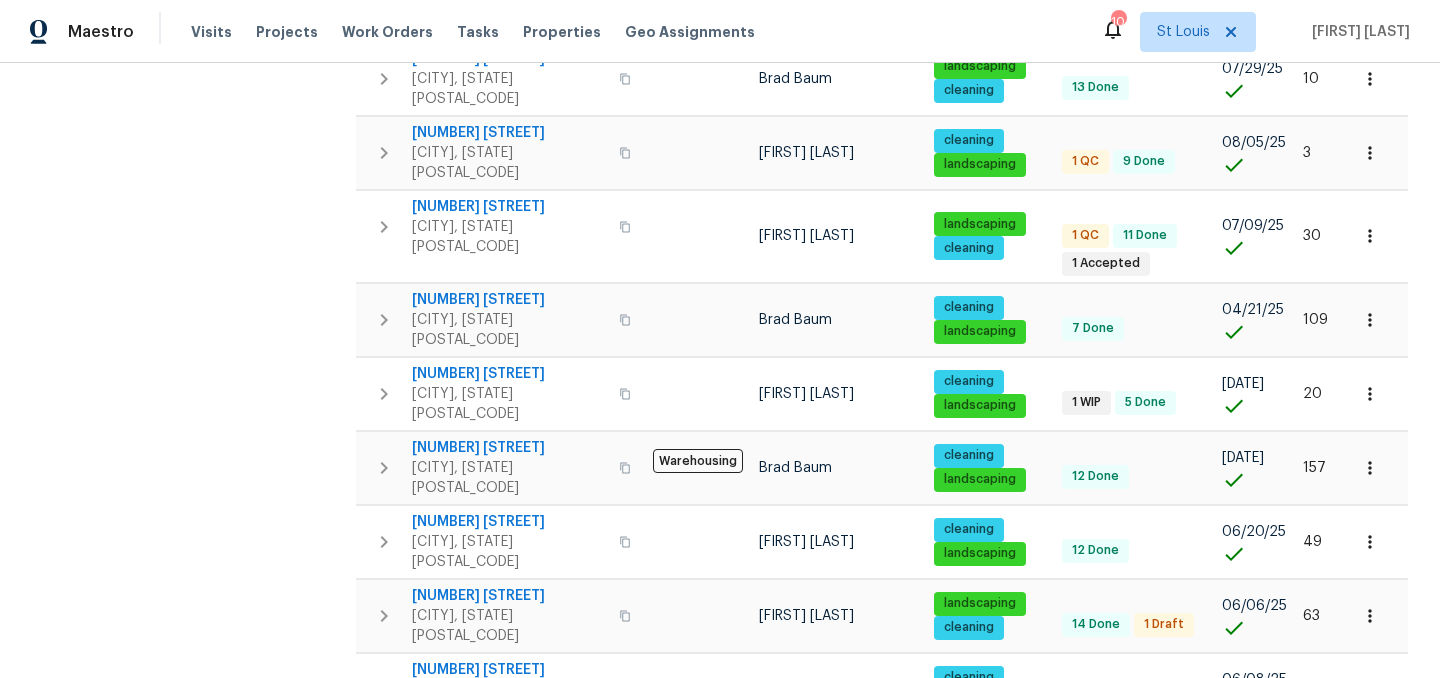 click on "2" at bounding box center (1128, 912) 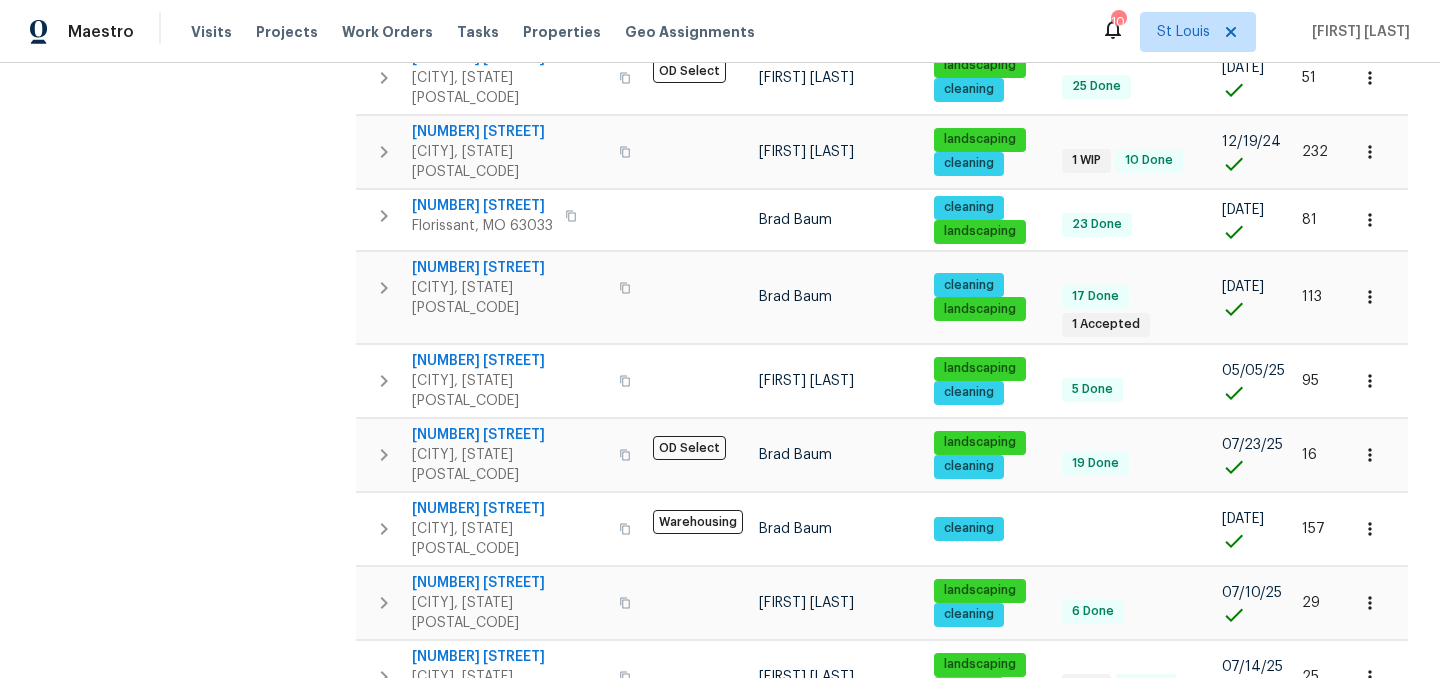scroll, scrollTop: 0, scrollLeft: 0, axis: both 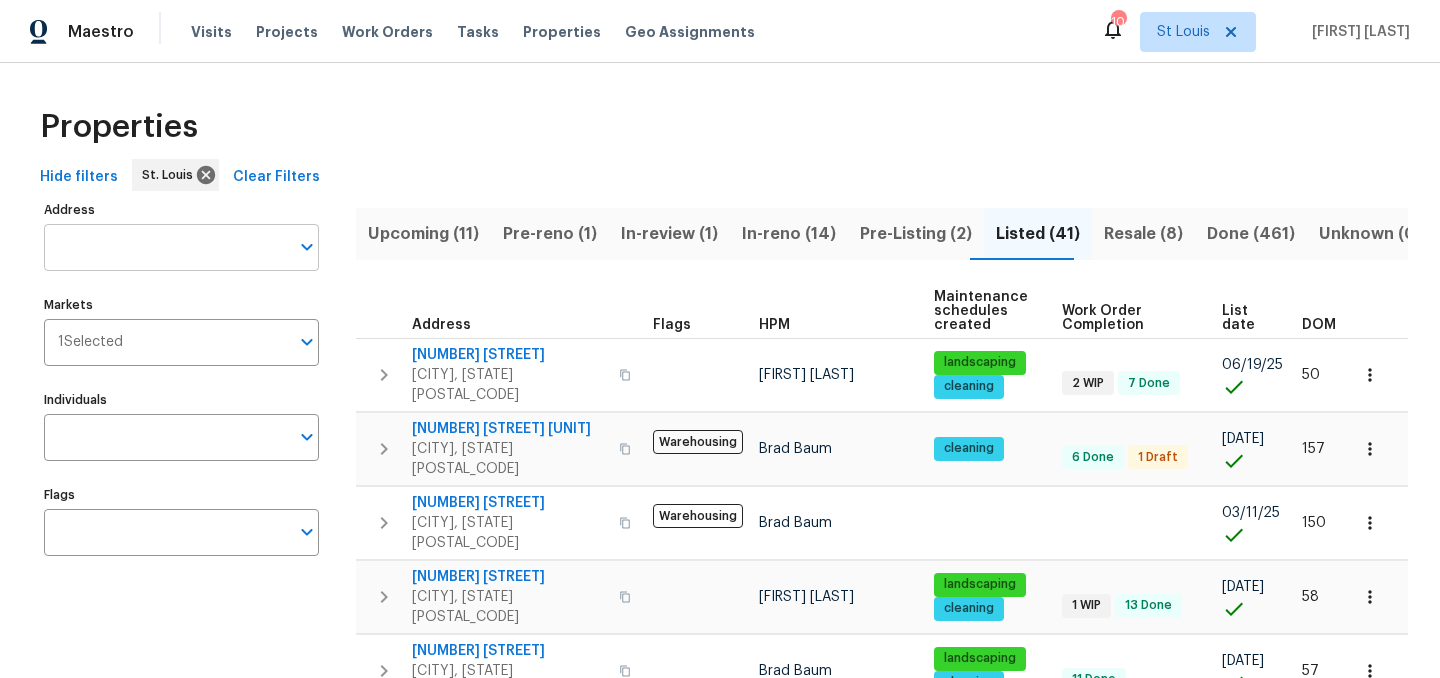 click on "Address" at bounding box center [166, 247] 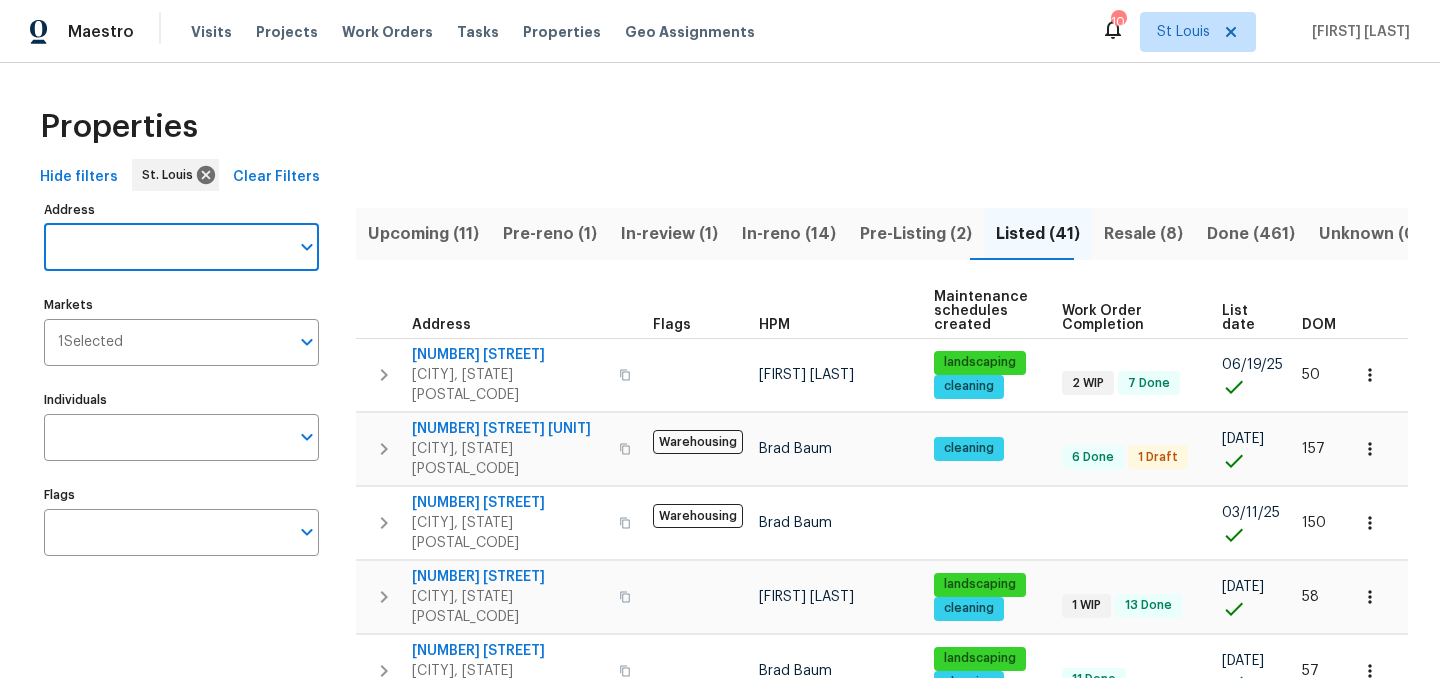 paste on "[NUMBER] [STREET] [CITY], [STATE] [POSTAL_CODE]" 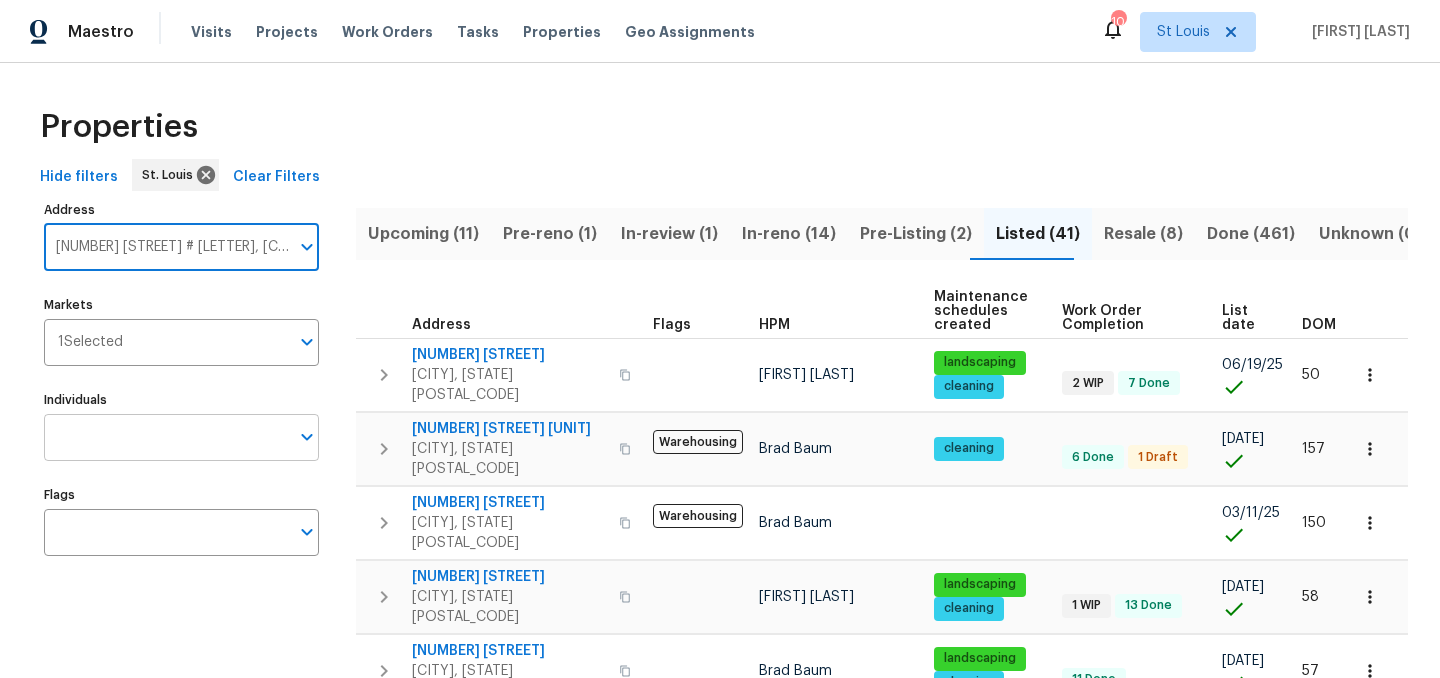 scroll, scrollTop: 0, scrollLeft: 62, axis: horizontal 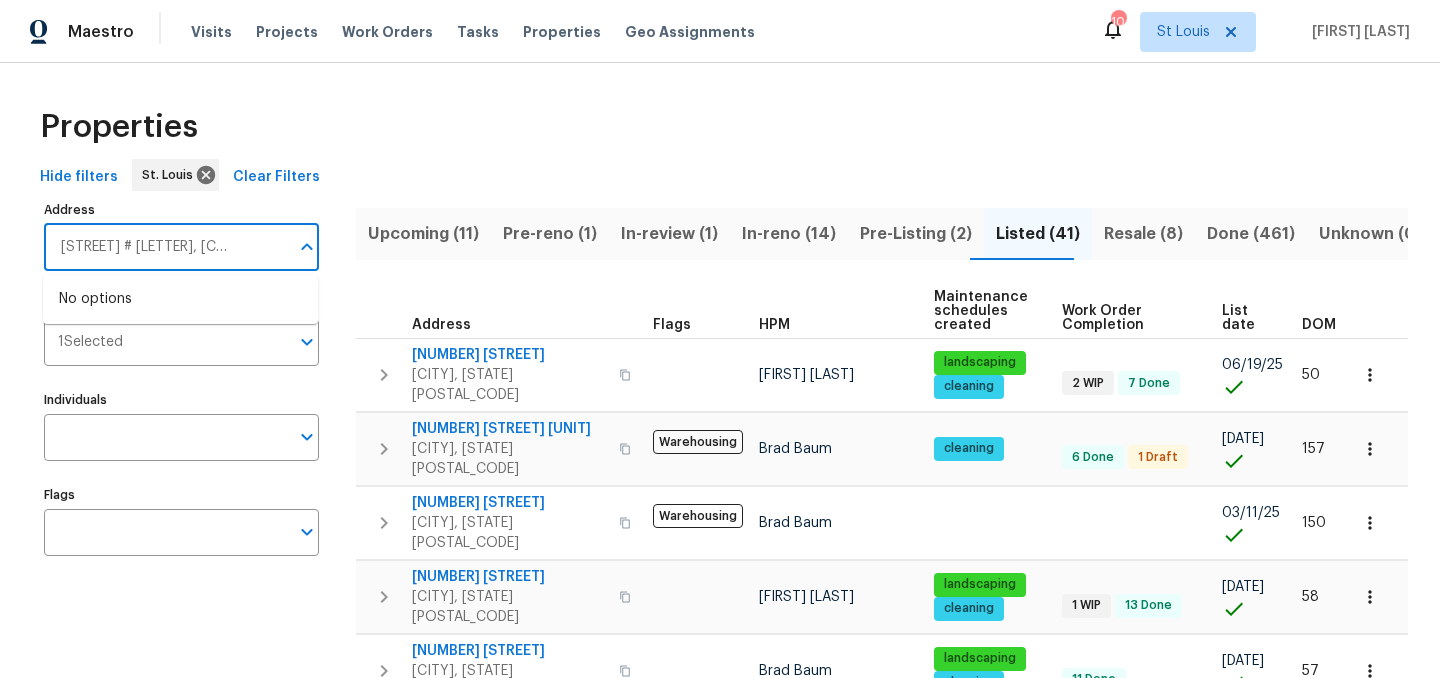 type on "[NUMBER] [STREET] [CITY], [STATE] [POSTAL_CODE]" 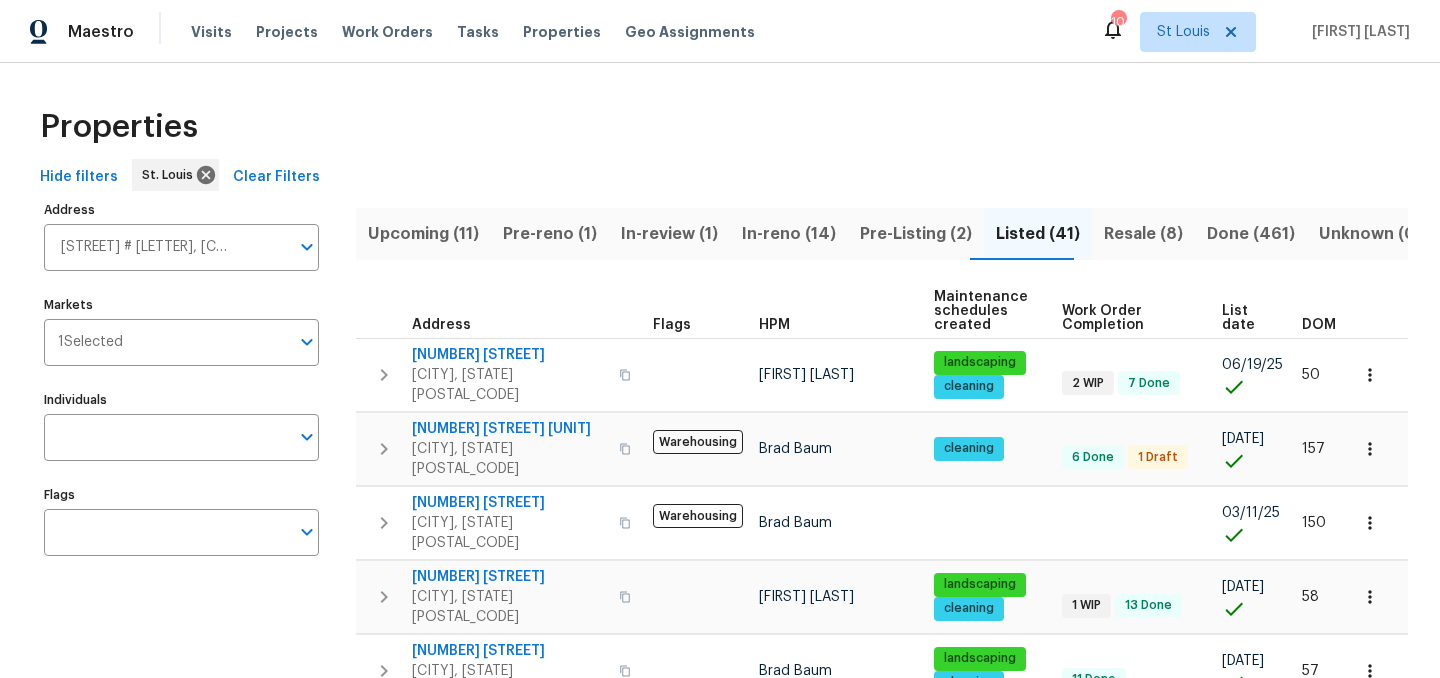 scroll, scrollTop: 0, scrollLeft: 0, axis: both 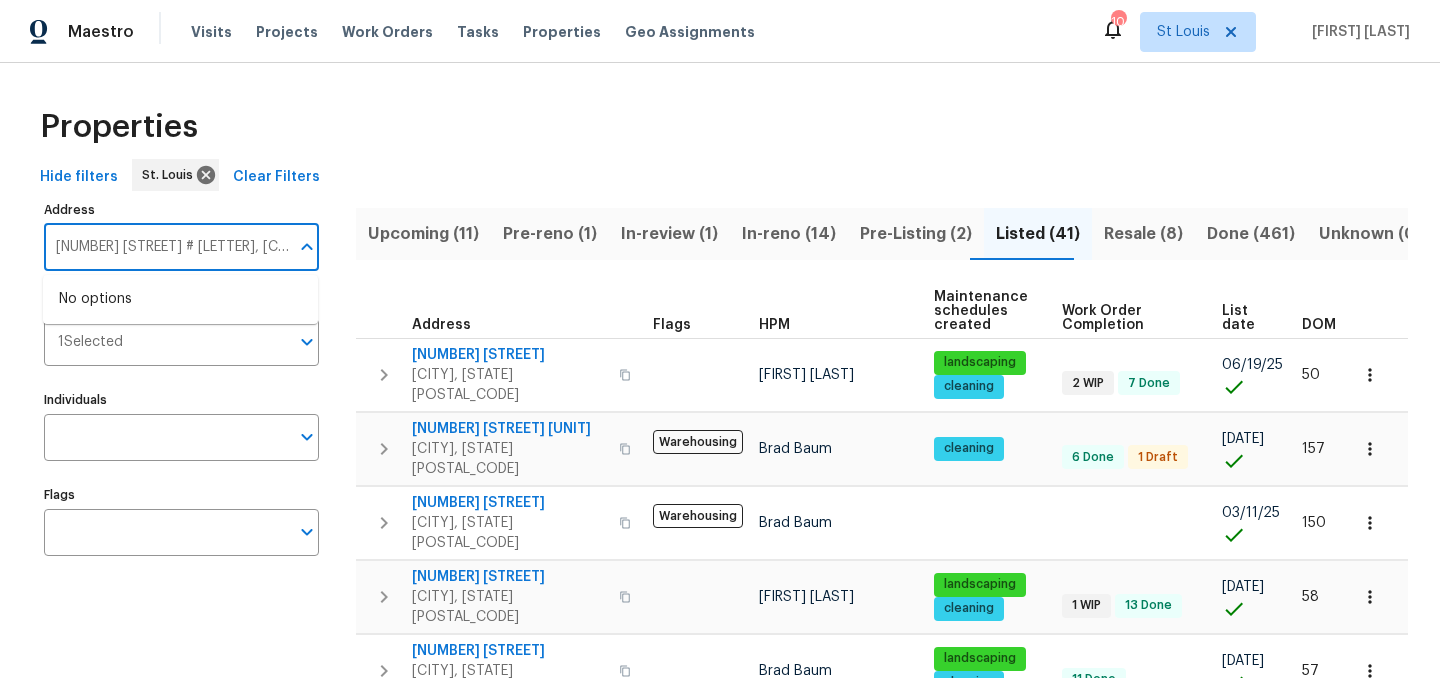 click on "Pre-Listing (2)" at bounding box center [916, 234] 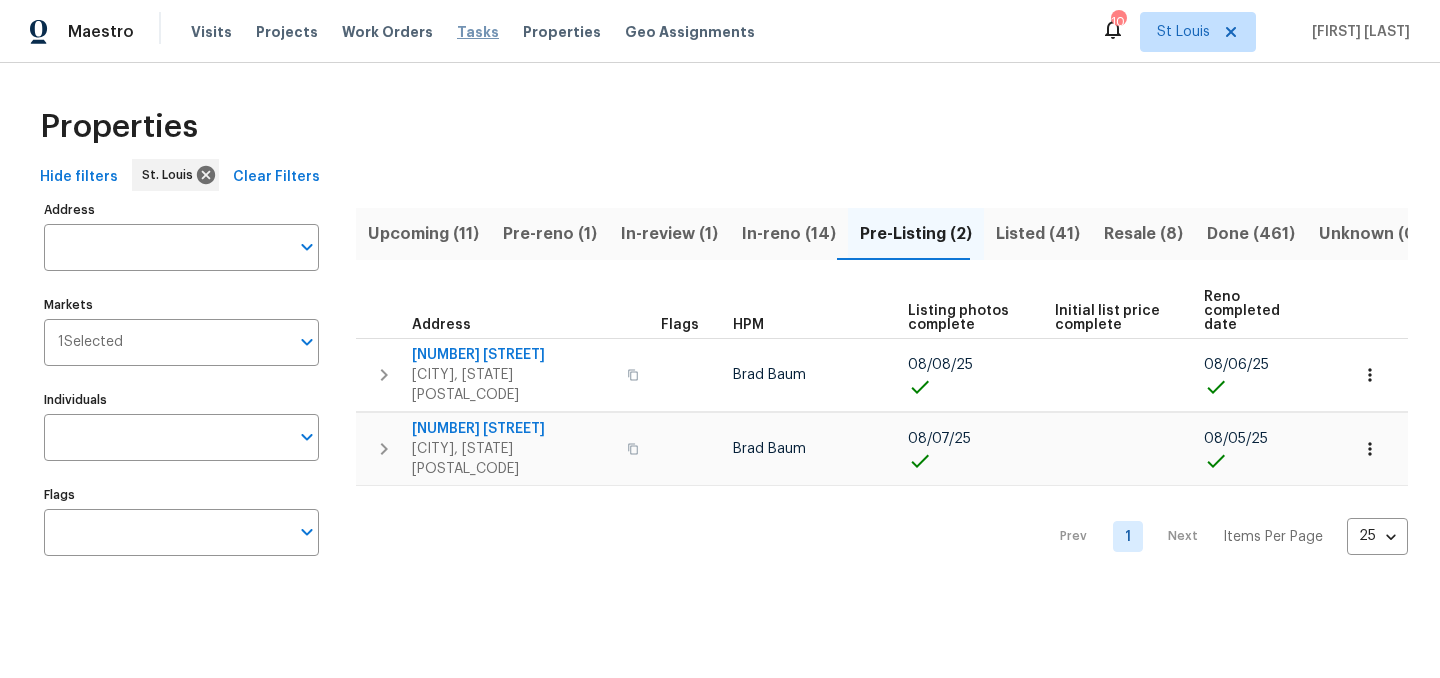 click on "Tasks" at bounding box center (478, 32) 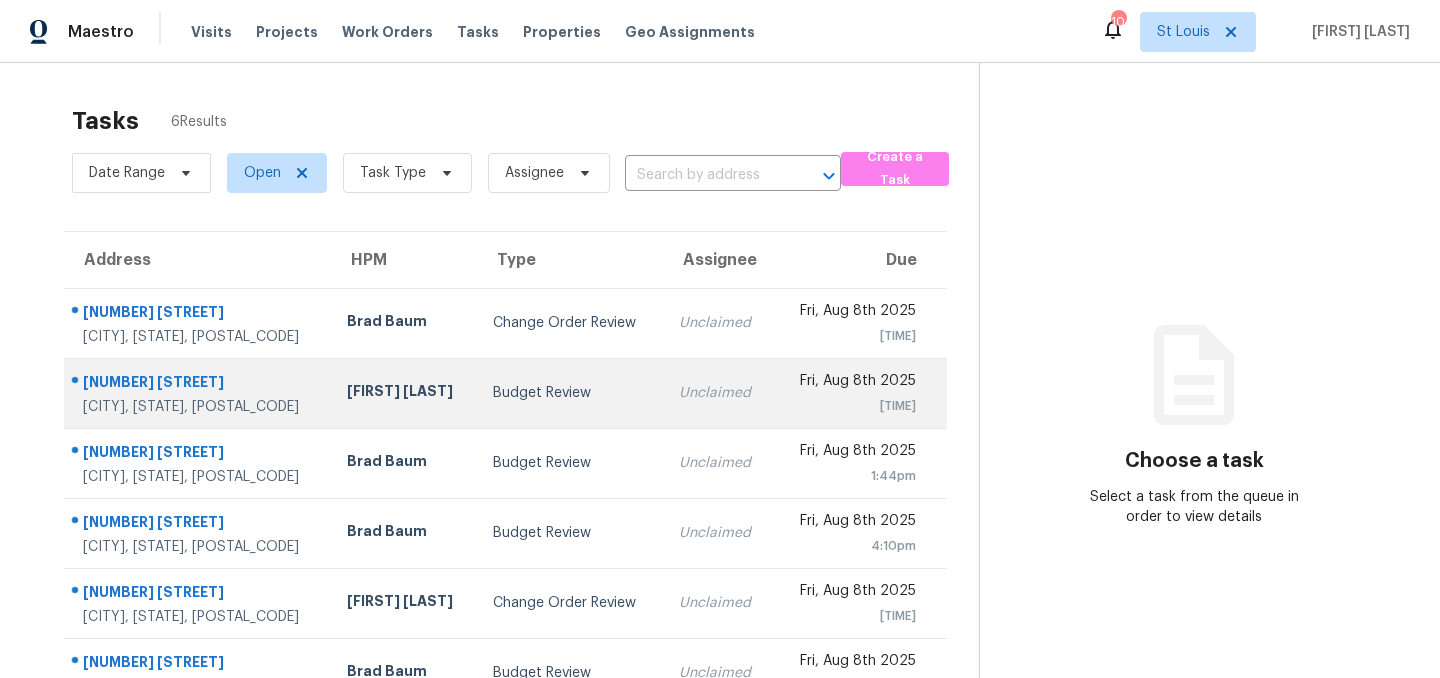 click on "Budget Review" at bounding box center (570, 393) 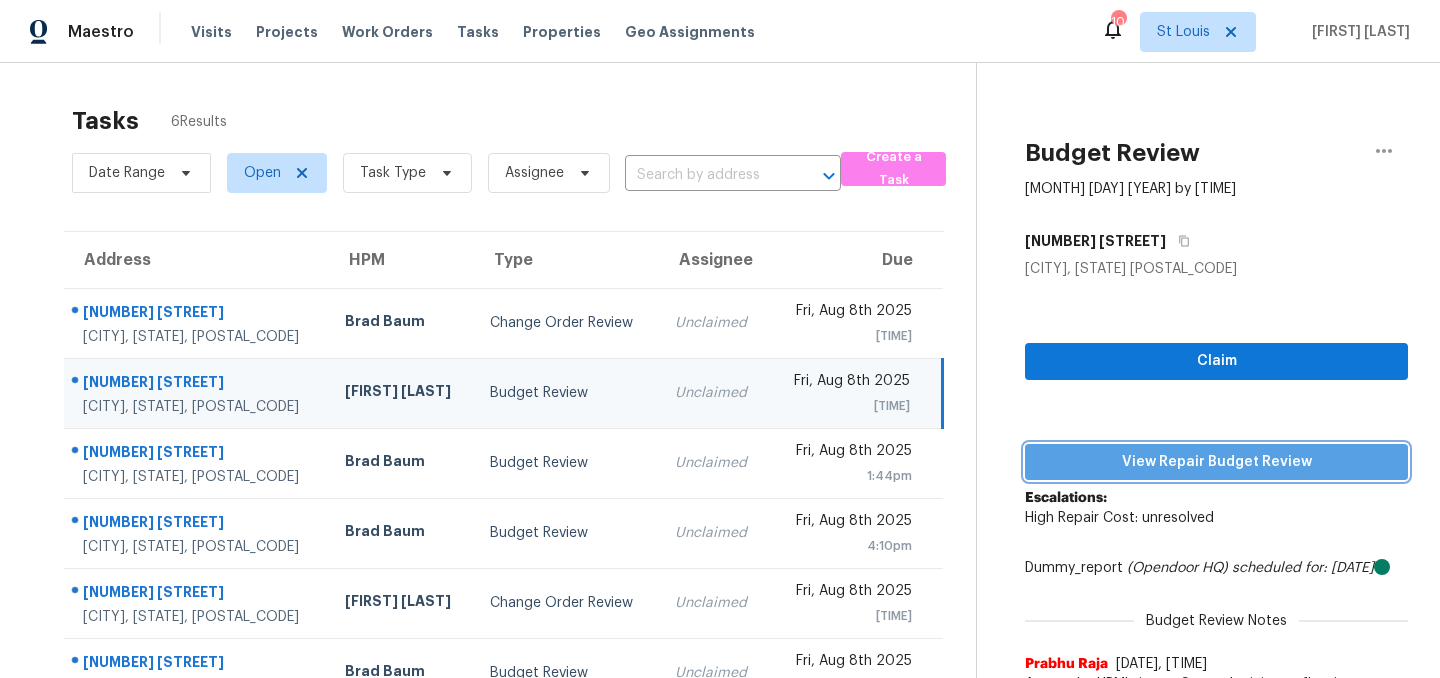click on "View Repair Budget Review" at bounding box center (1216, 462) 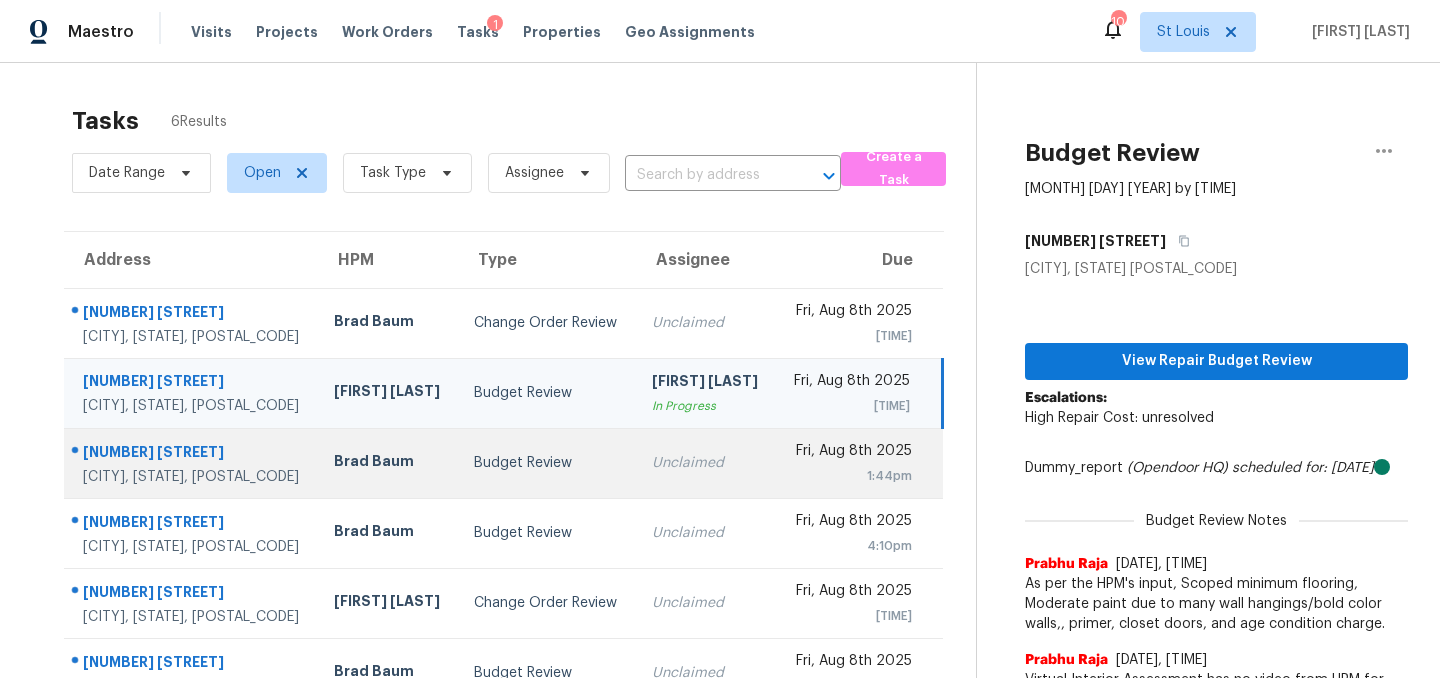 click on "Budget Review" at bounding box center (546, 463) 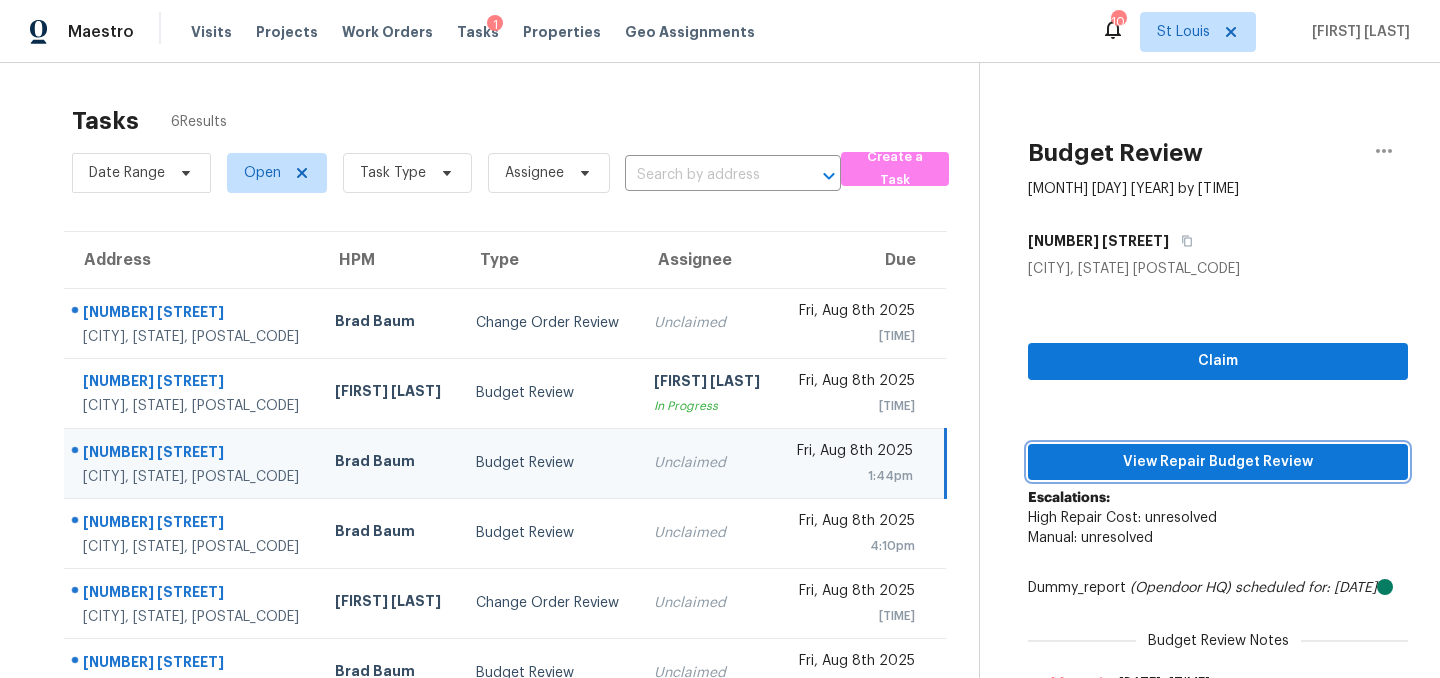 click on "View Repair Budget Review" at bounding box center [1218, 462] 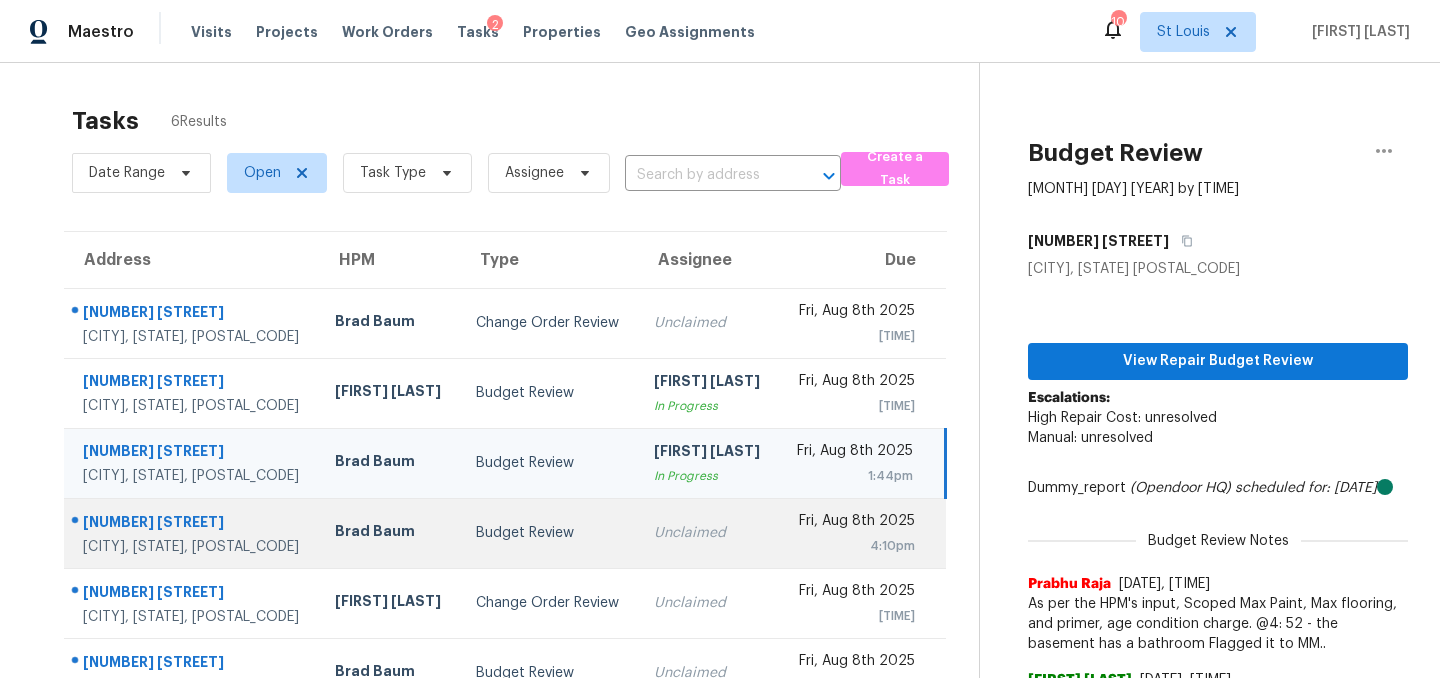 click on "Budget Review" at bounding box center (549, 533) 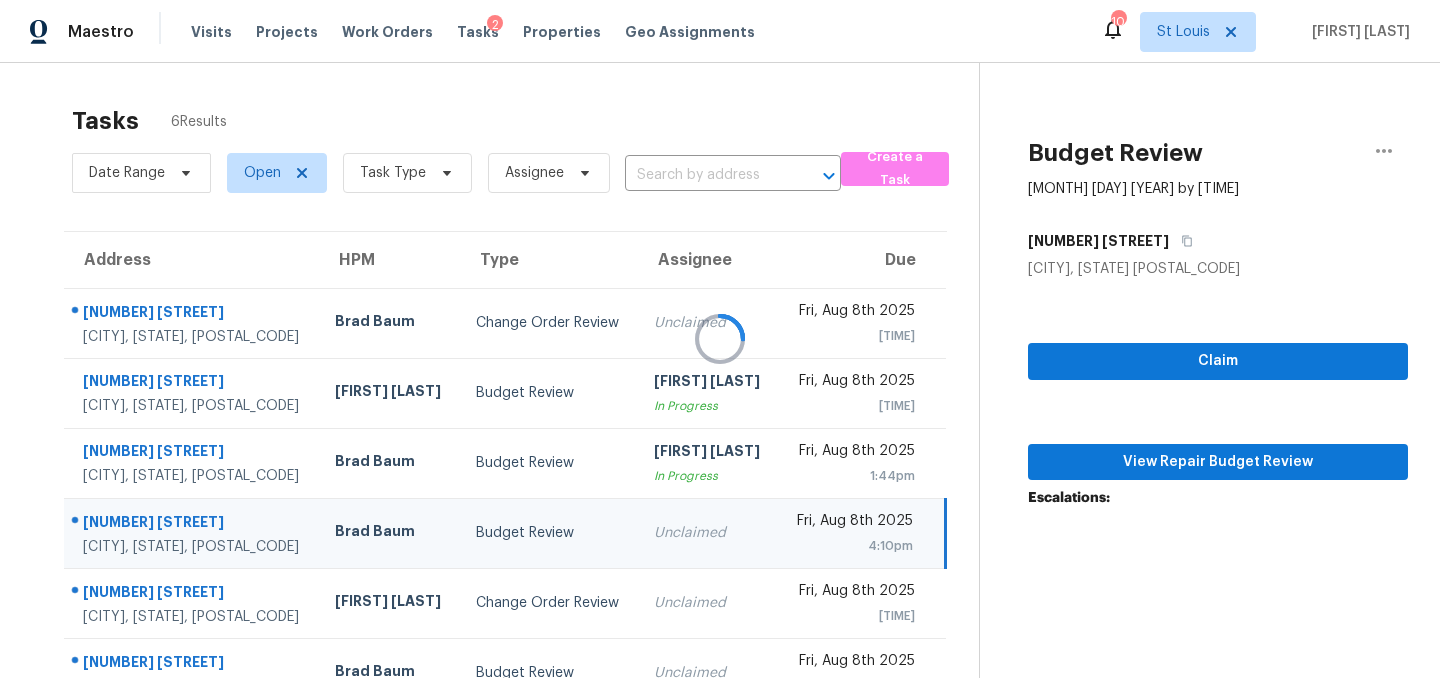 click at bounding box center [720, 339] 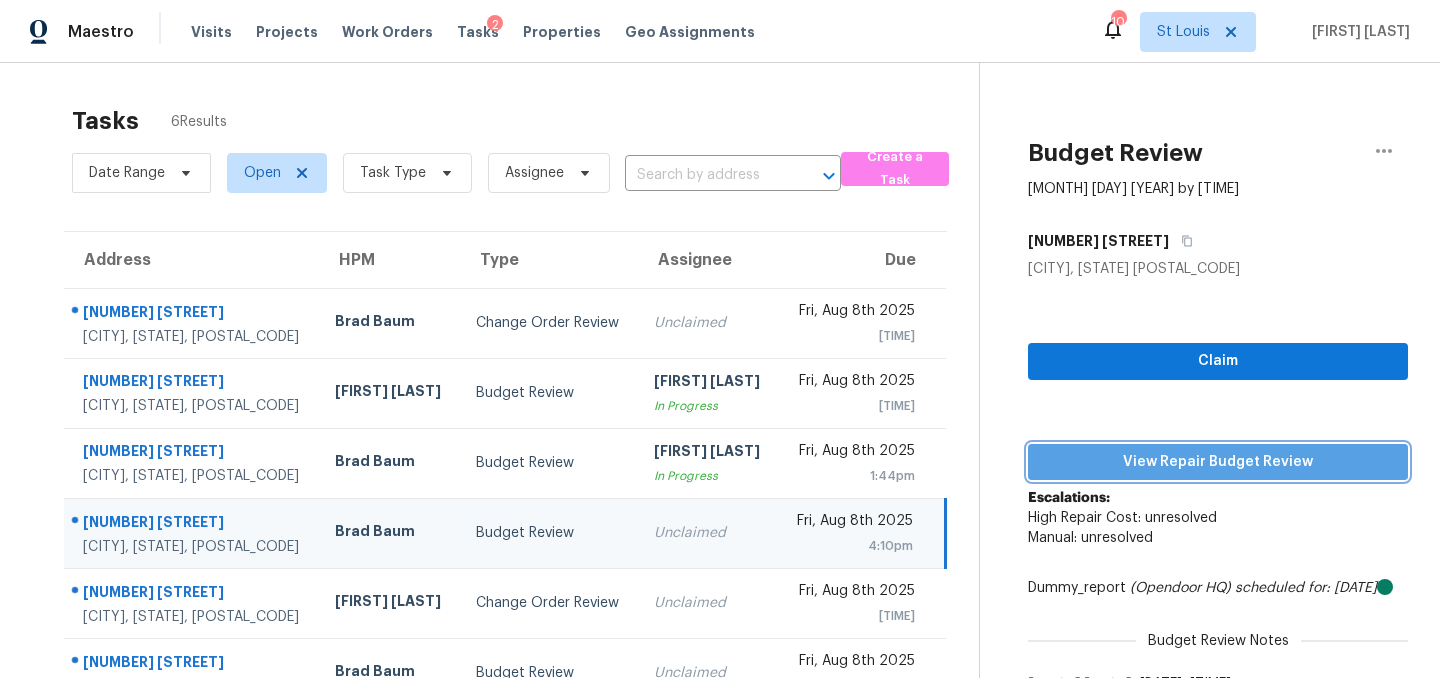 click on "View Repair Budget Review" at bounding box center (1218, 462) 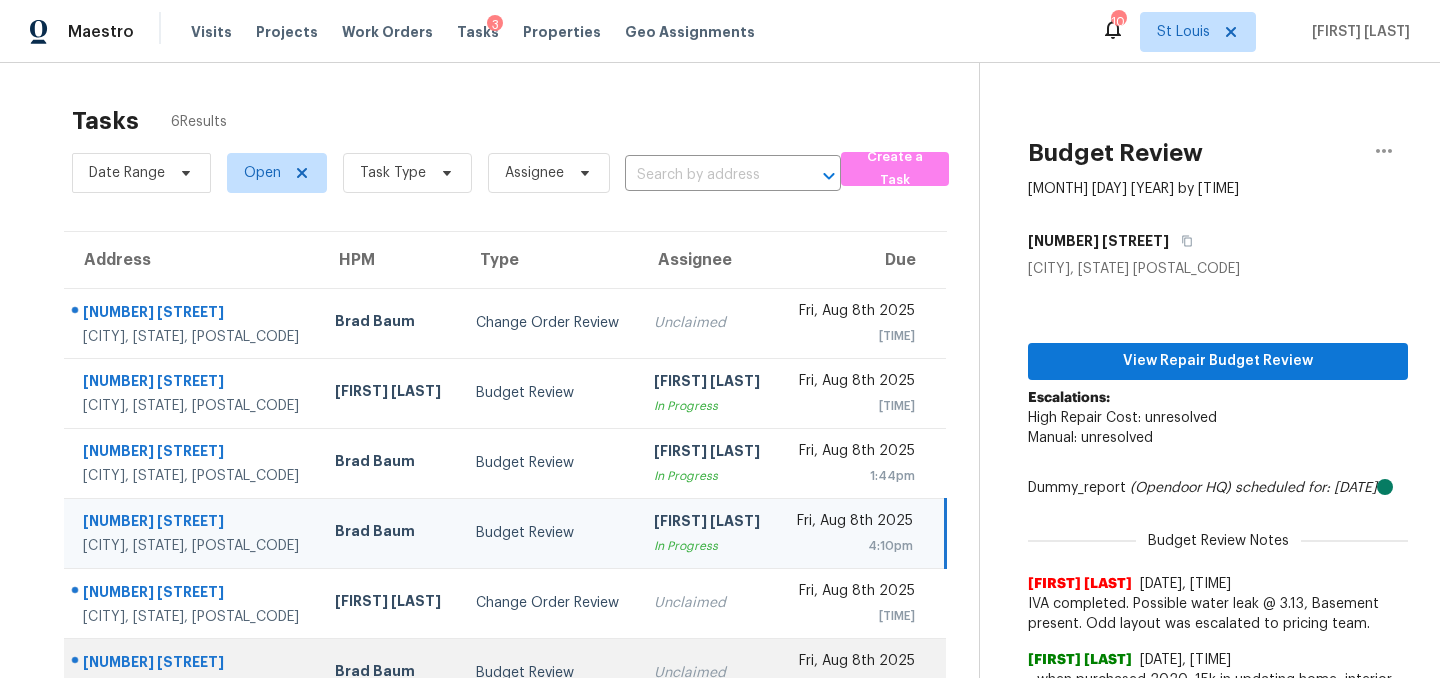 click on "Budget Review" at bounding box center (549, 673) 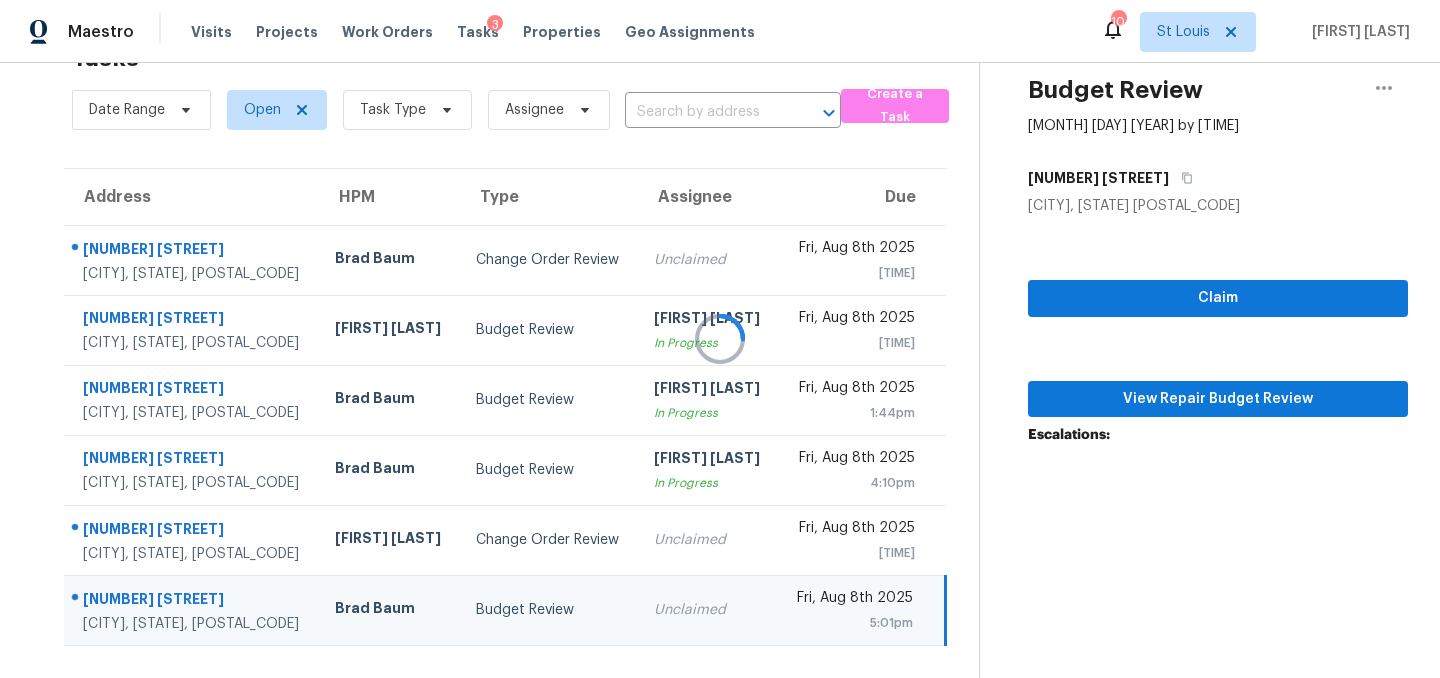 scroll, scrollTop: 102, scrollLeft: 0, axis: vertical 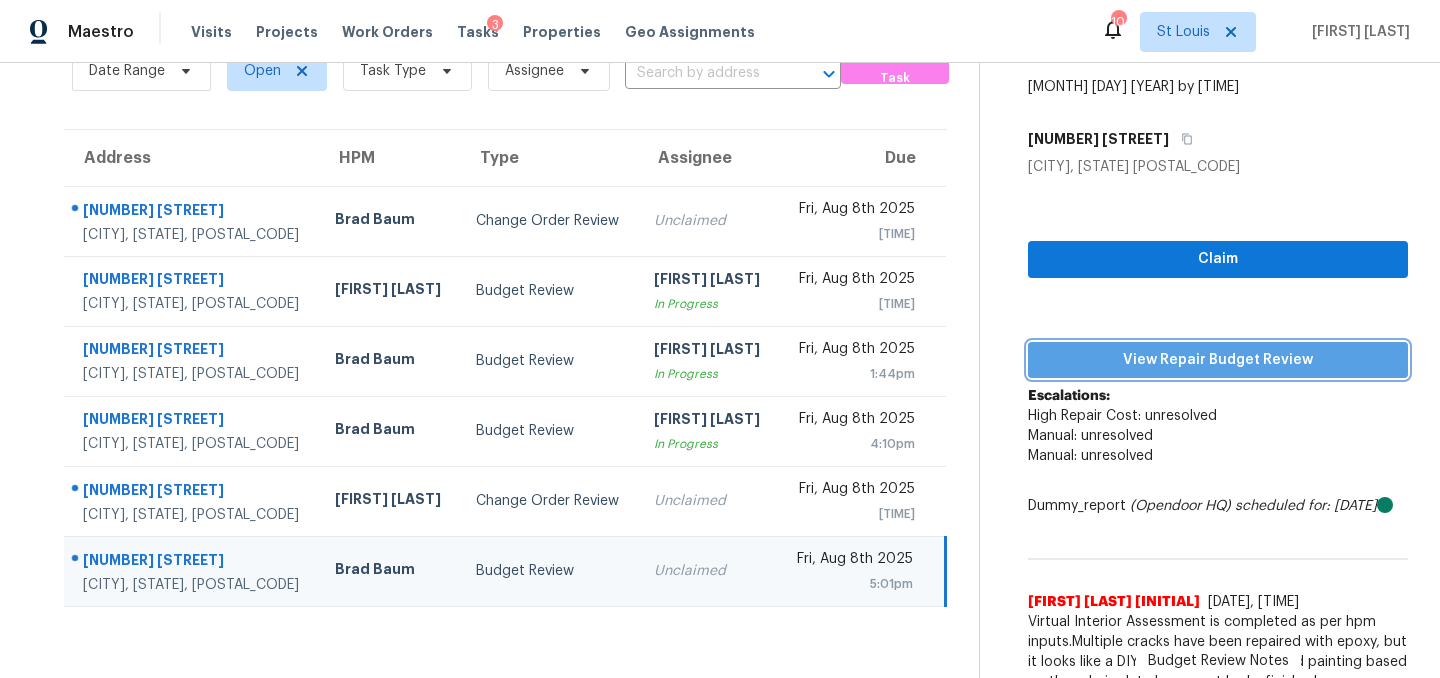 click on "View Repair Budget Review" at bounding box center (1218, 360) 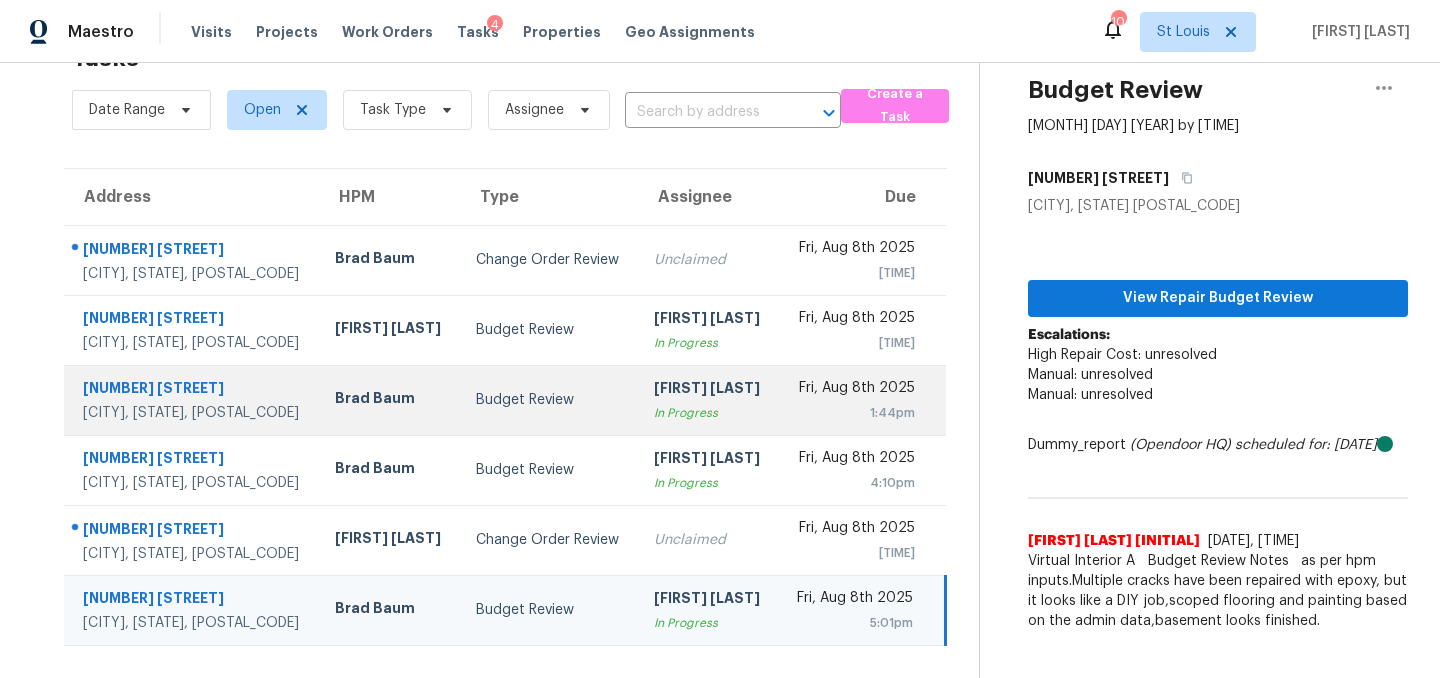 scroll, scrollTop: 63, scrollLeft: 0, axis: vertical 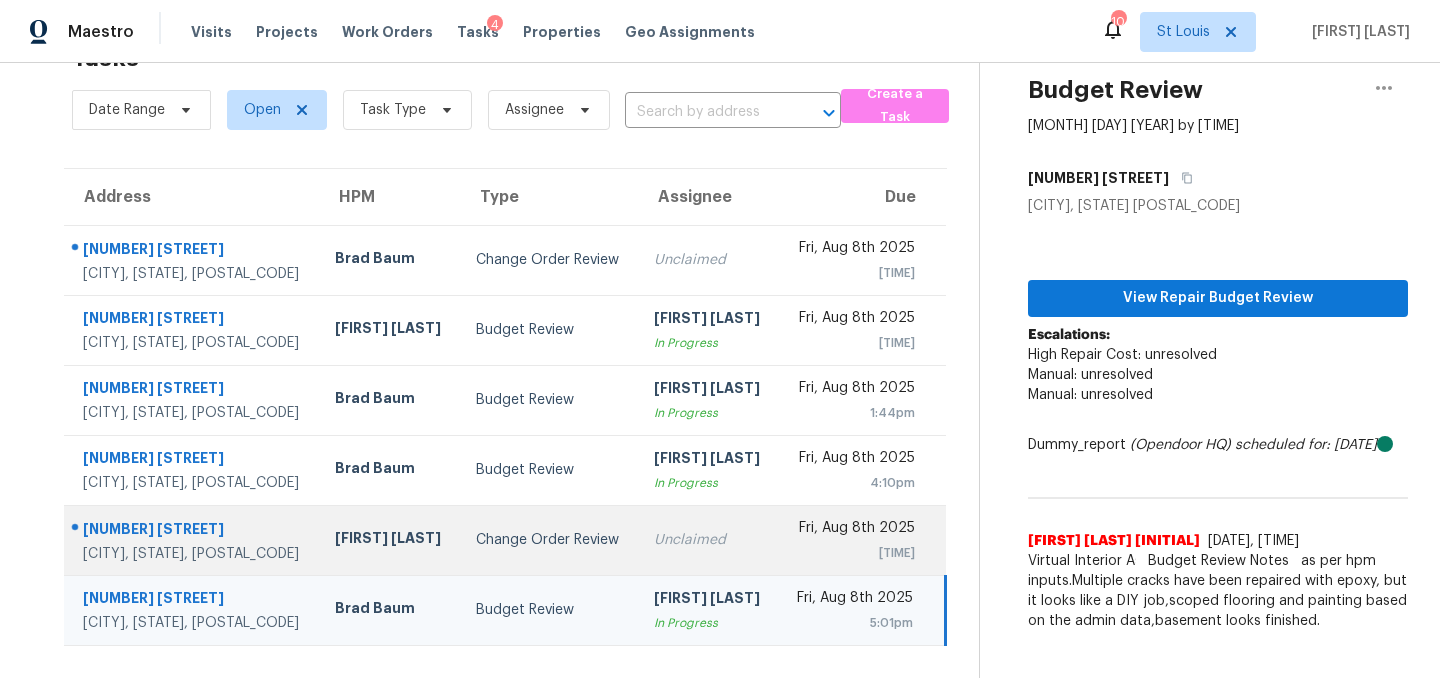 click on "Change Order Review" at bounding box center (549, 540) 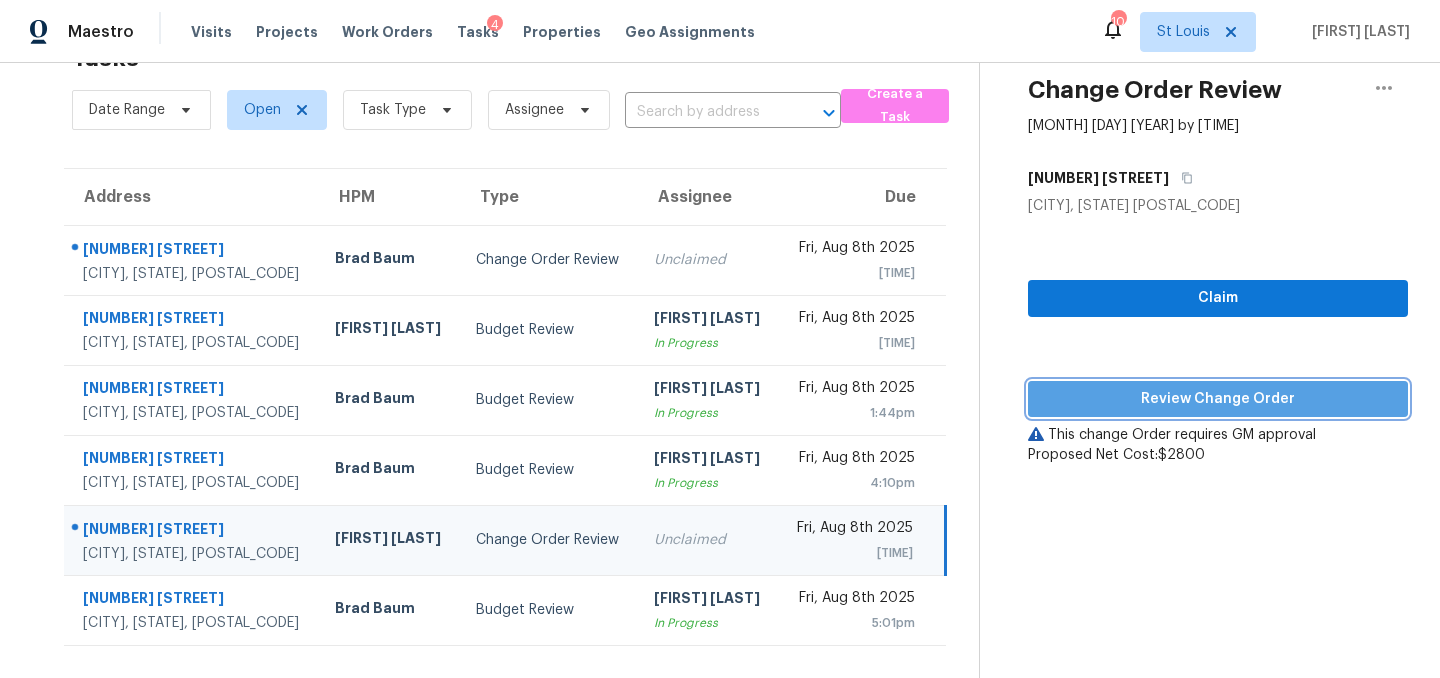 click on "Review Change Order" at bounding box center [1218, 399] 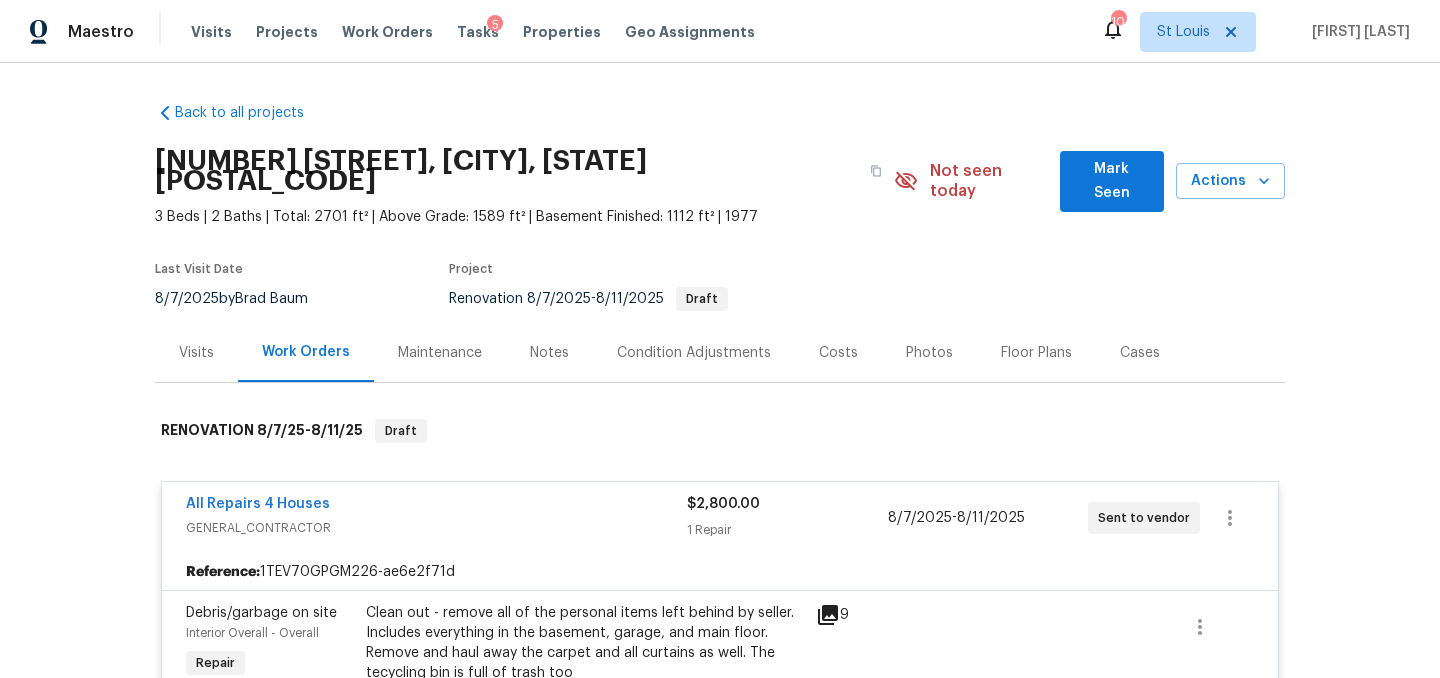 scroll, scrollTop: 511, scrollLeft: 0, axis: vertical 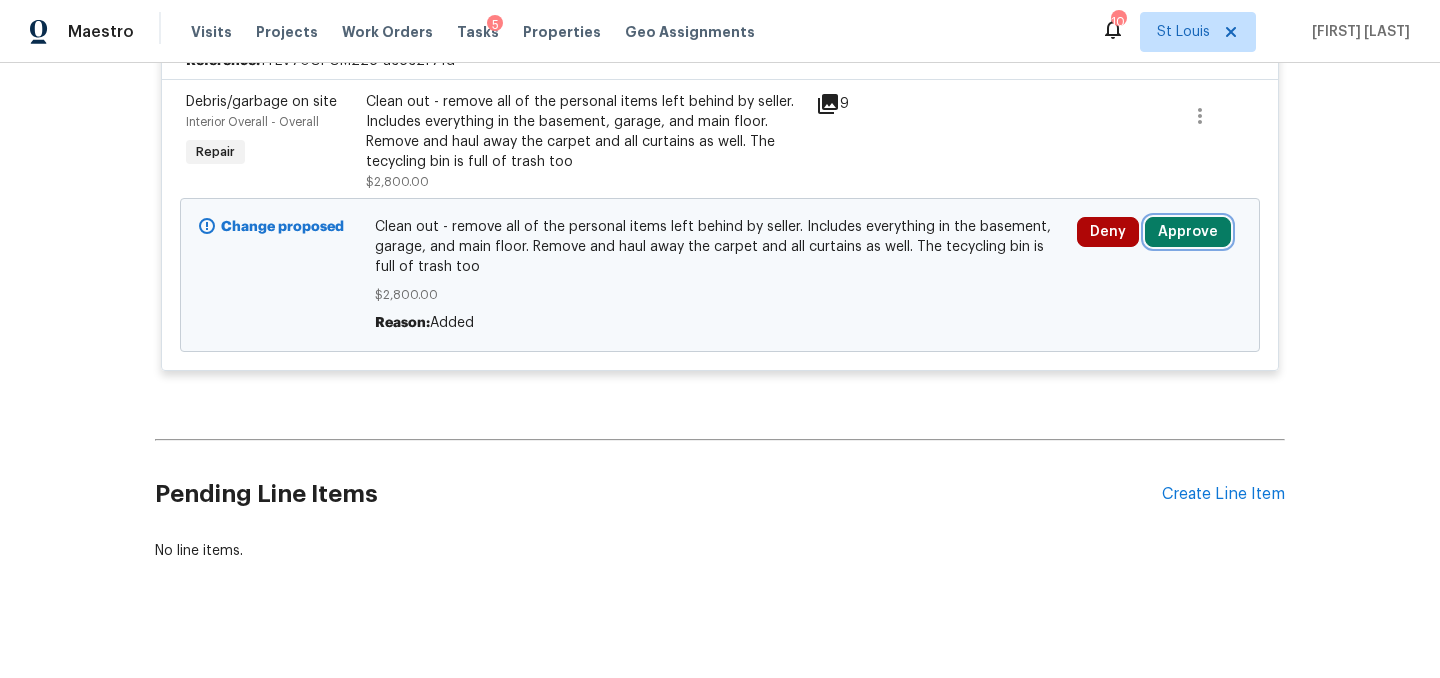 click on "Approve" at bounding box center (1188, 232) 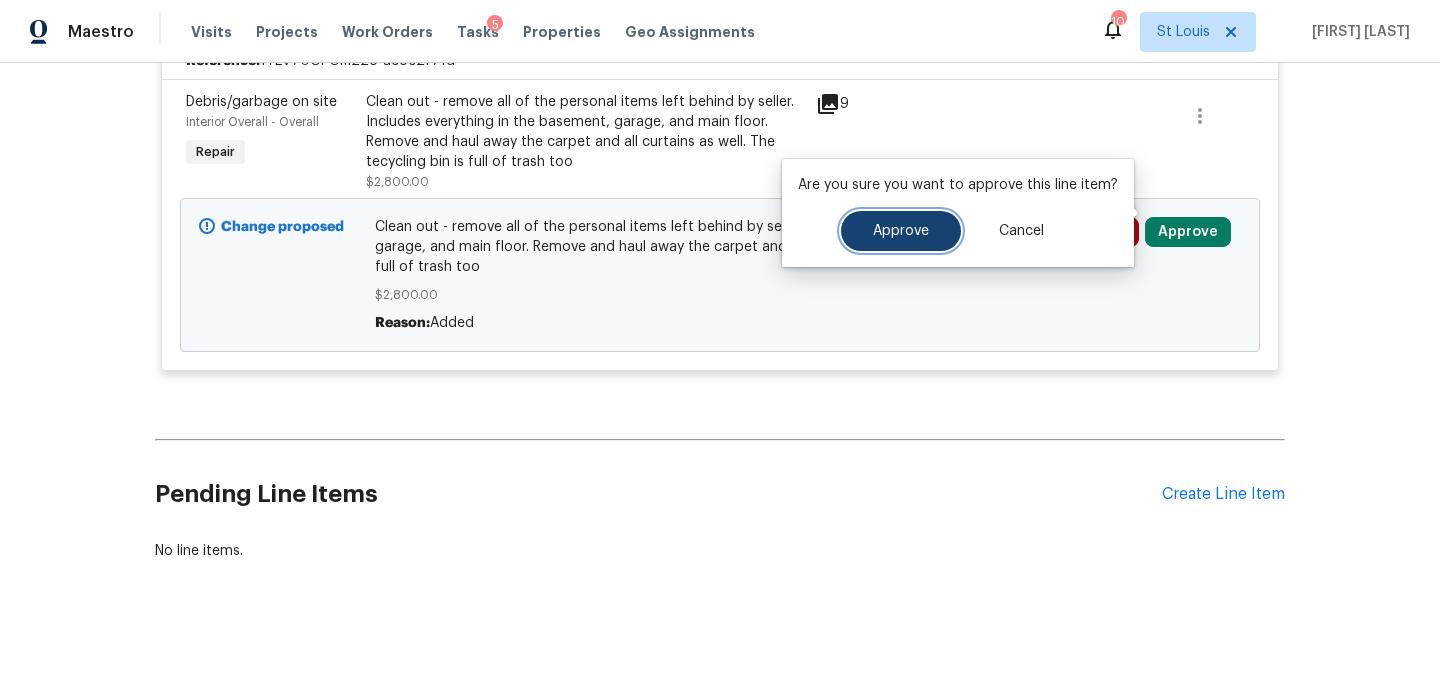 click on "Approve" at bounding box center (901, 231) 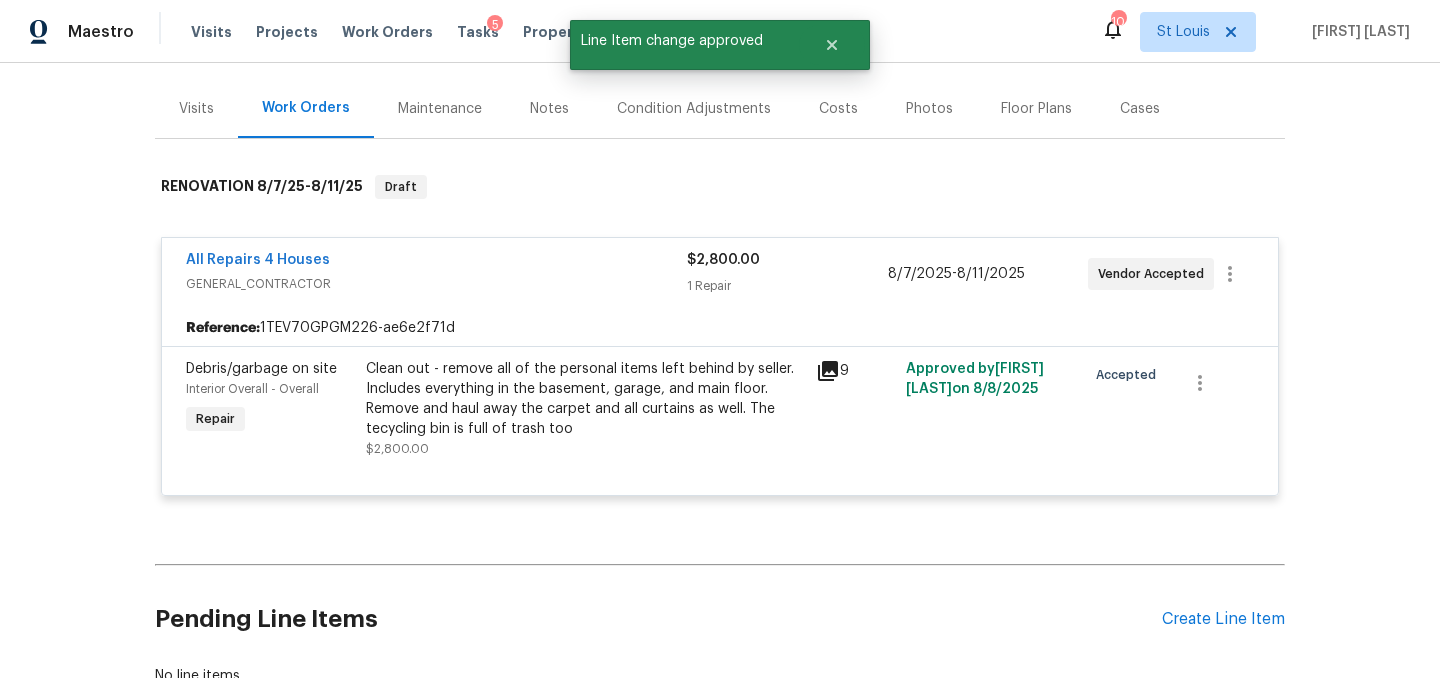 scroll, scrollTop: 241, scrollLeft: 0, axis: vertical 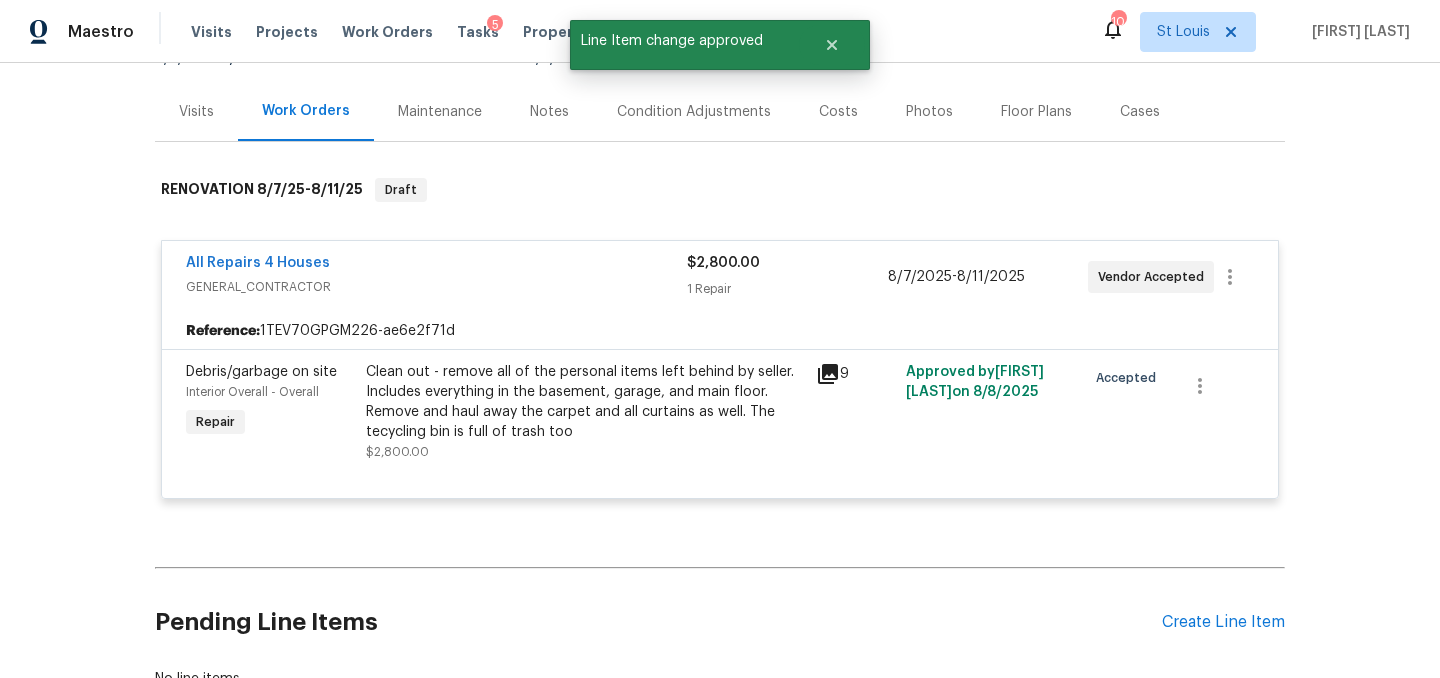click on "Tasks 5" at bounding box center [478, 32] 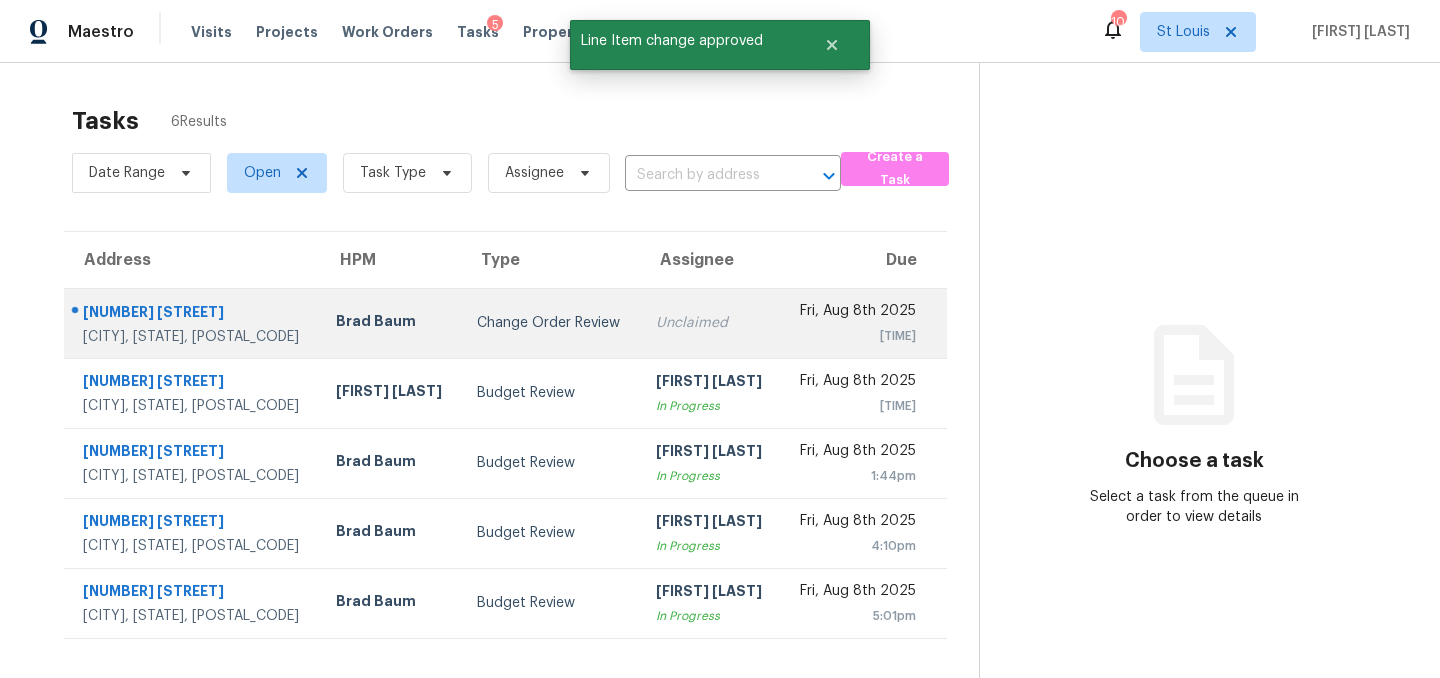 click on "Change Order Review" at bounding box center [550, 323] 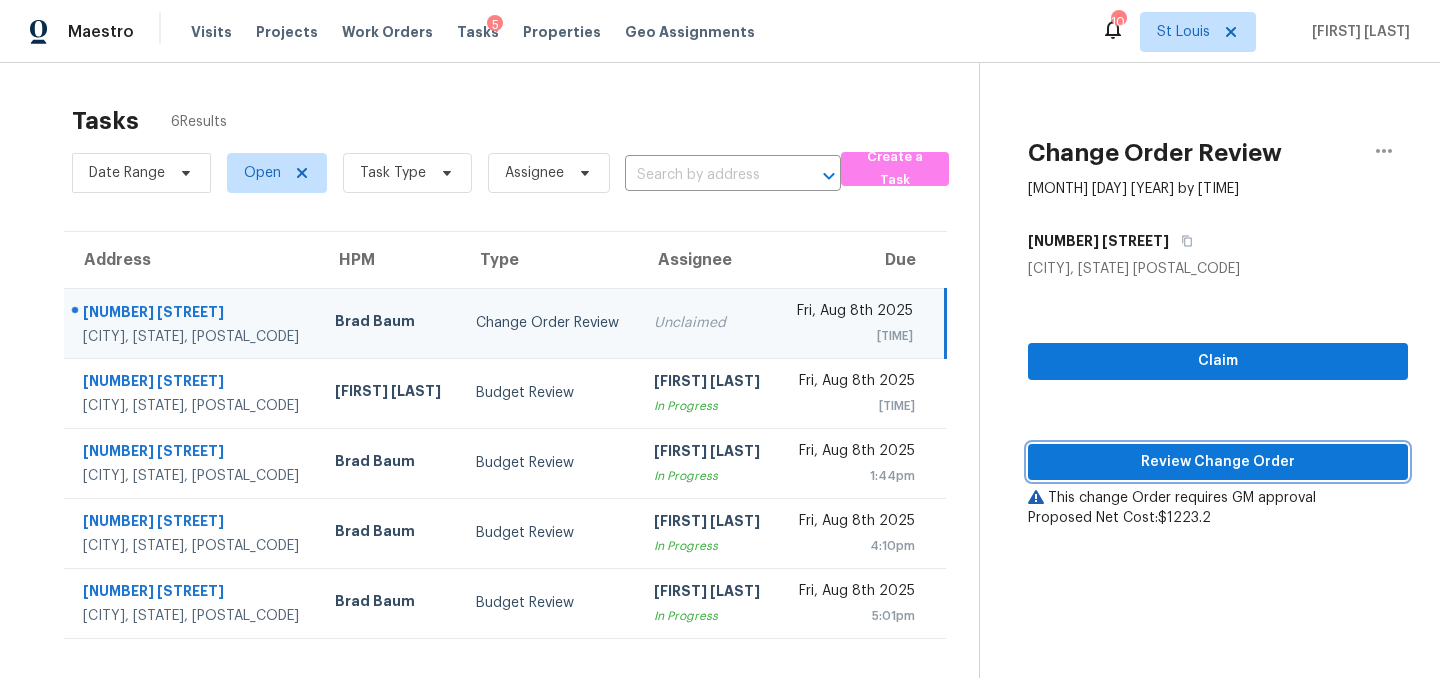 click on "Review Change Order" at bounding box center [1218, 462] 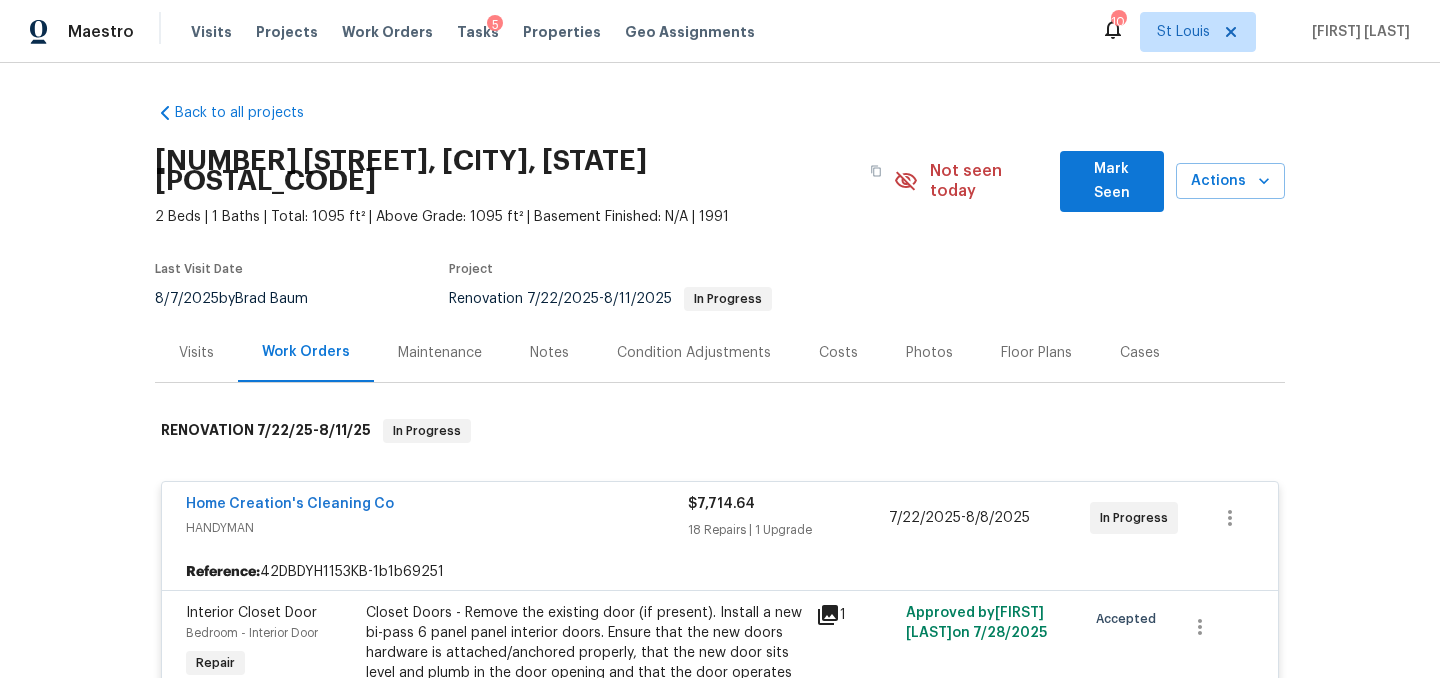 scroll, scrollTop: 464, scrollLeft: 0, axis: vertical 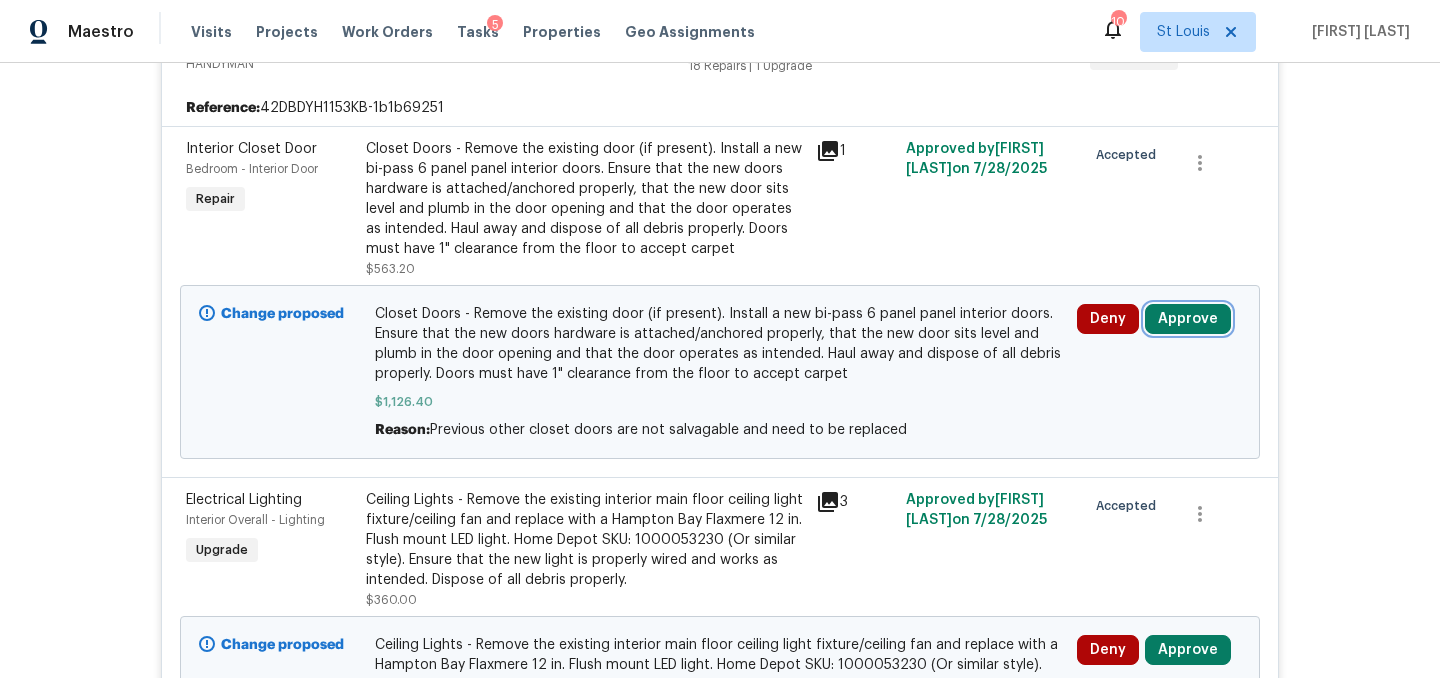 click on "Approve" at bounding box center (1188, 319) 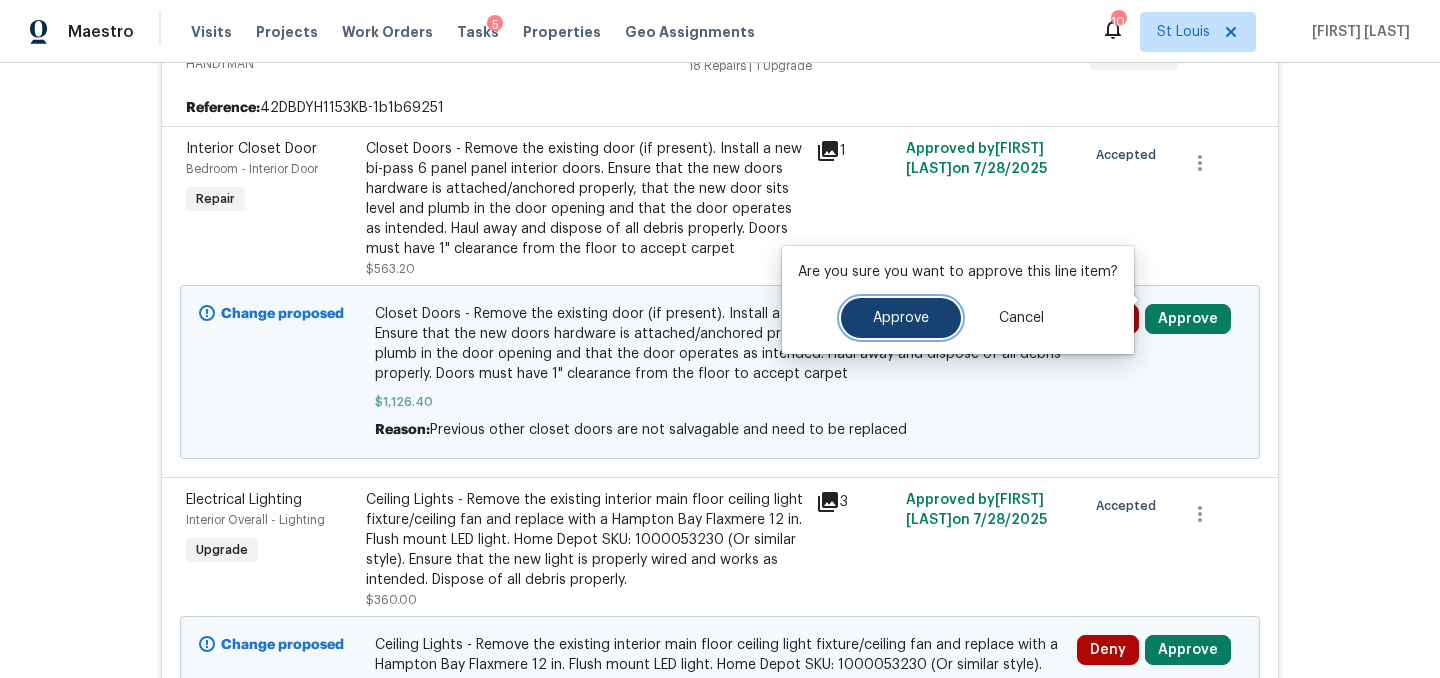click on "Approve" at bounding box center [901, 318] 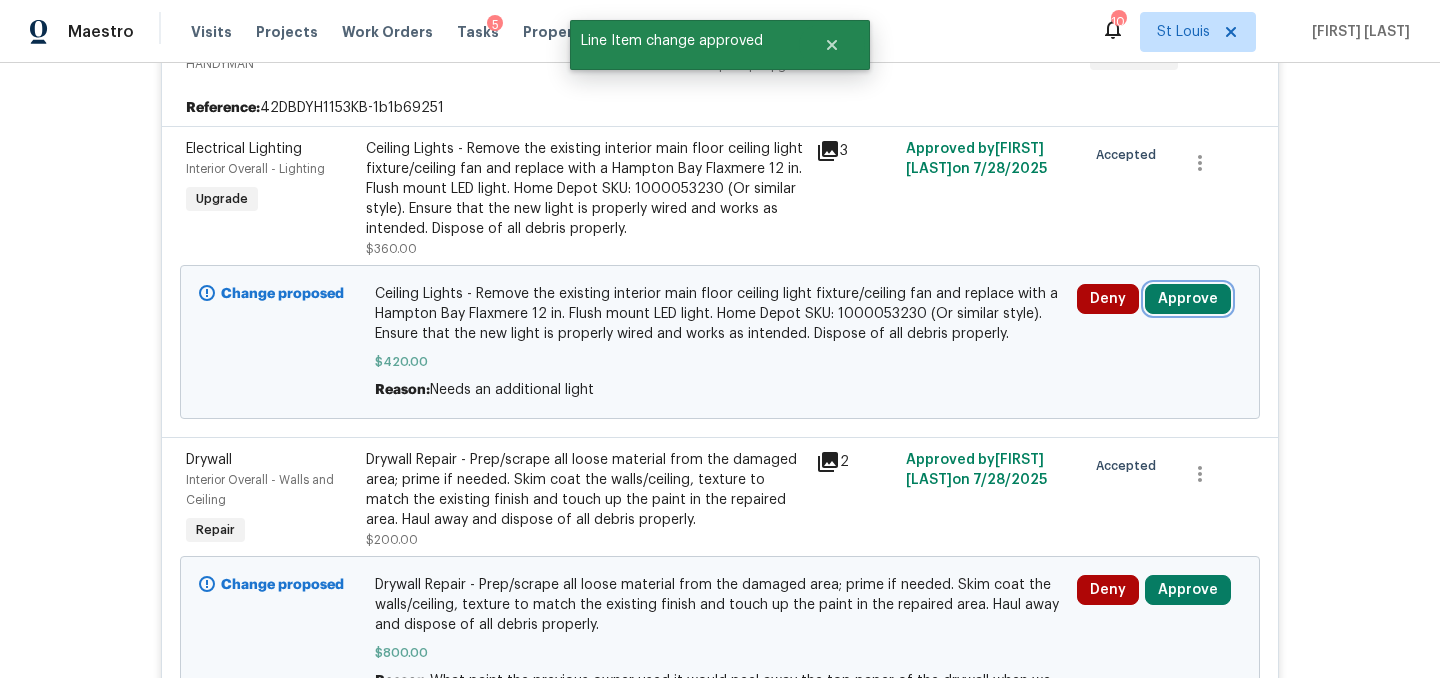 click on "Approve" at bounding box center (1188, 299) 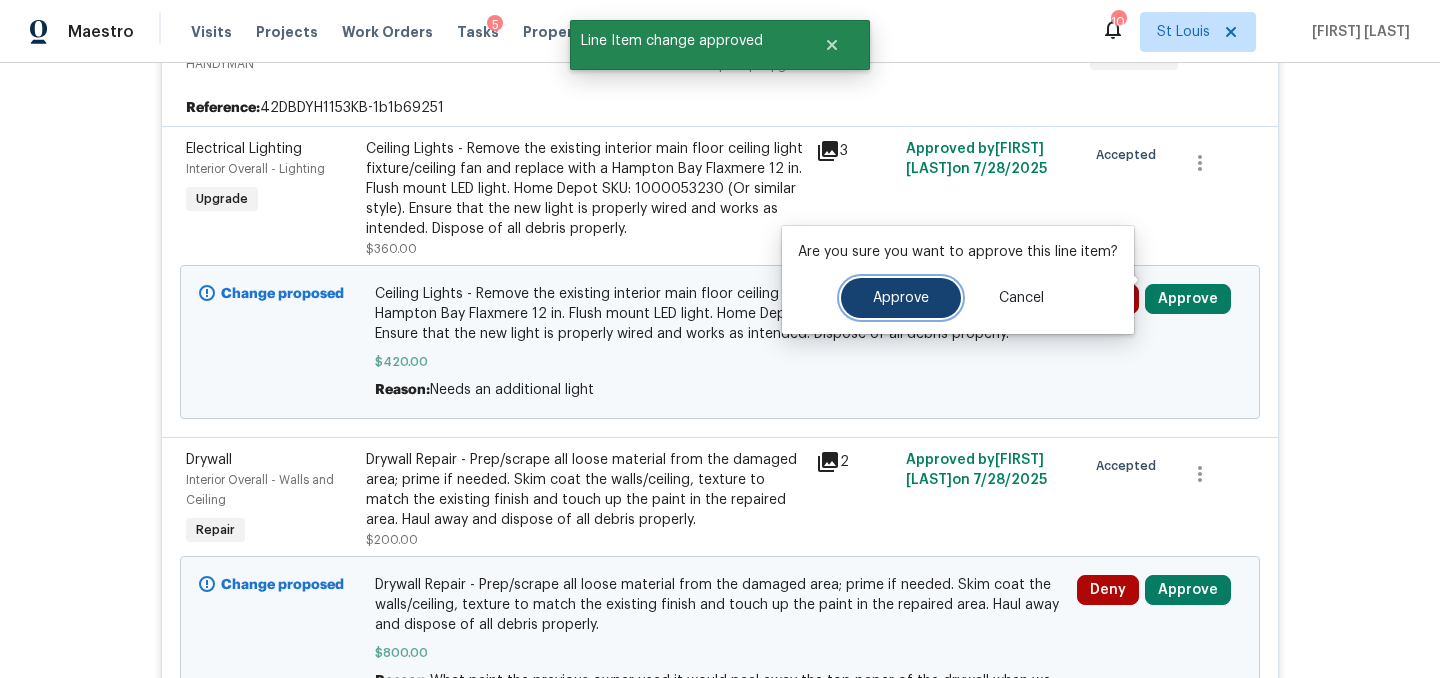 click on "Approve" at bounding box center (901, 298) 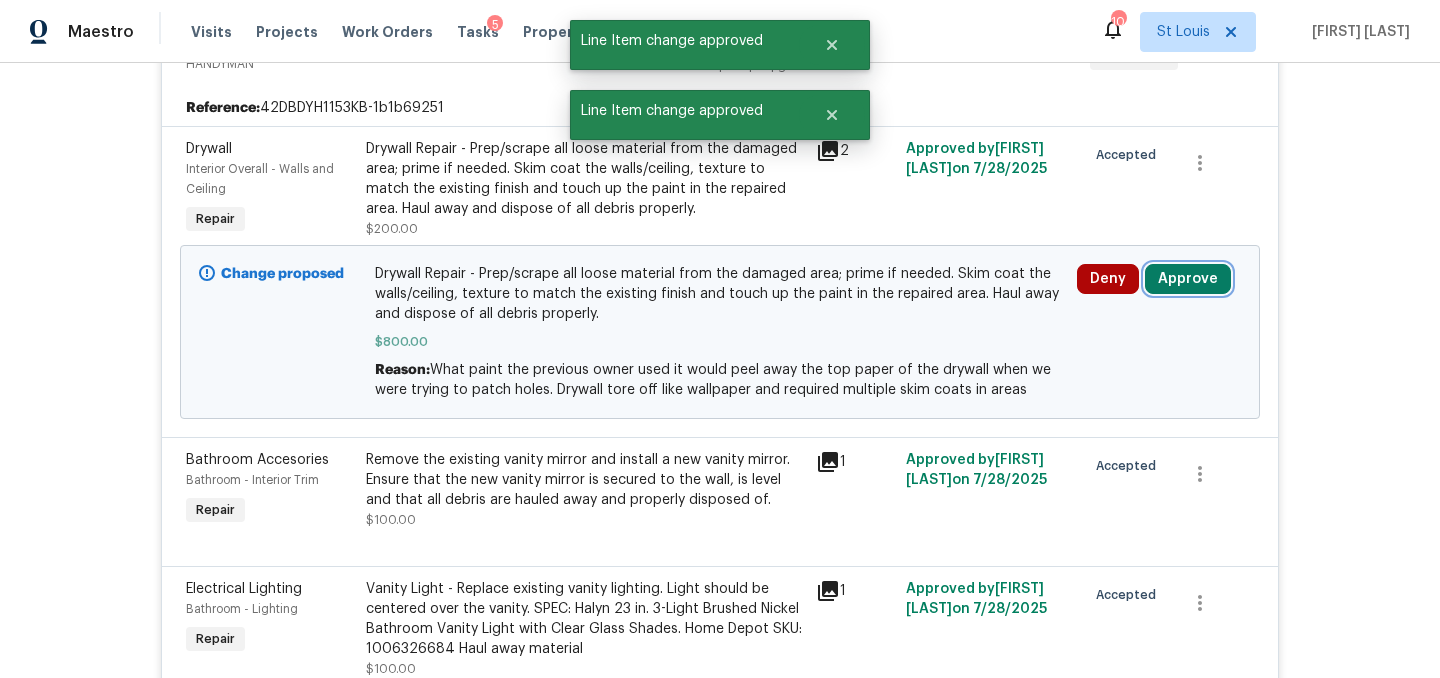 click on "Approve" at bounding box center (1188, 279) 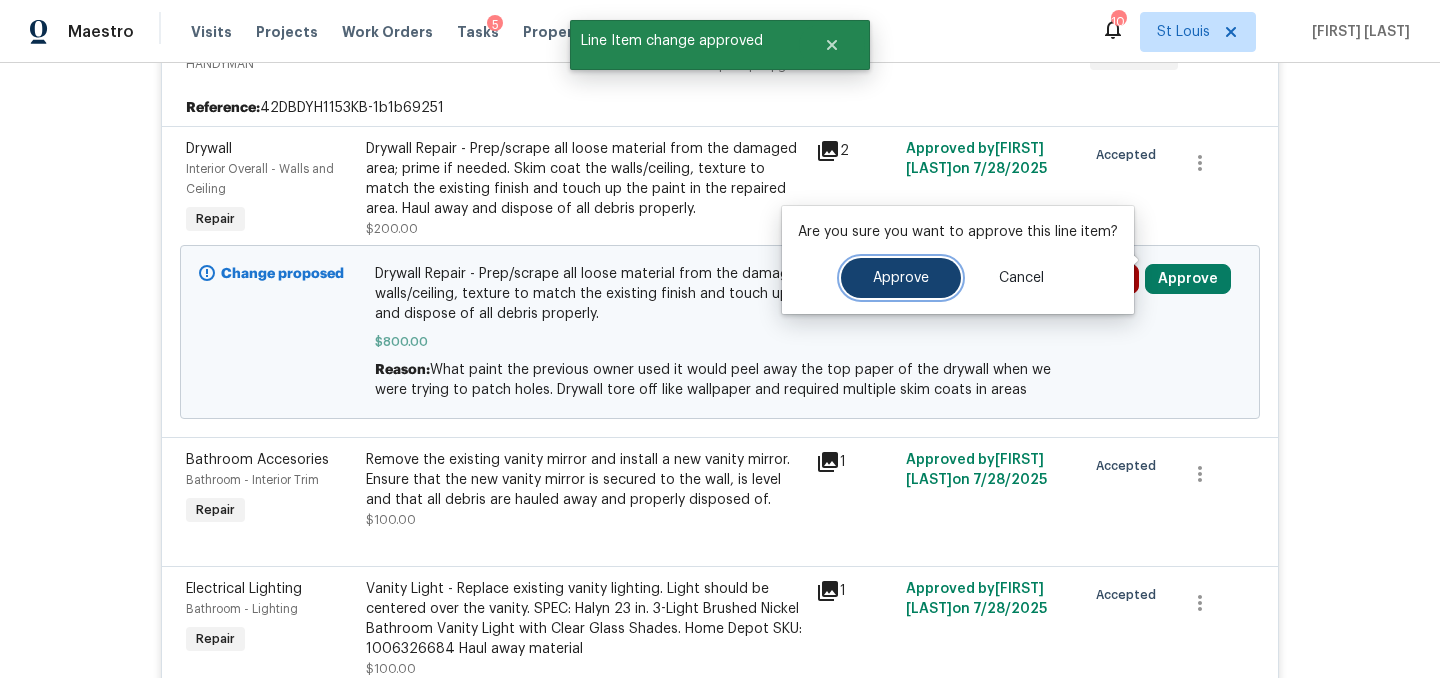 click on "Approve" at bounding box center (901, 278) 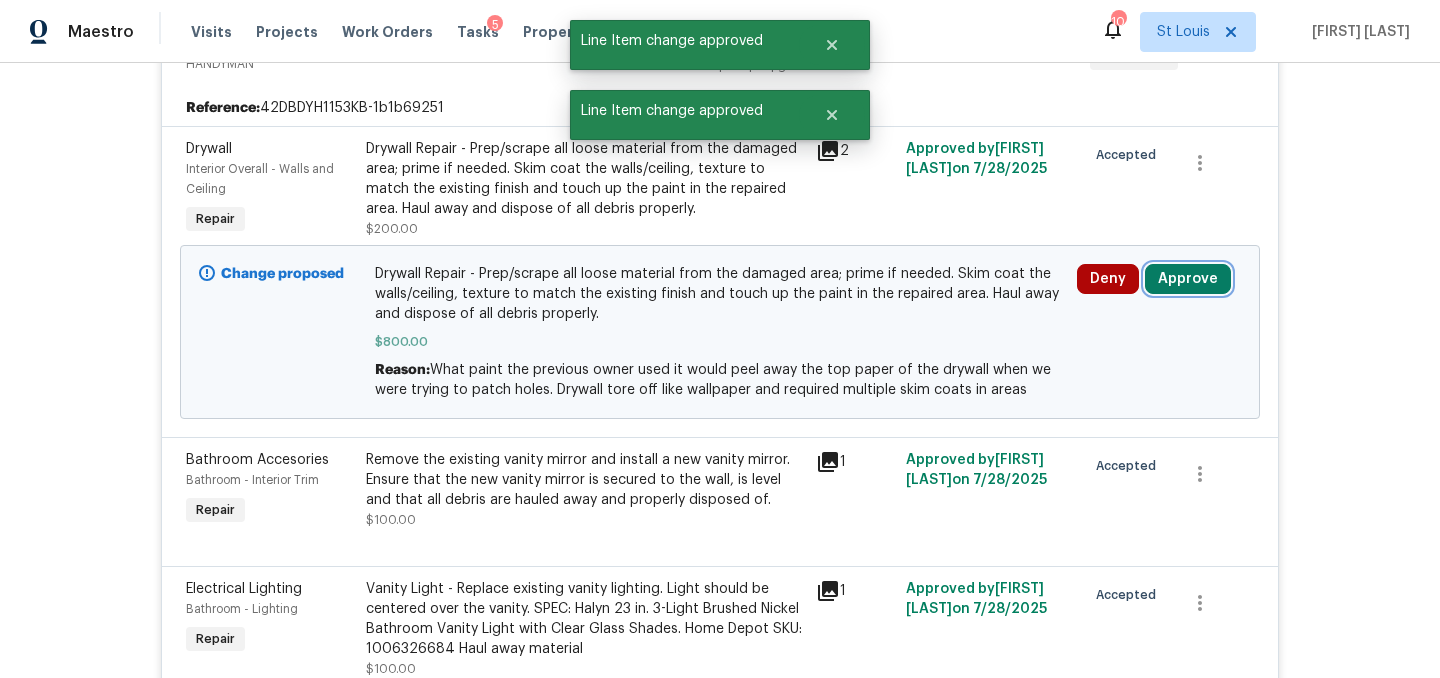 click on "Approve" at bounding box center (1188, 279) 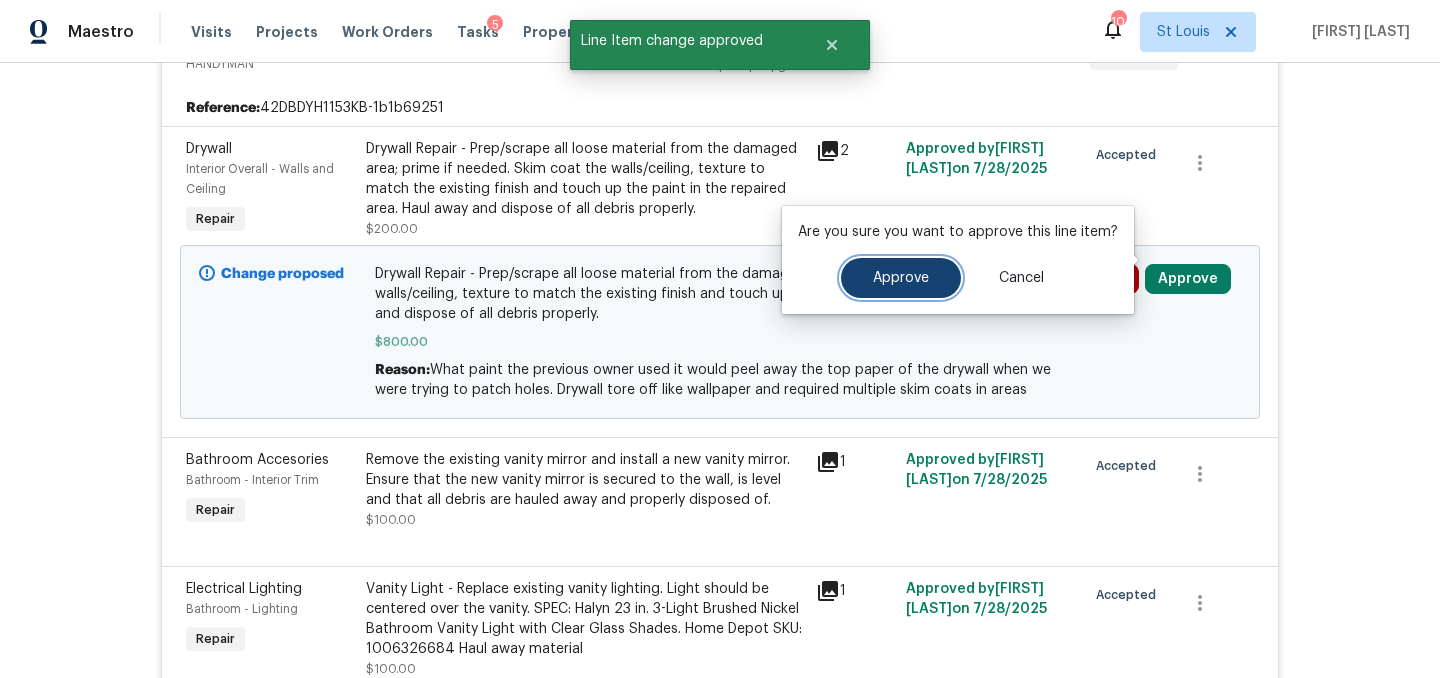 click on "Approve" at bounding box center [901, 278] 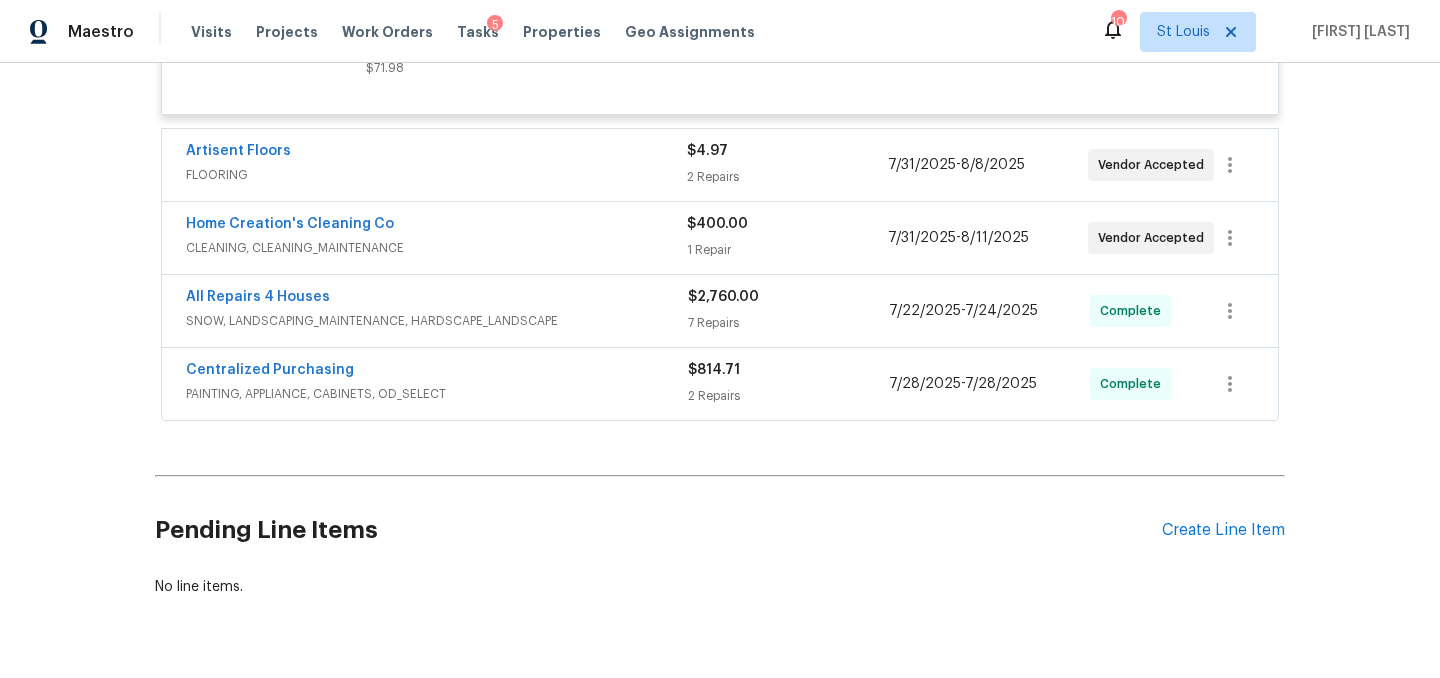 scroll, scrollTop: 4503, scrollLeft: 0, axis: vertical 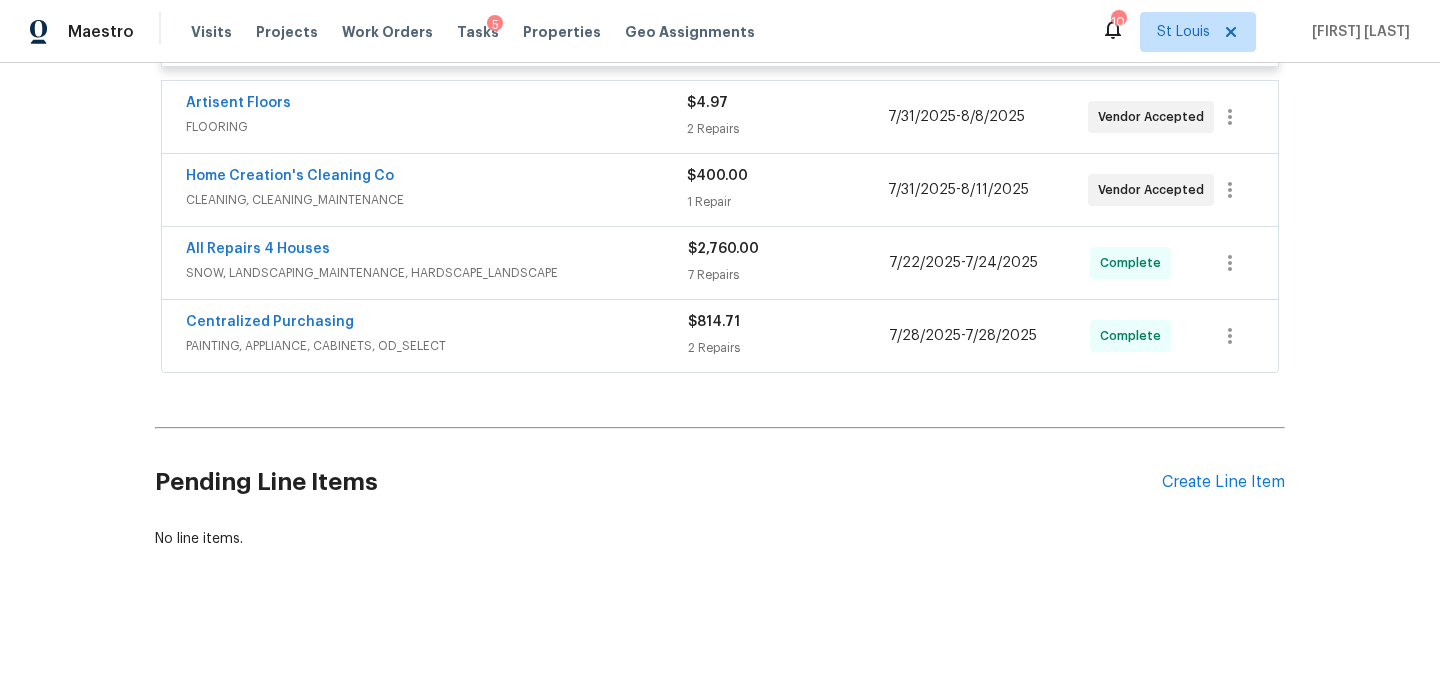 click on "Home Creation's Cleaning Co" at bounding box center [436, 178] 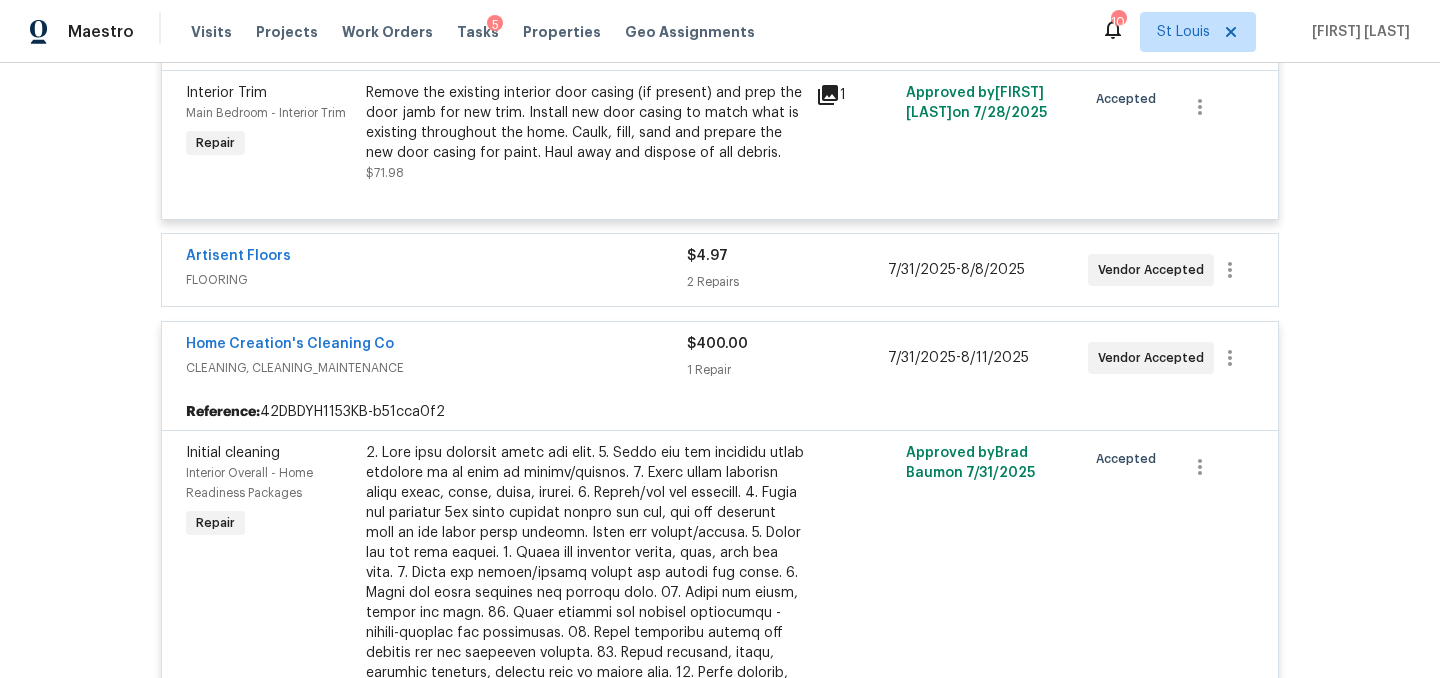 scroll, scrollTop: 4177, scrollLeft: 0, axis: vertical 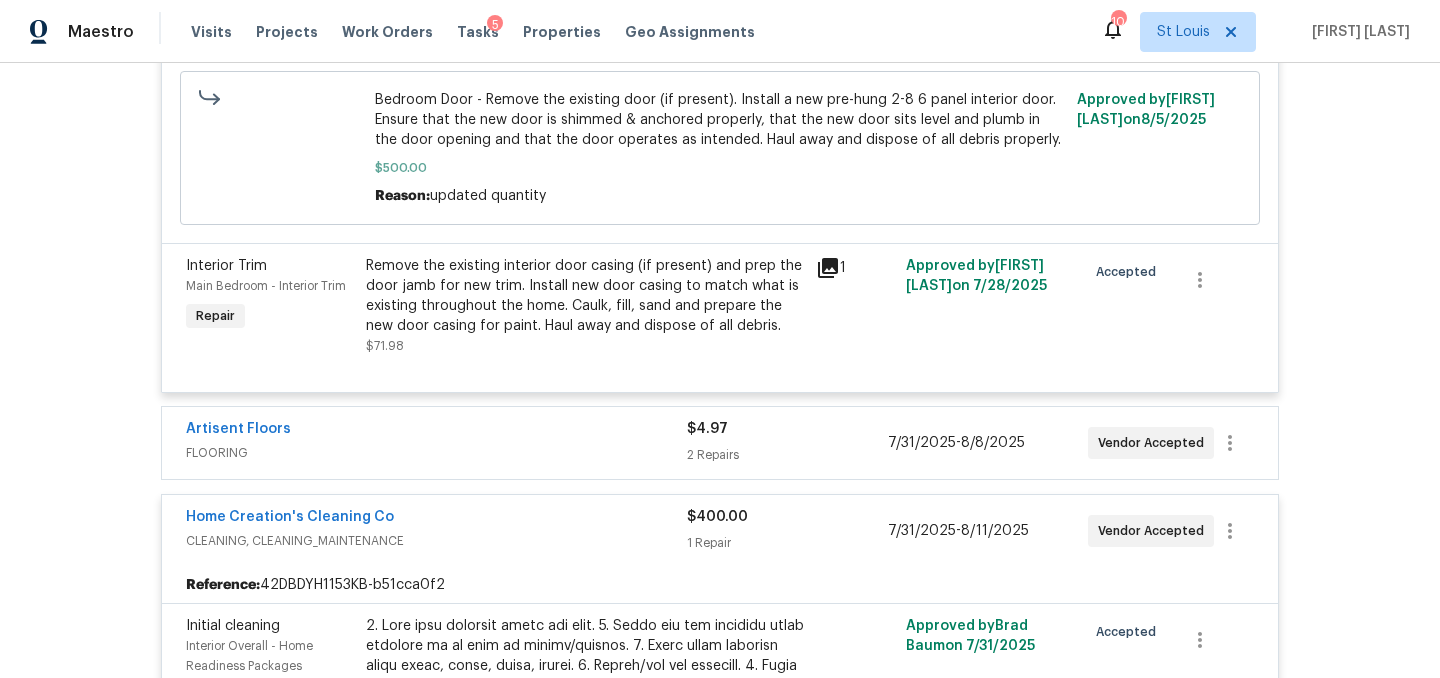 click on "Artisent Floors" at bounding box center (436, 431) 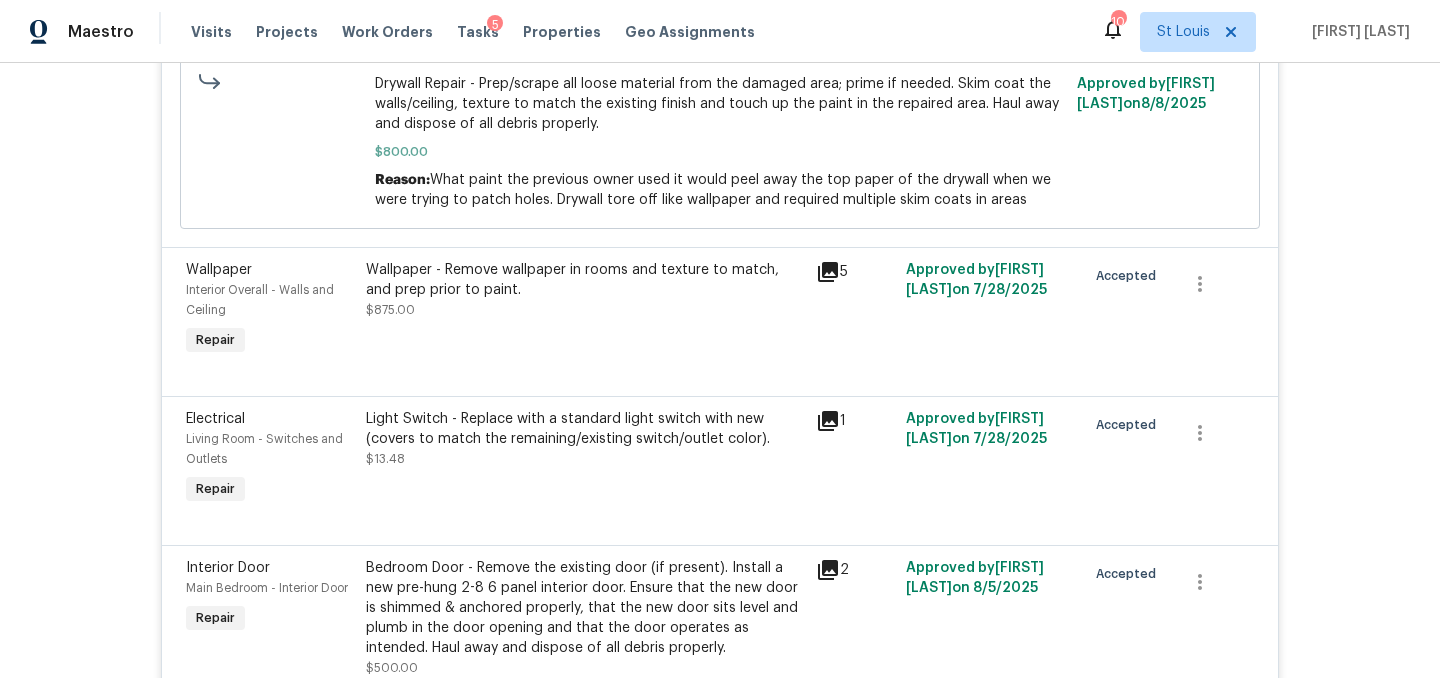 scroll, scrollTop: 3482, scrollLeft: 0, axis: vertical 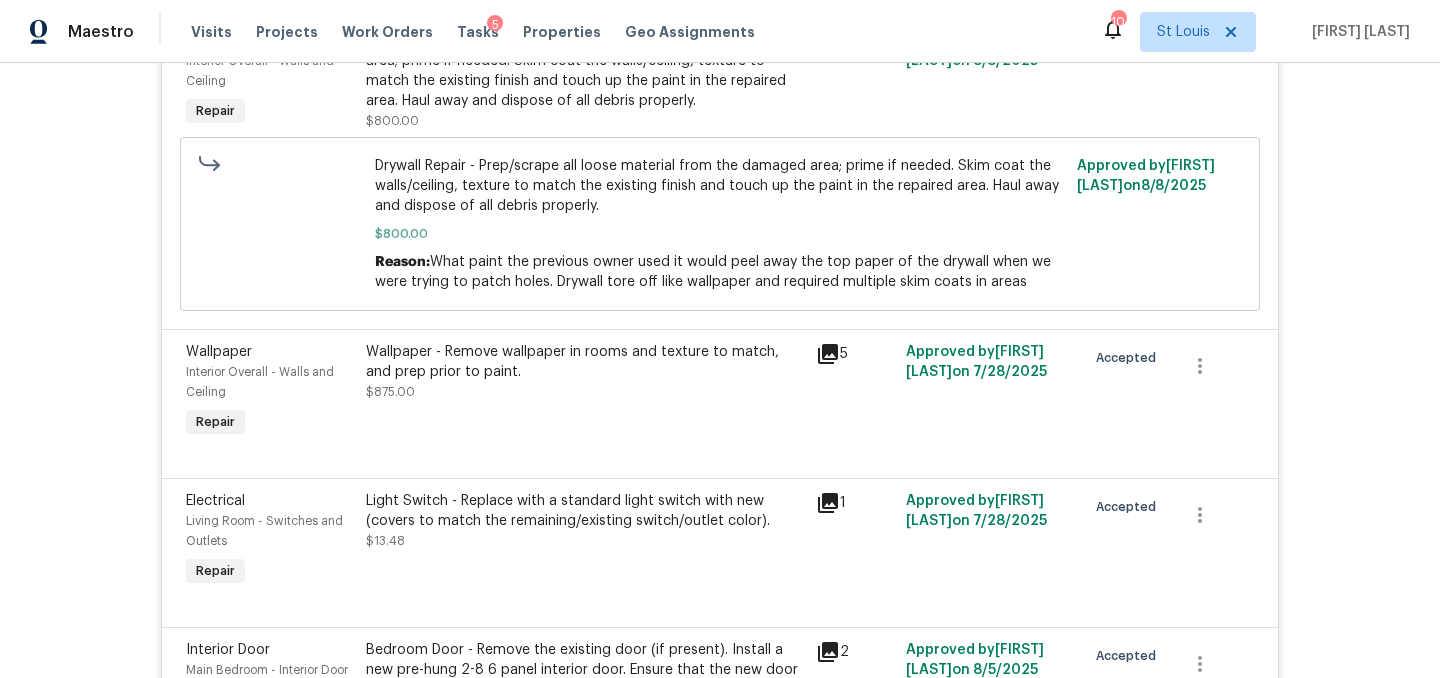 click on "Tasks 5" at bounding box center (478, 32) 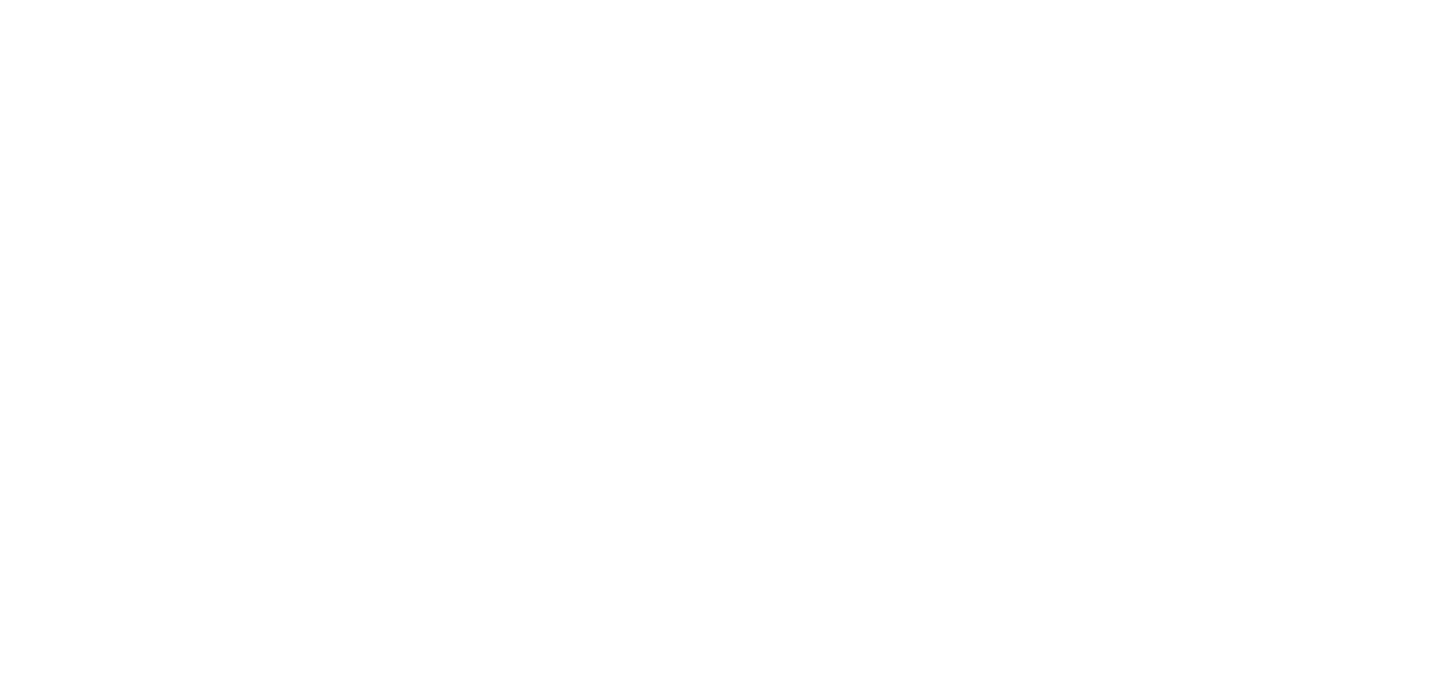 scroll, scrollTop: 0, scrollLeft: 0, axis: both 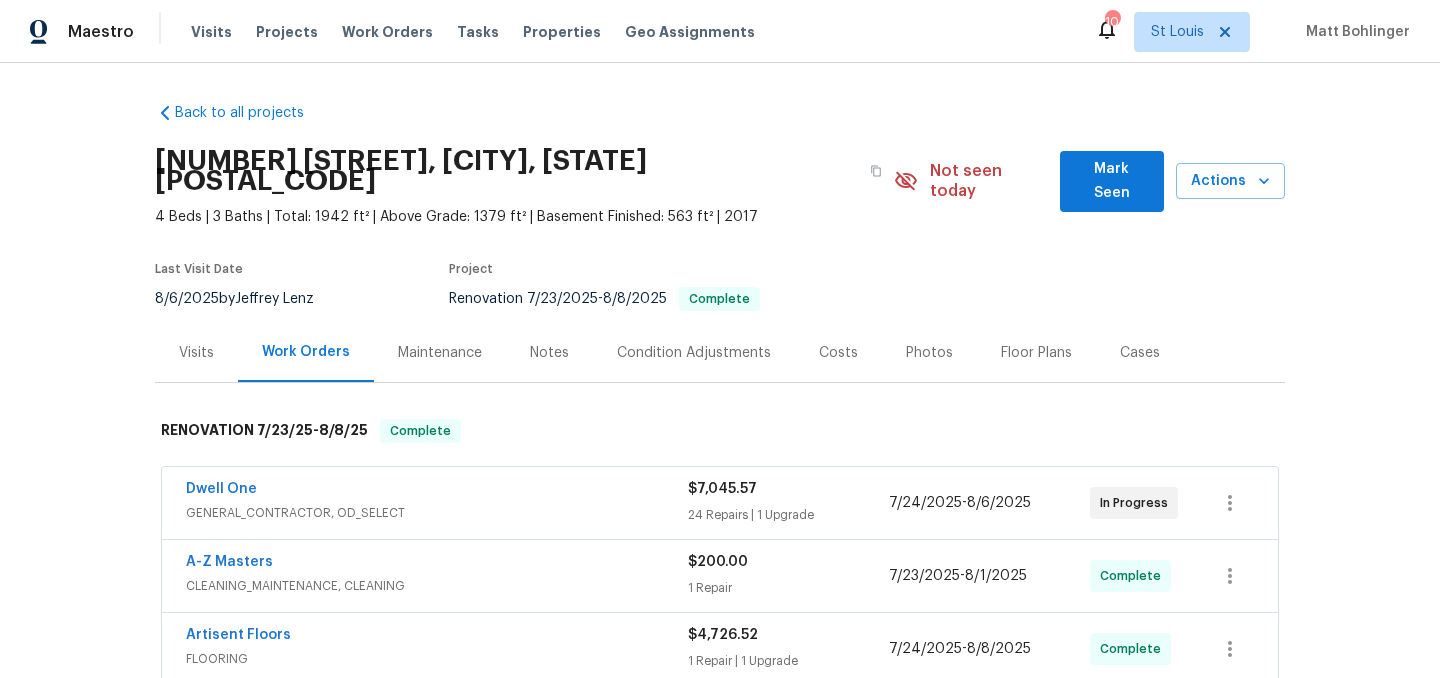 click on "Visits" at bounding box center (196, 353) 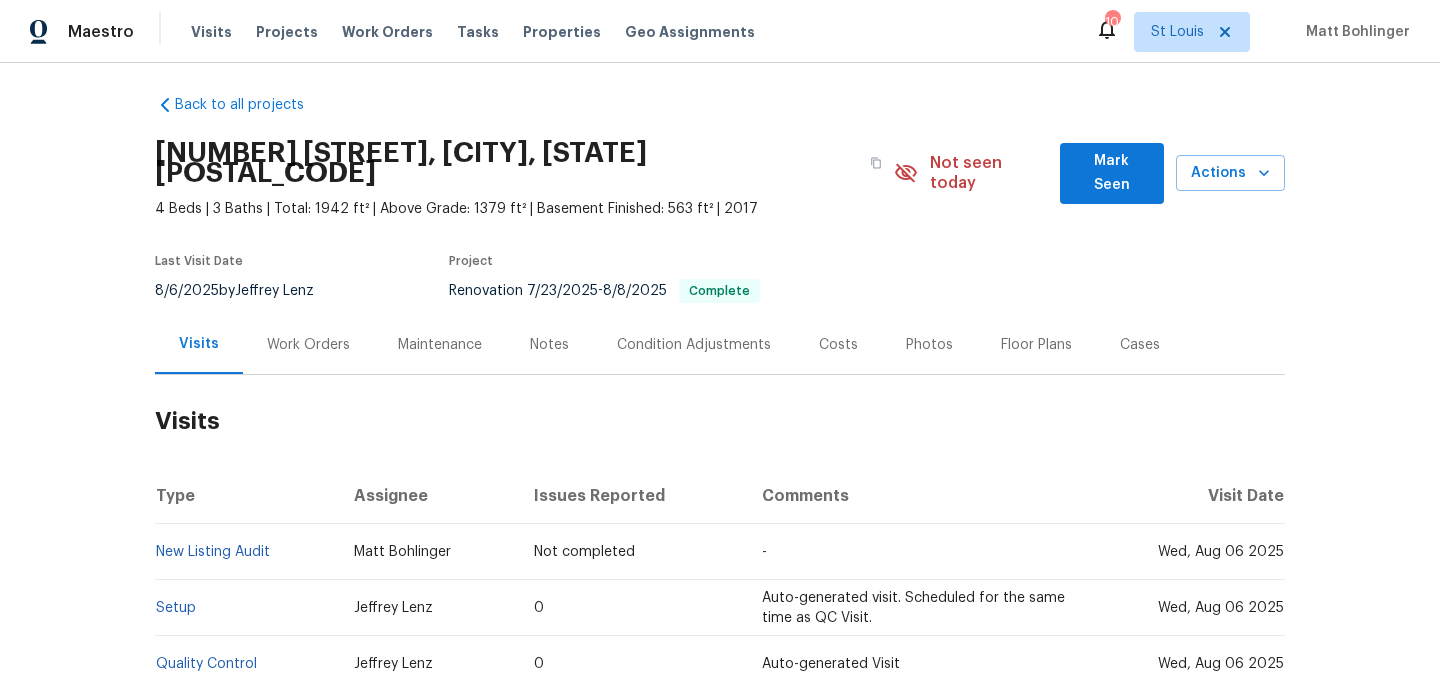 scroll, scrollTop: 24, scrollLeft: 0, axis: vertical 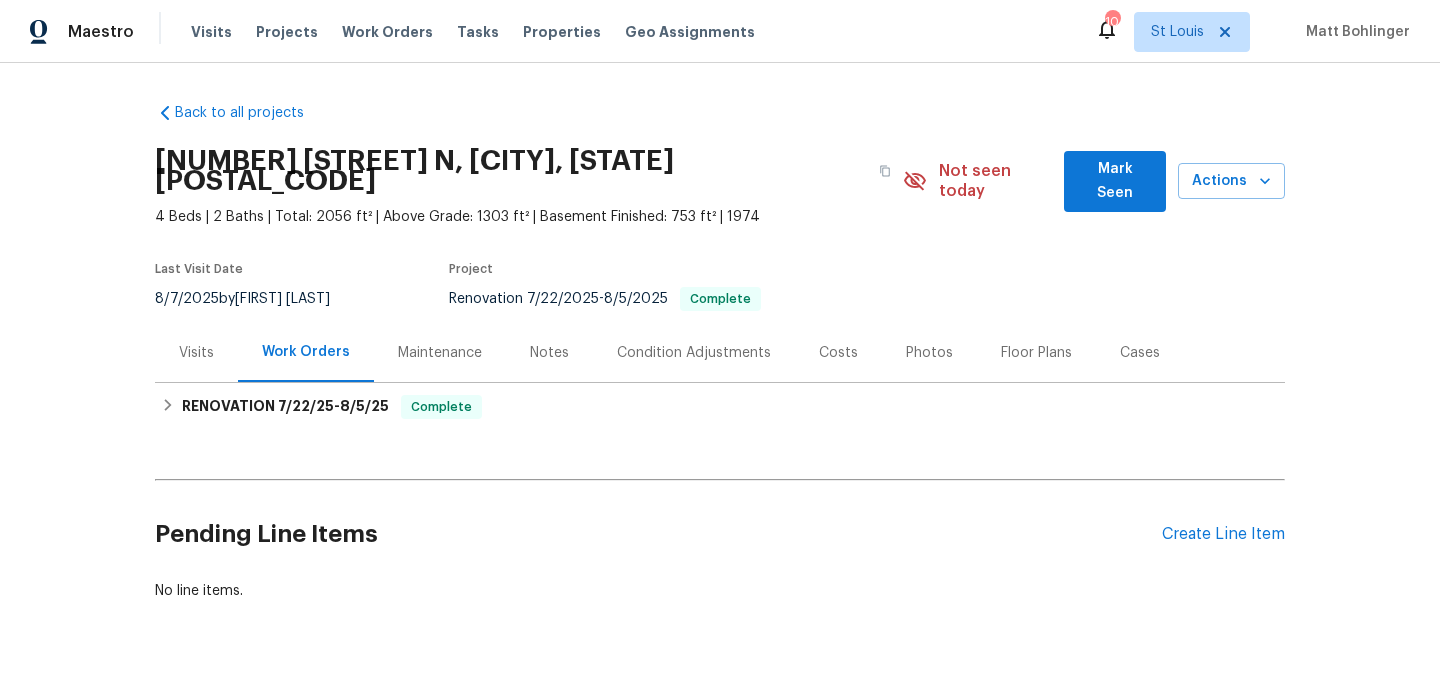 click on "Visits" at bounding box center [196, 353] 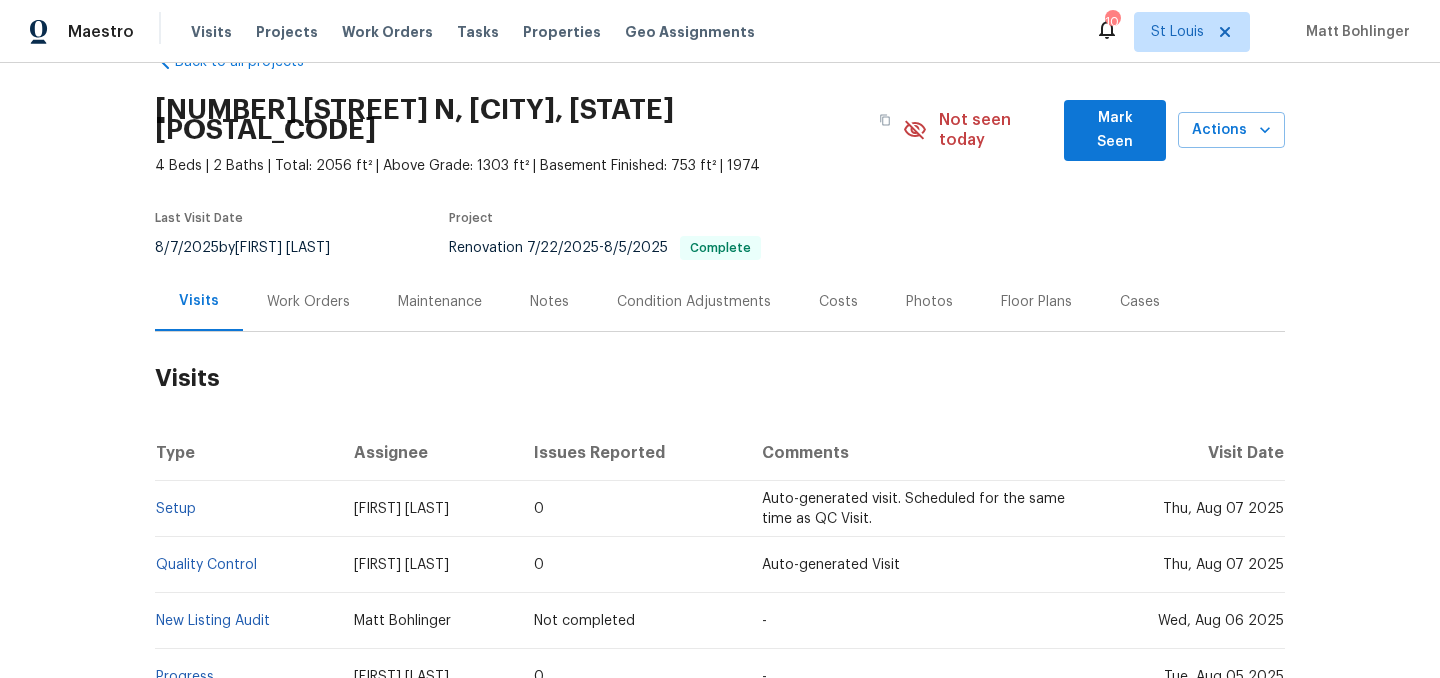 scroll, scrollTop: 56, scrollLeft: 0, axis: vertical 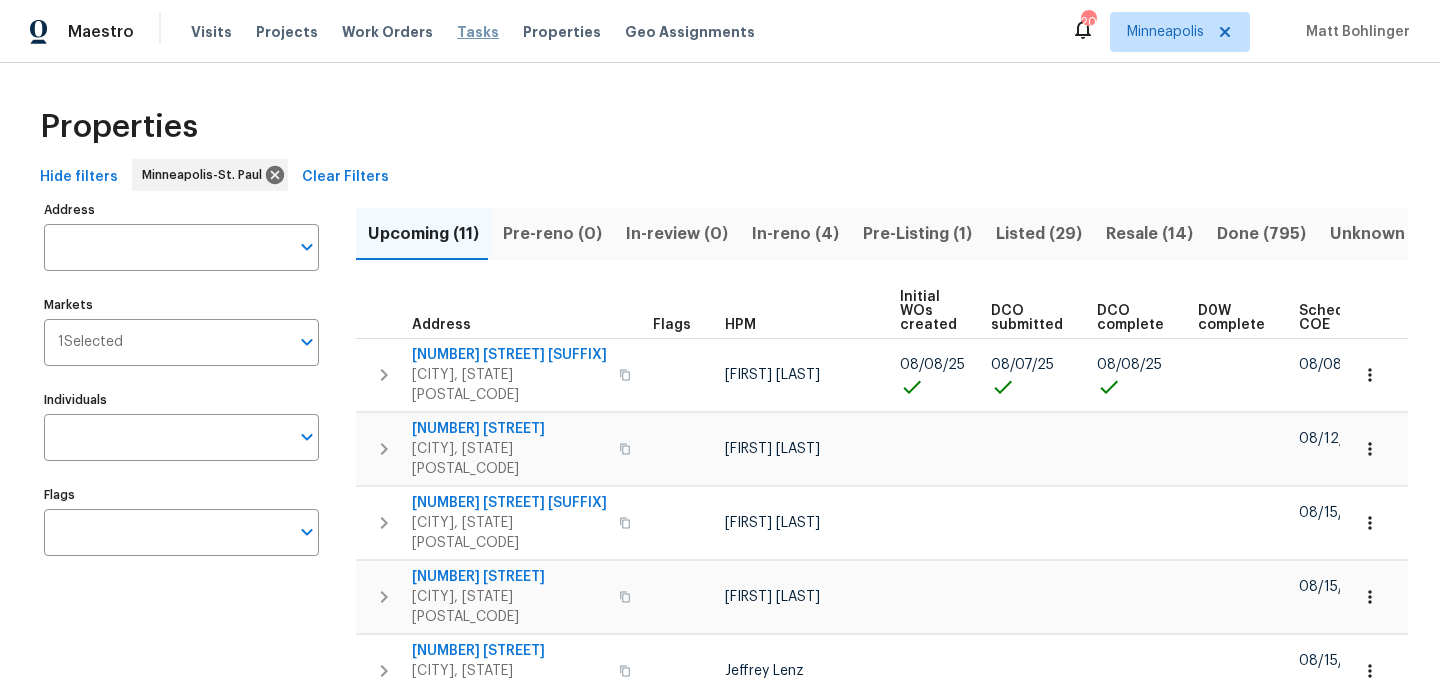 click on "Tasks" at bounding box center [478, 32] 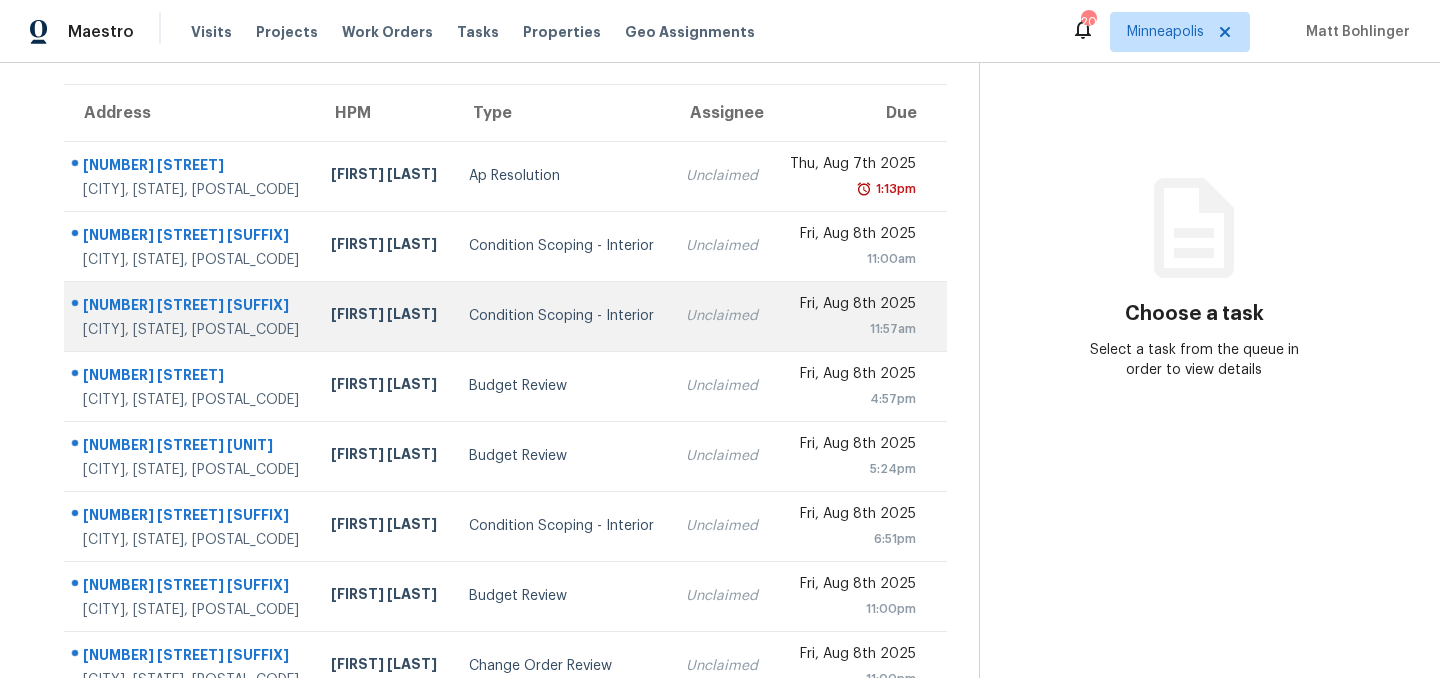 scroll, scrollTop: 186, scrollLeft: 0, axis: vertical 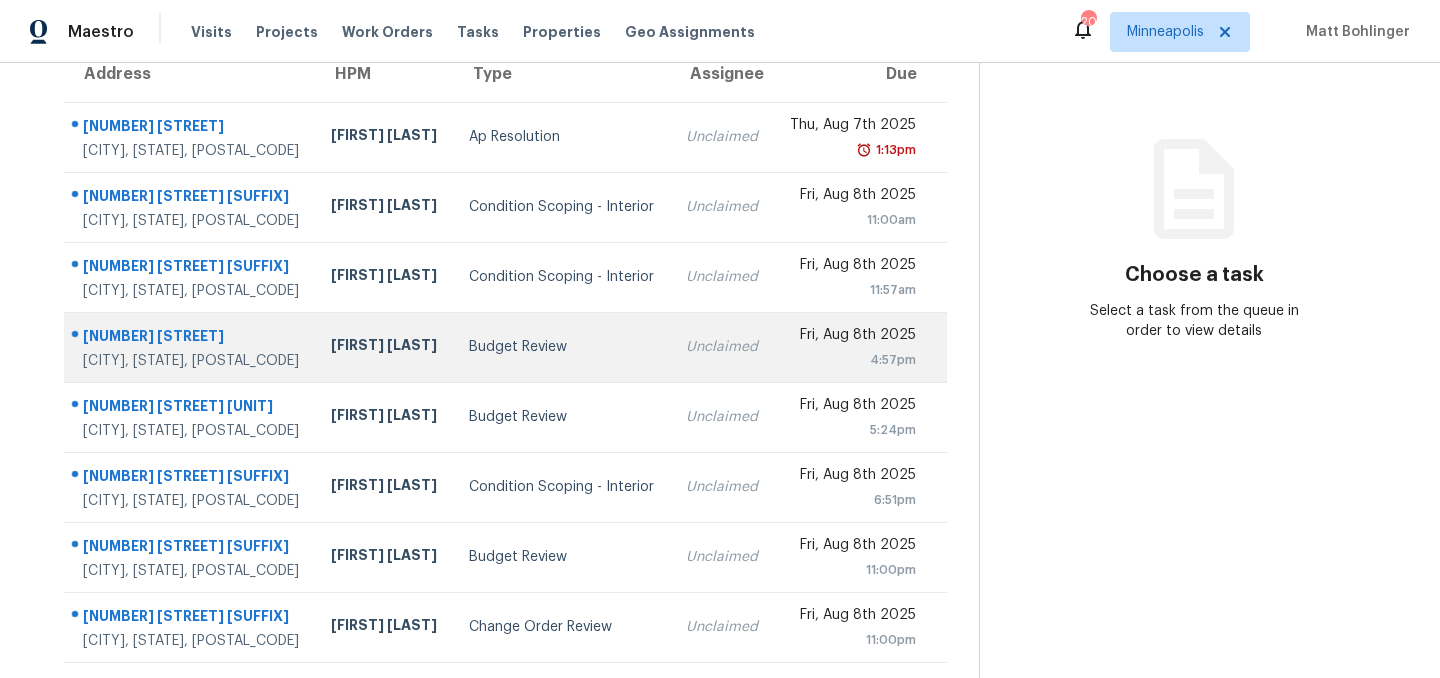 click on "Budget Review" at bounding box center (561, 347) 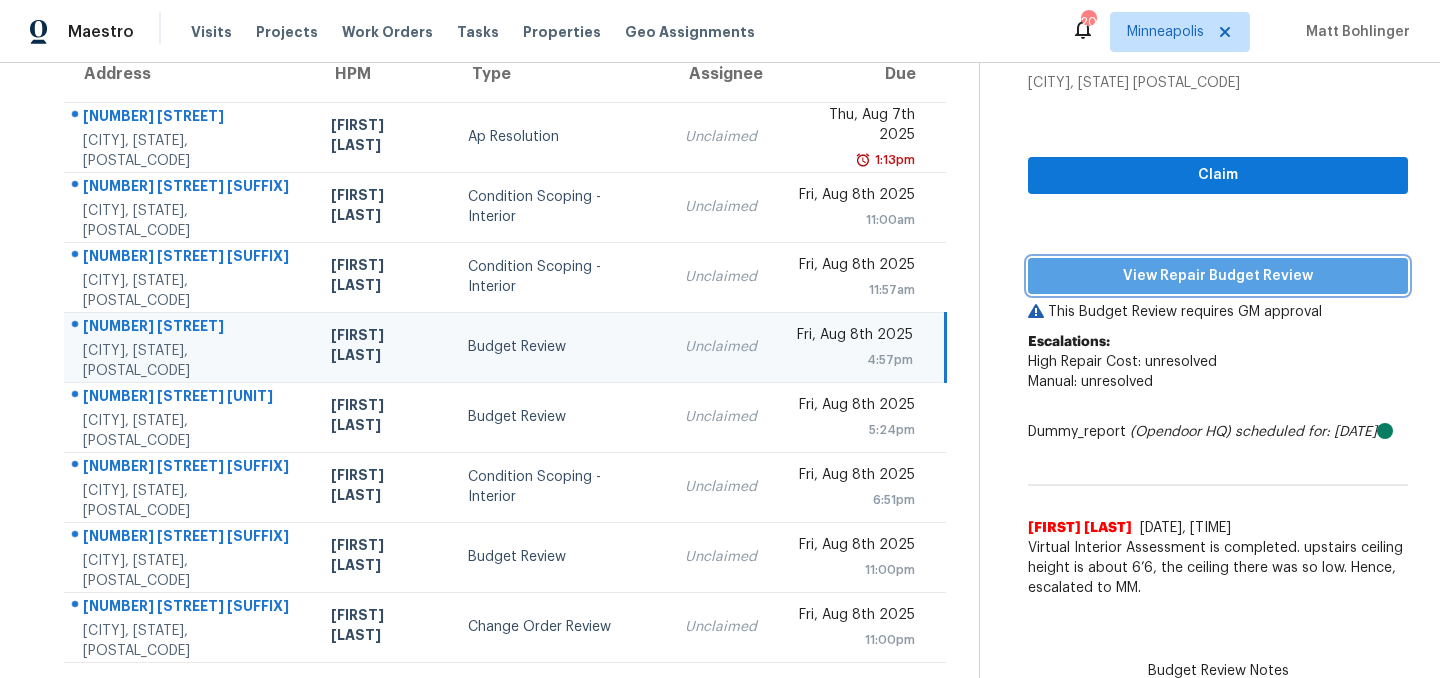 click on "View Repair Budget Review" at bounding box center [1218, 276] 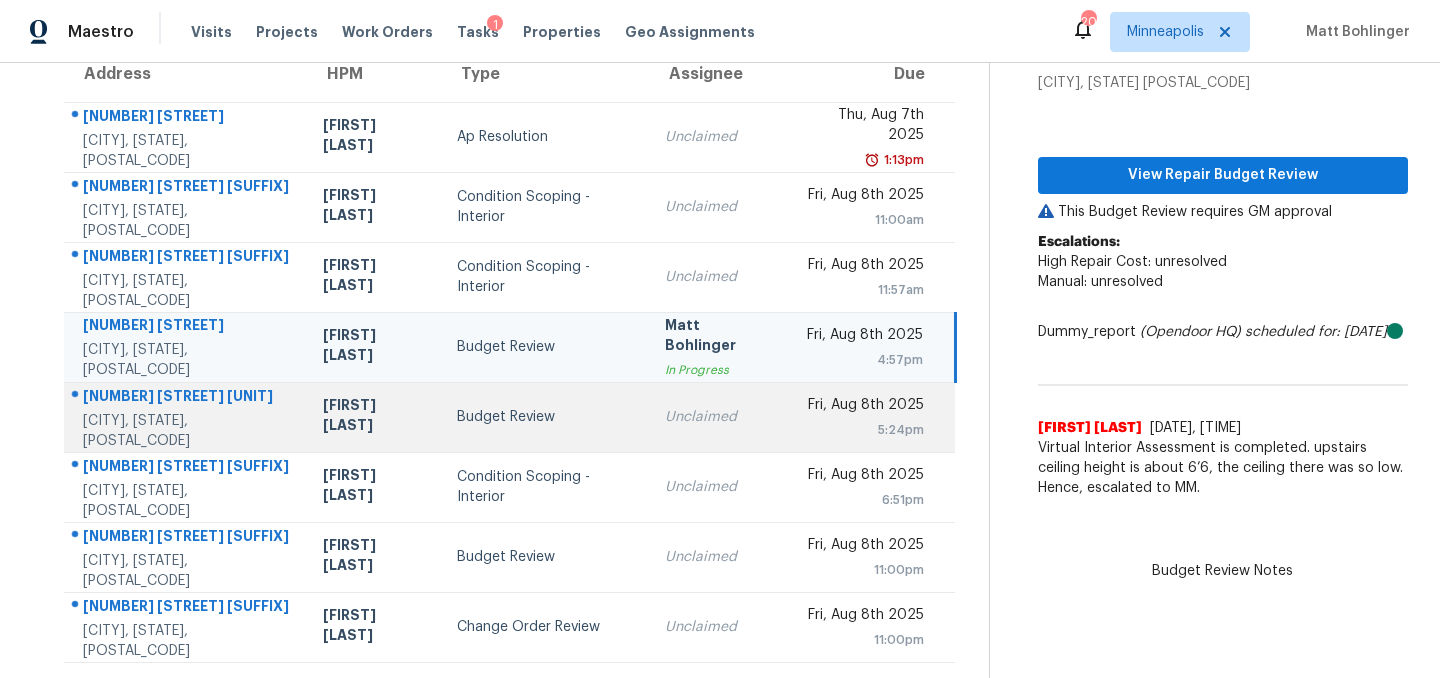 click on "Budget Review" at bounding box center [545, 417] 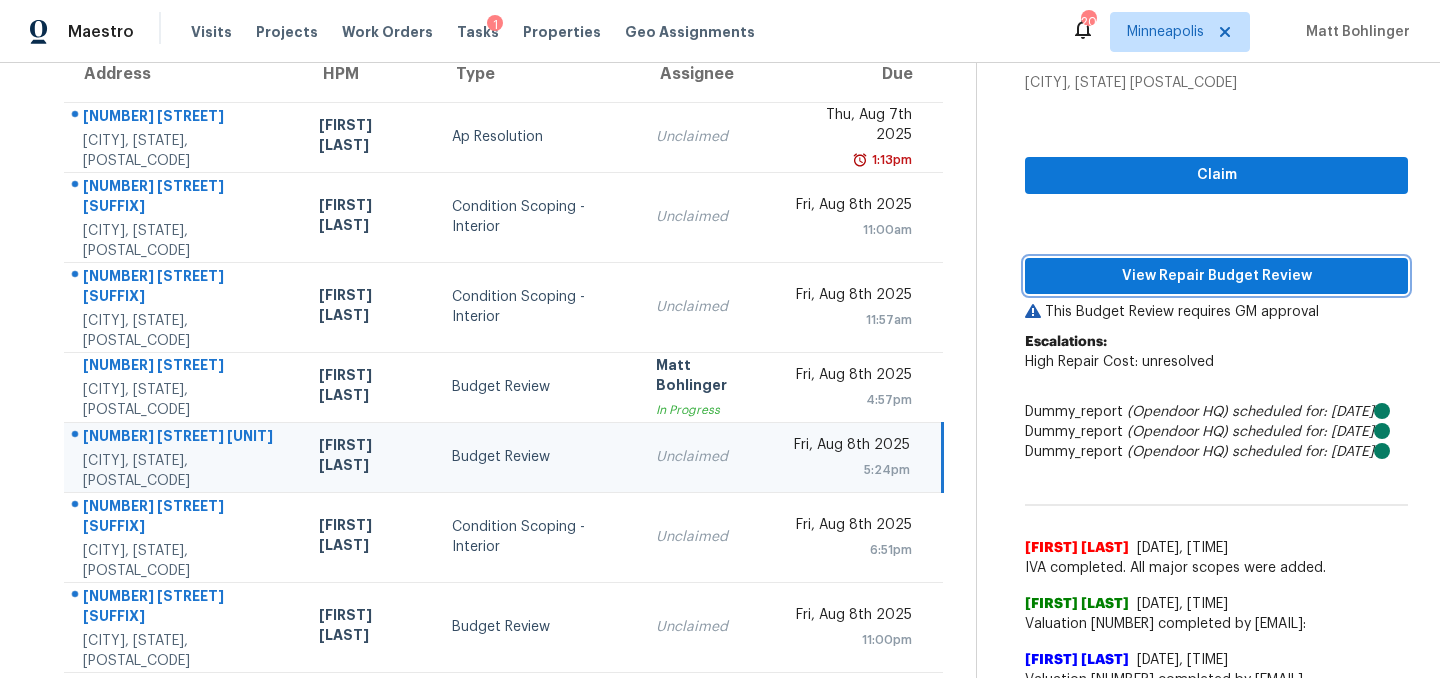 click on "View Repair Budget Review" at bounding box center (1216, 276) 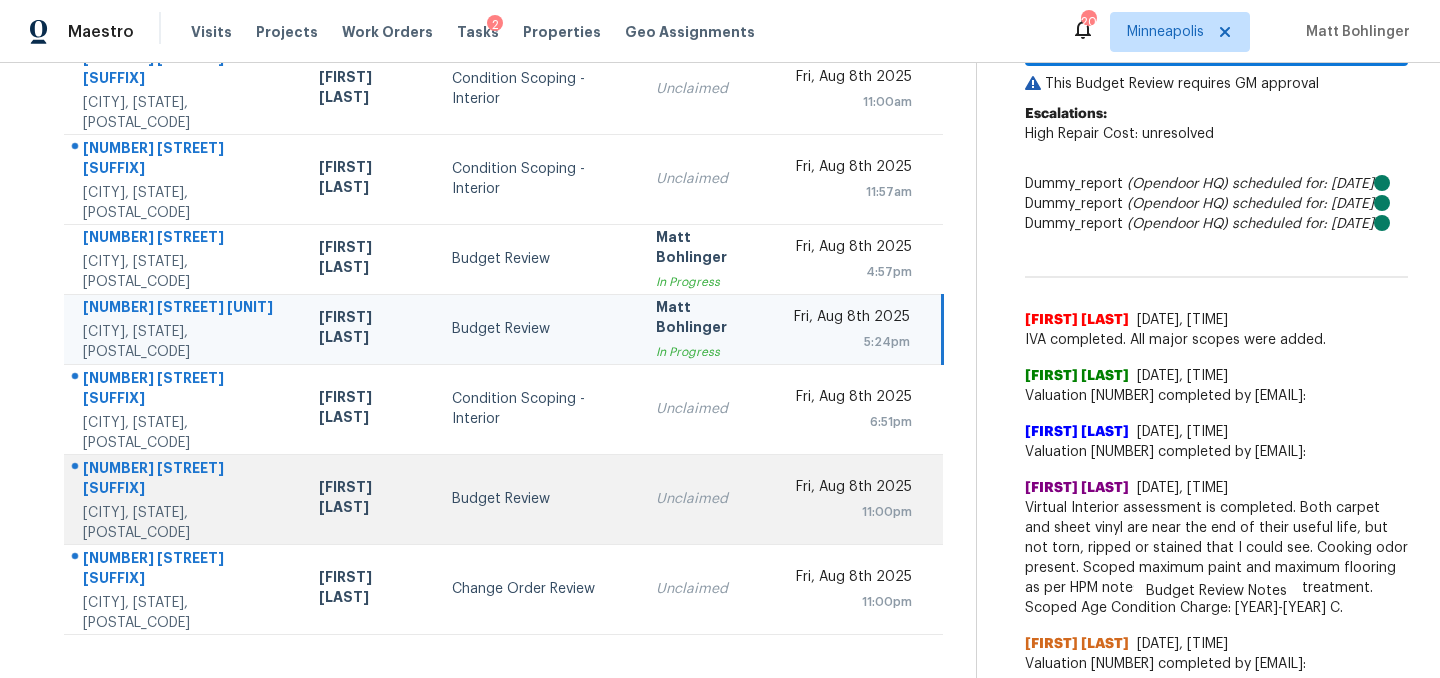 click on "Budget Review" at bounding box center [538, 499] 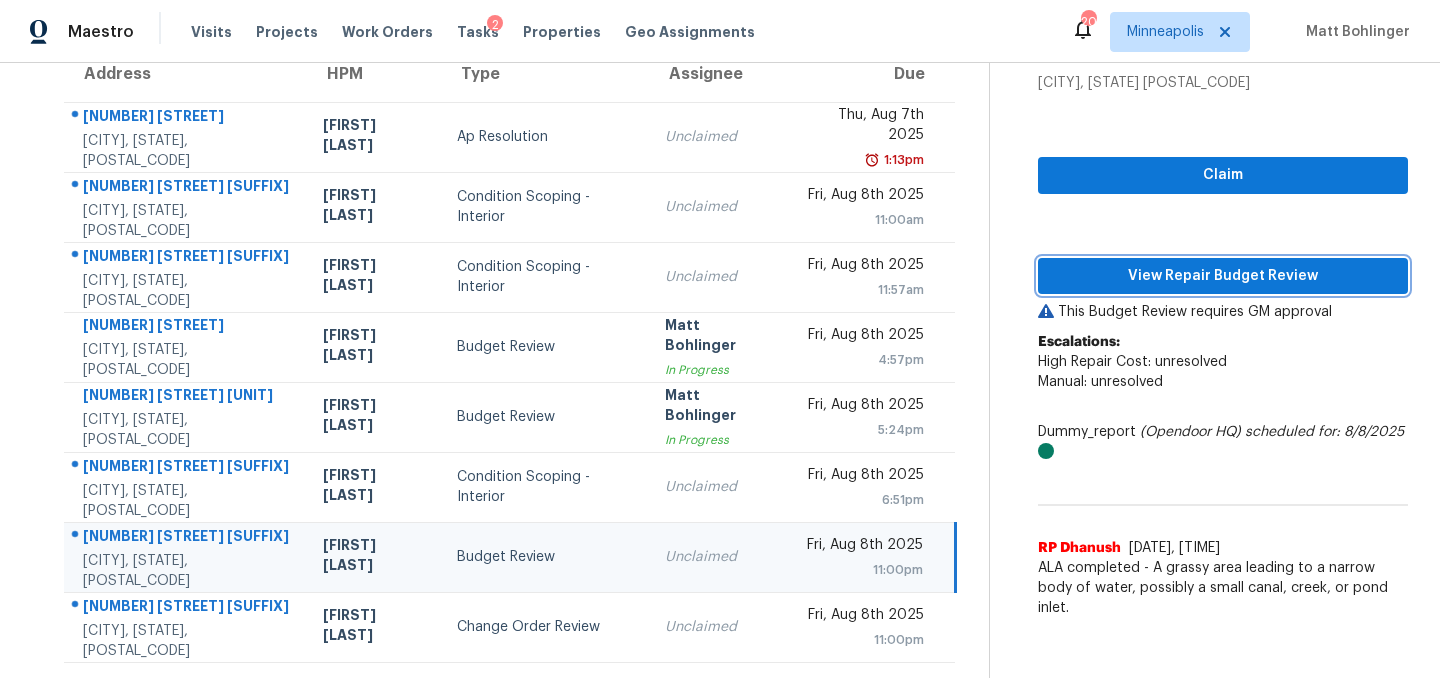 click on "View Repair Budget Review" at bounding box center [1223, 276] 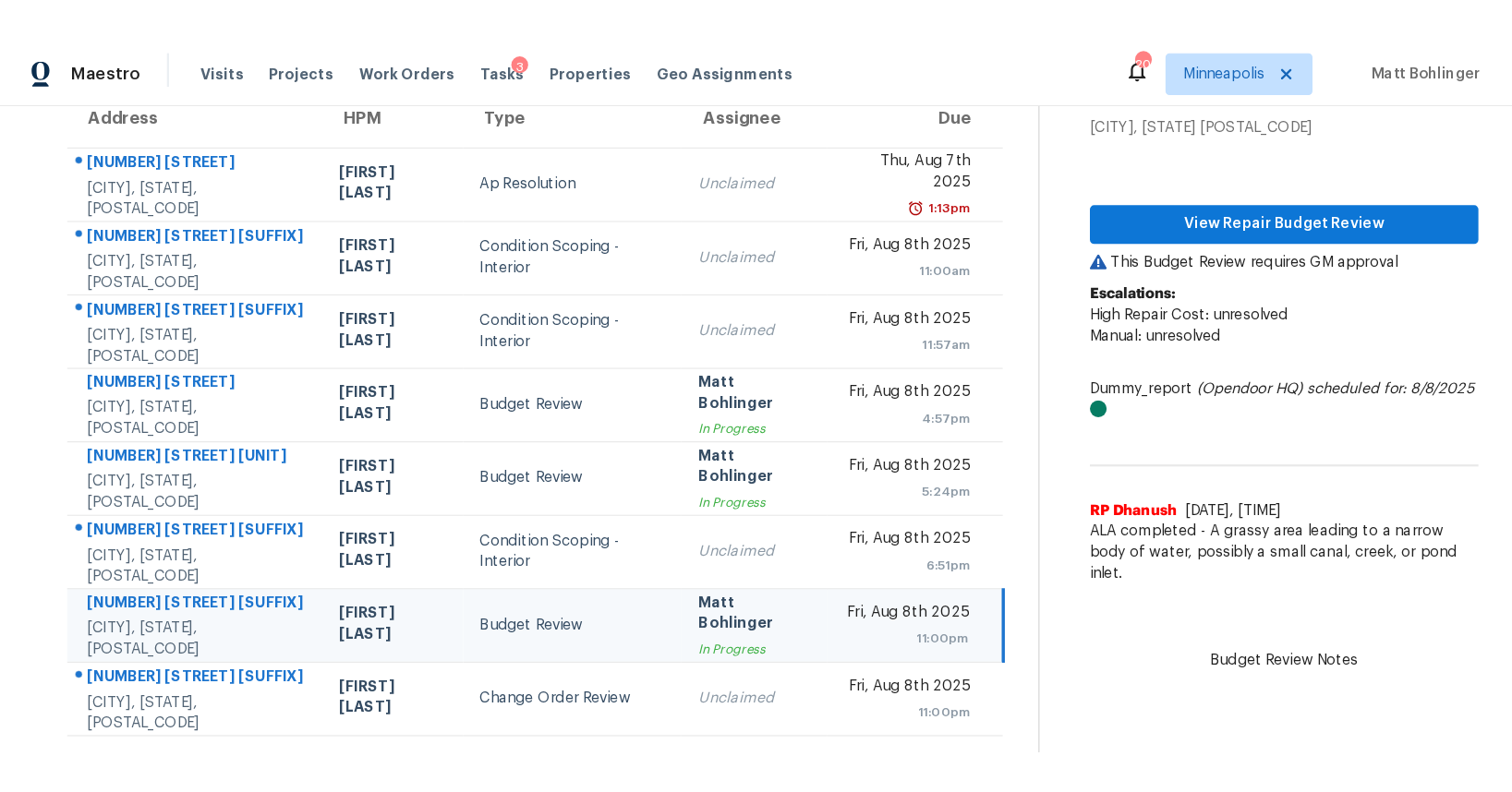 scroll, scrollTop: 58, scrollLeft: 0, axis: vertical 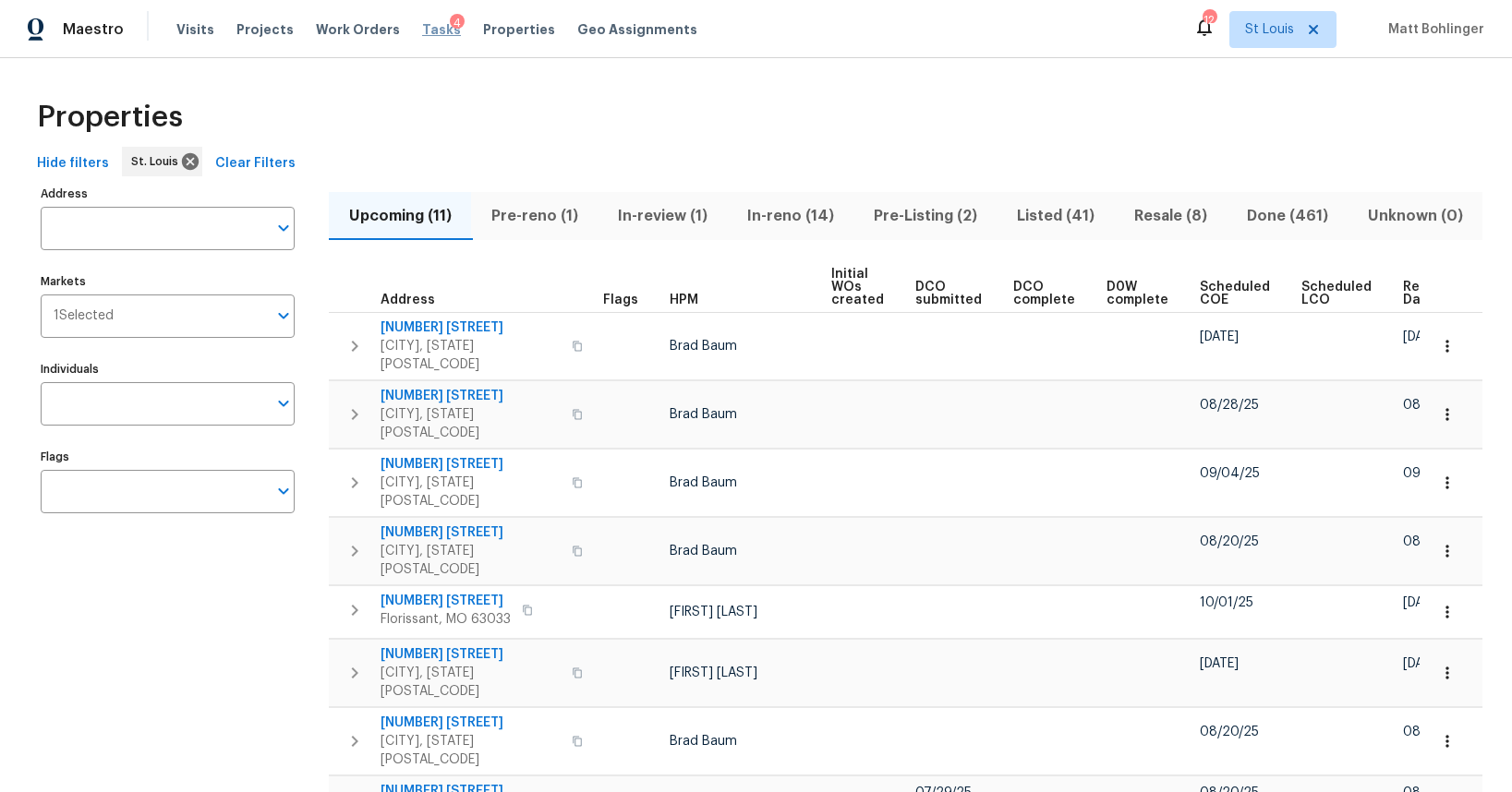 click on "Tasks" at bounding box center (442, 30) 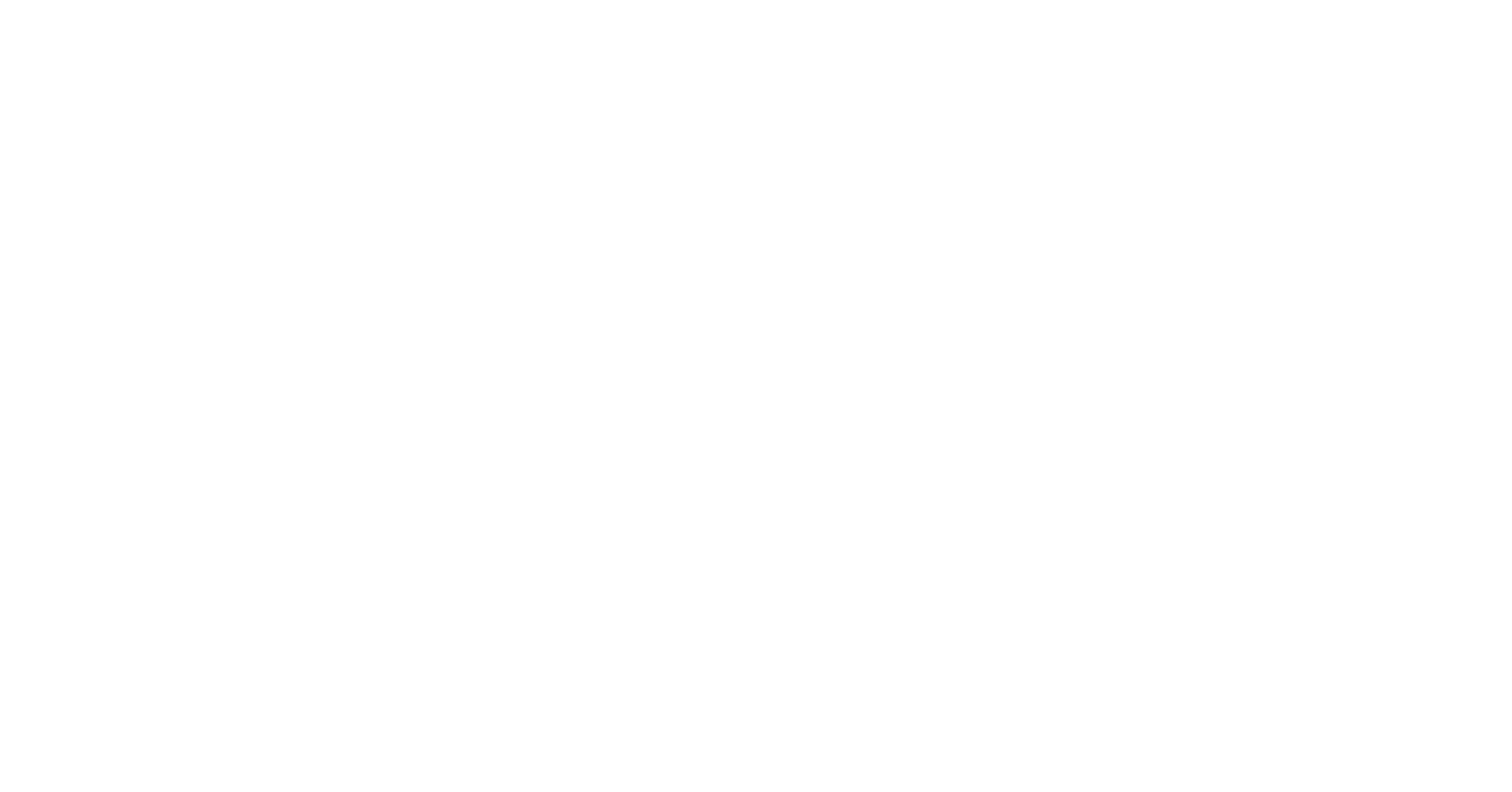 scroll, scrollTop: 0, scrollLeft: 0, axis: both 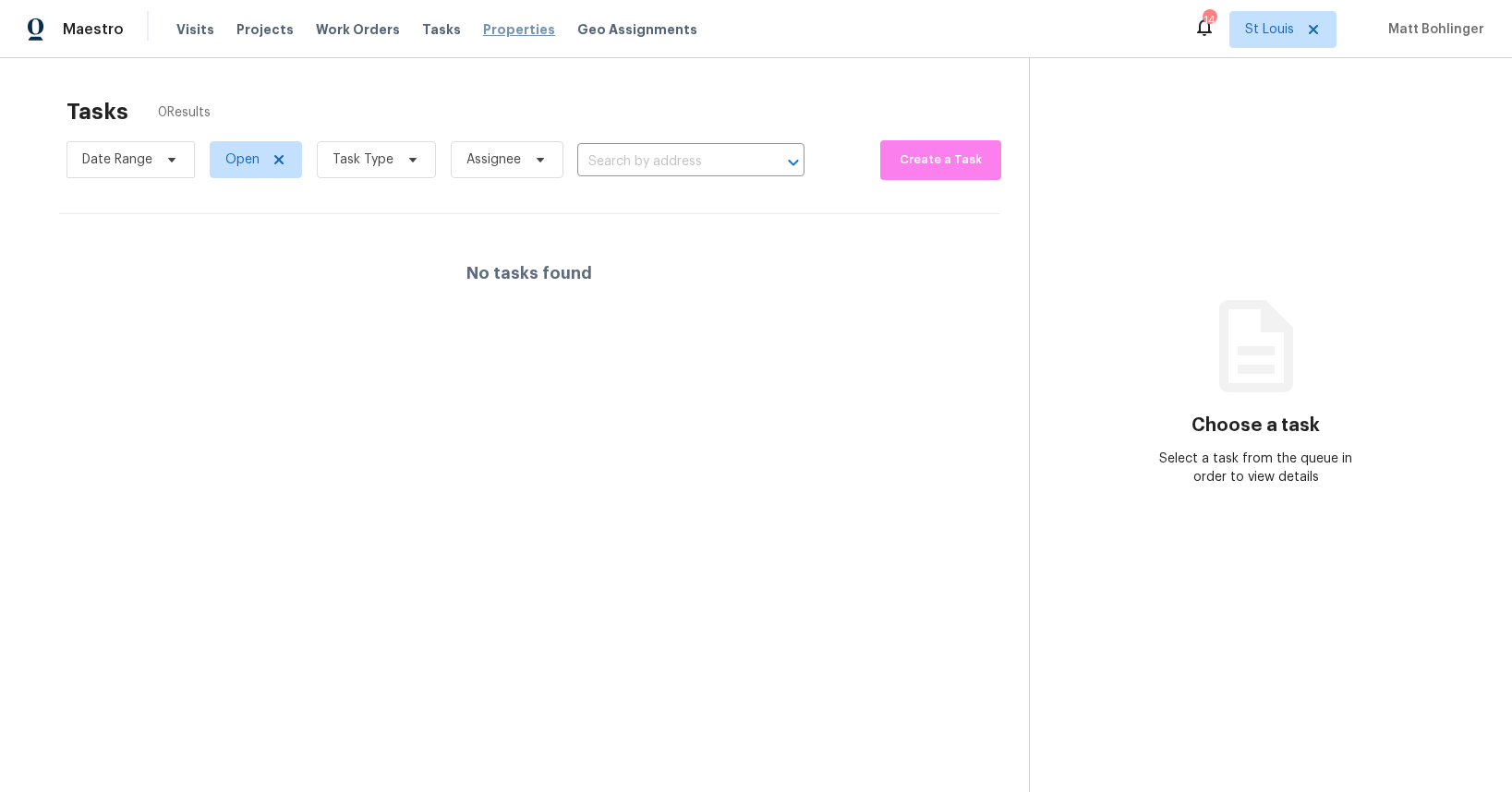 click on "Properties" at bounding box center [519, 30] 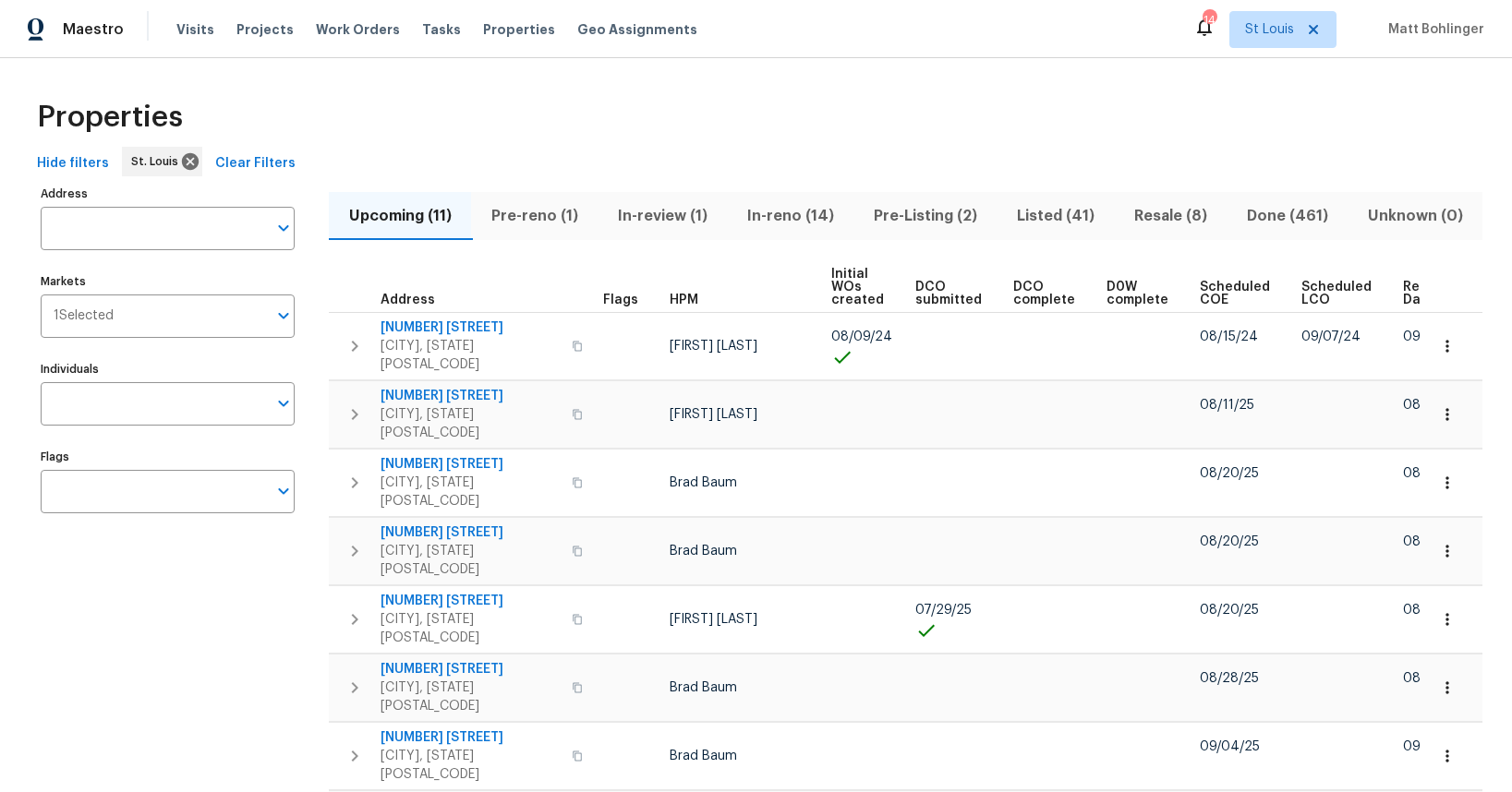 click on "Ready Date" at bounding box center [1433, 287] 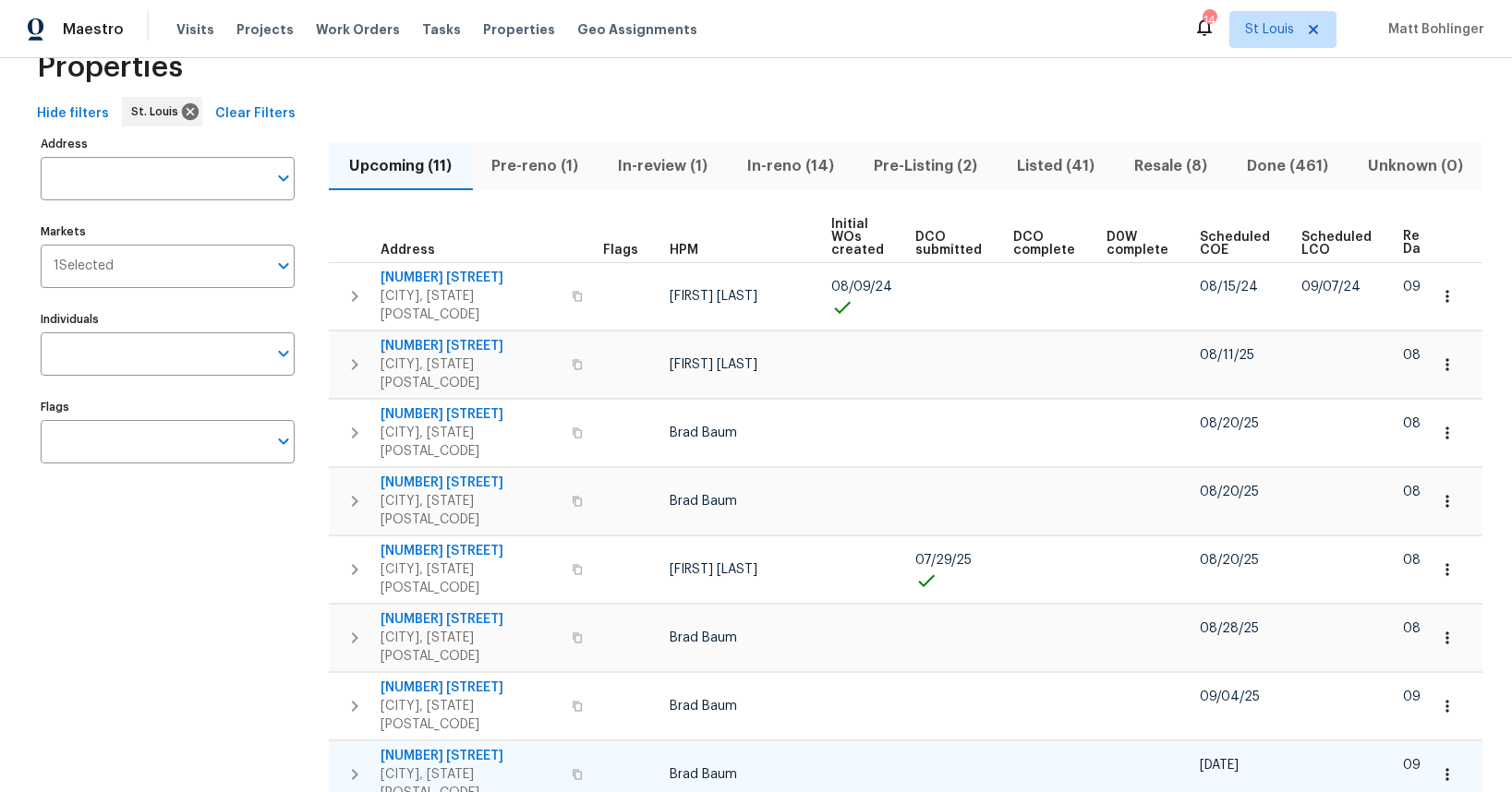 scroll, scrollTop: 0, scrollLeft: 0, axis: both 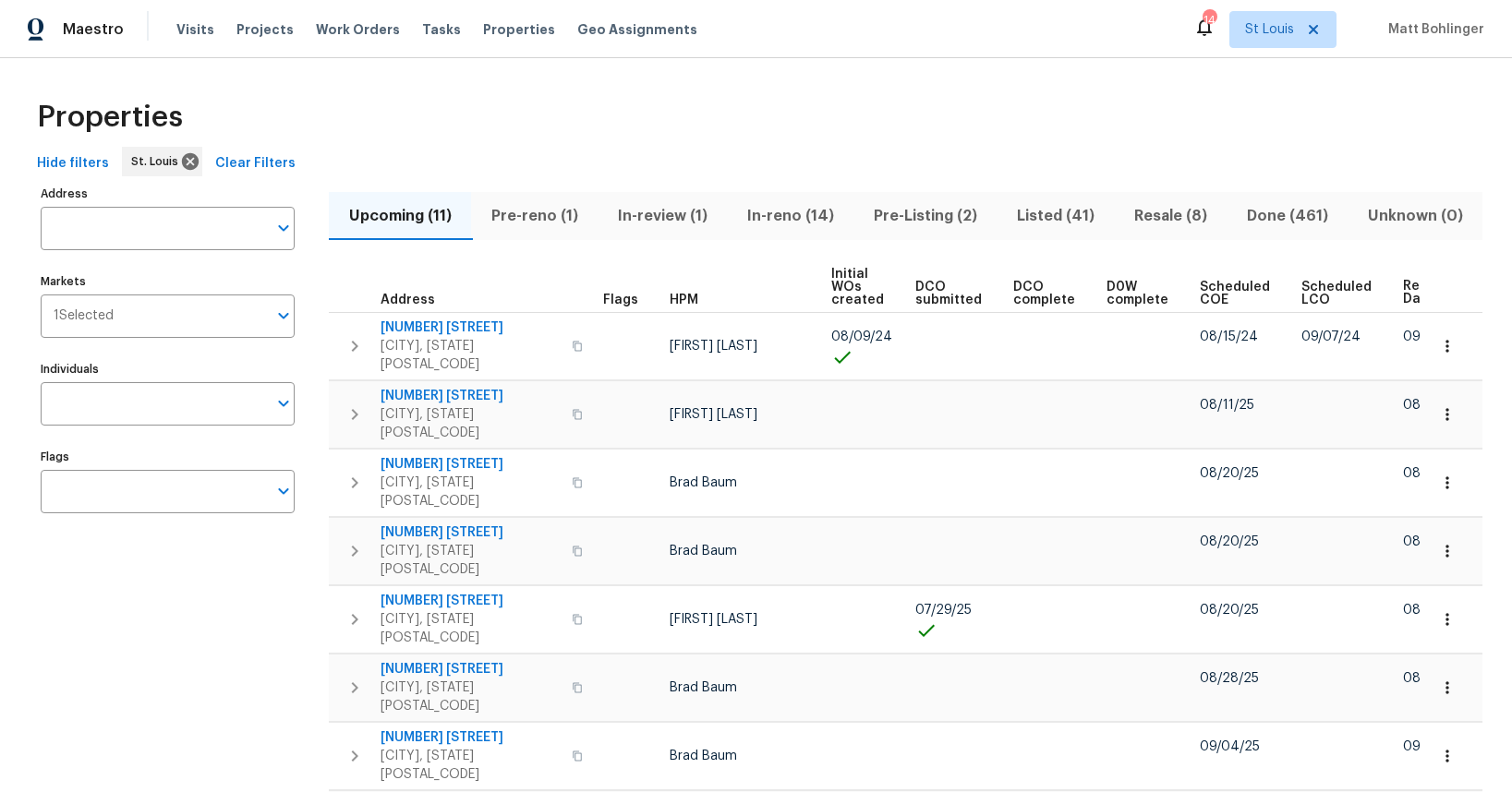 click on "Pre-Listing (2)" at bounding box center (925, 216) 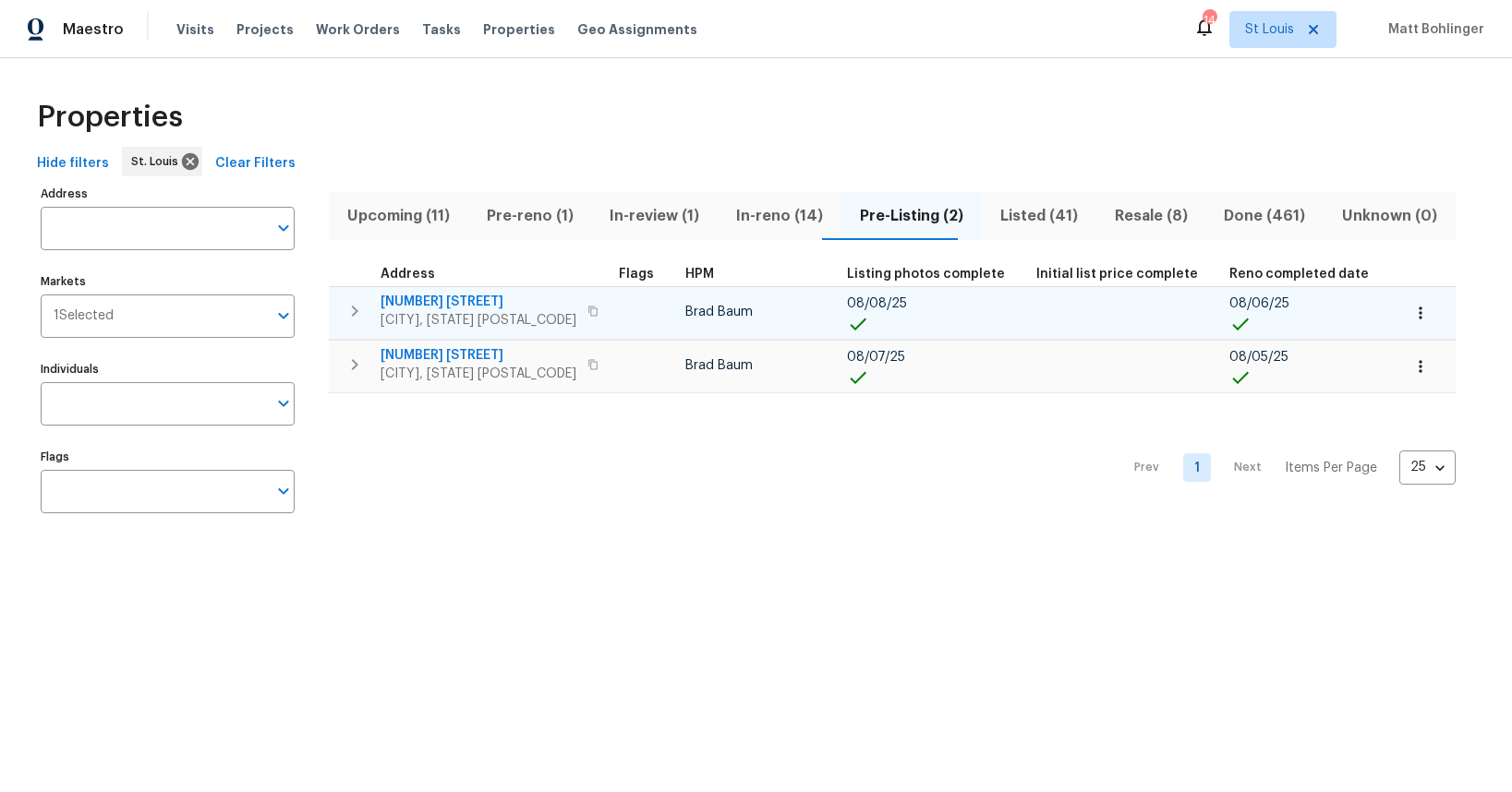 click on "4 Sassafras Ct" at bounding box center (478, 302) 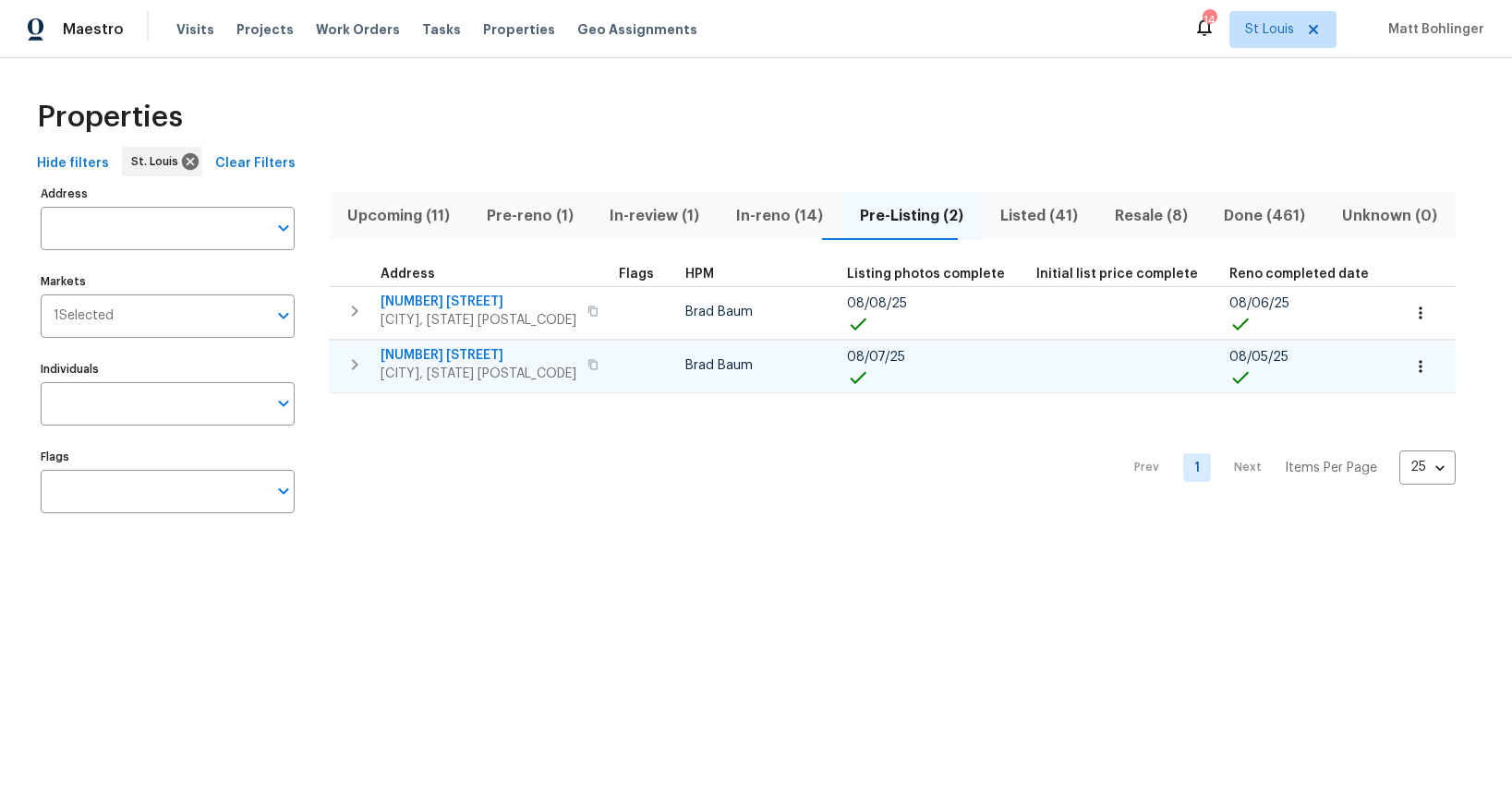 click on "191 Gardenia Dr" at bounding box center [478, 355] 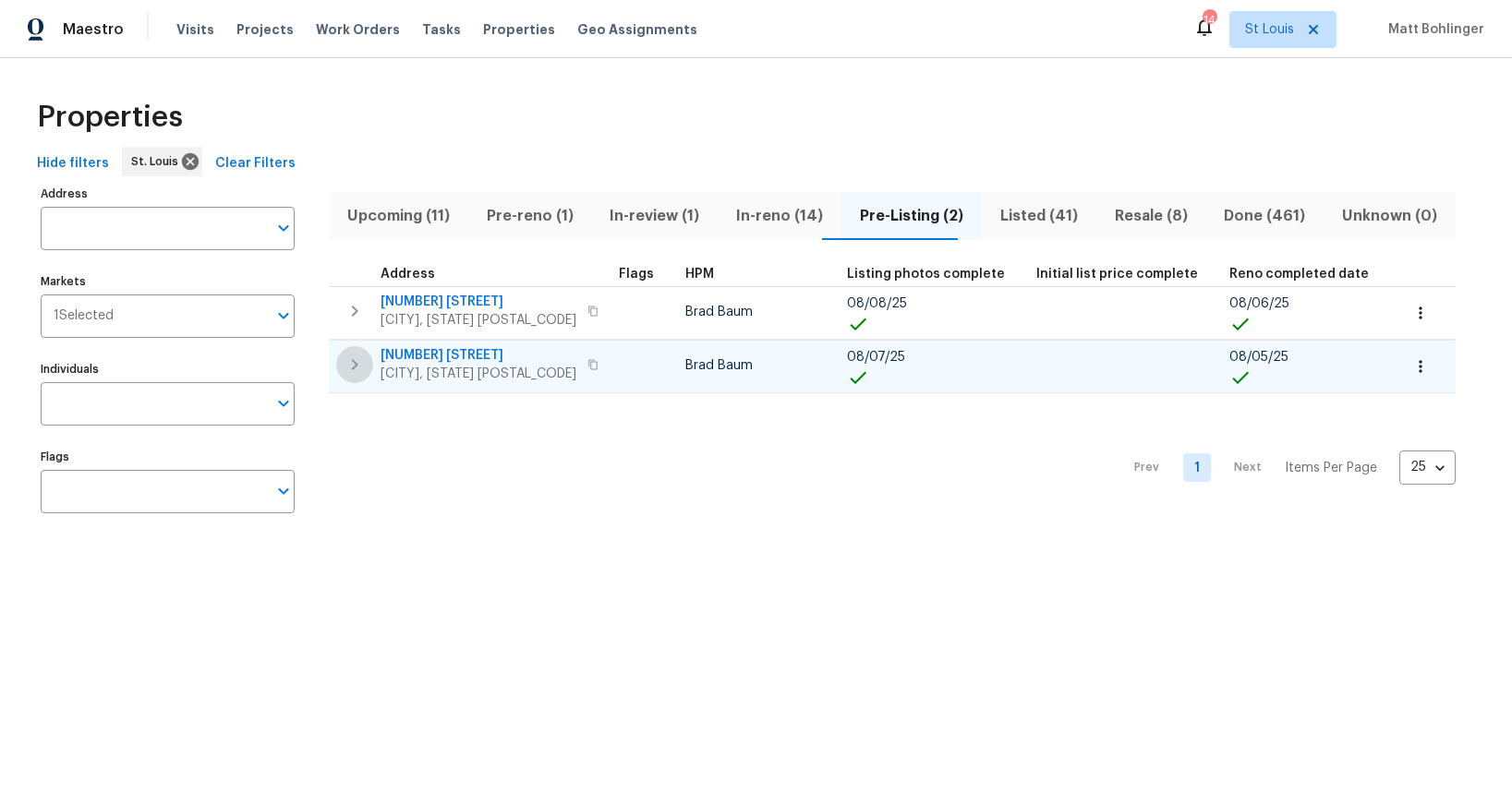 click 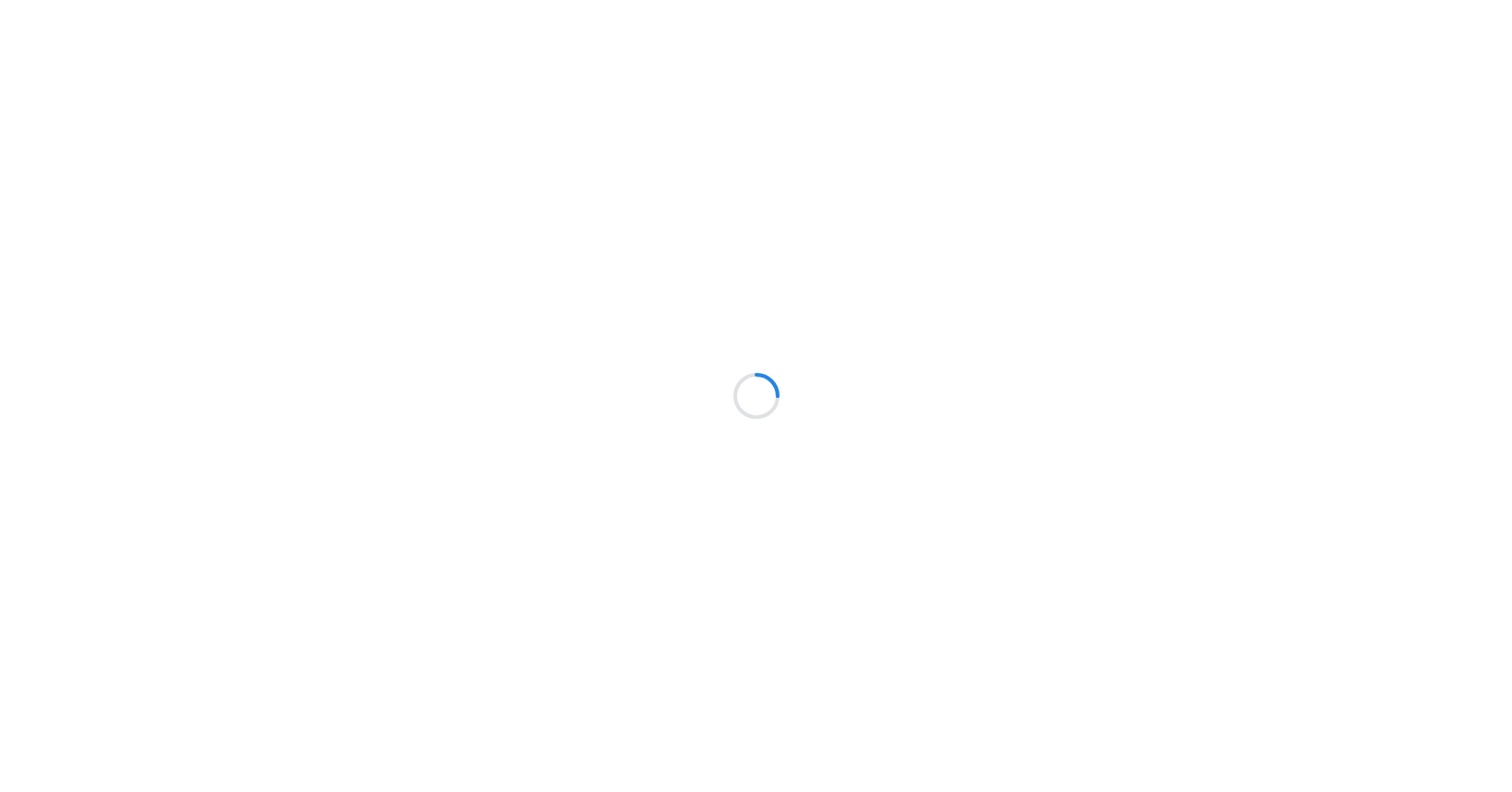 scroll, scrollTop: 0, scrollLeft: 0, axis: both 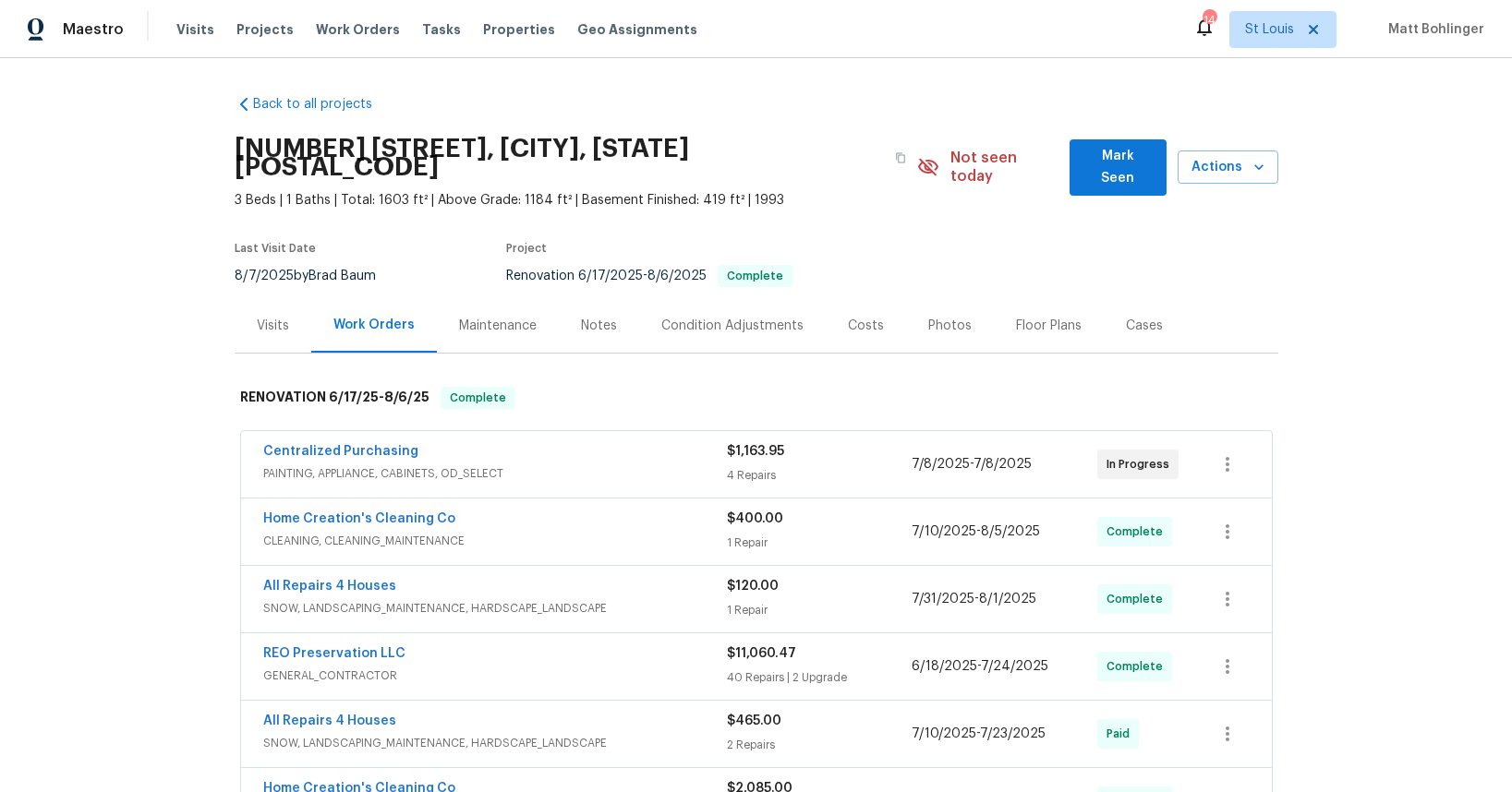 click on "PAINTING, APPLIANCE, CABINETS, OD_SELECT" at bounding box center [495, 474] 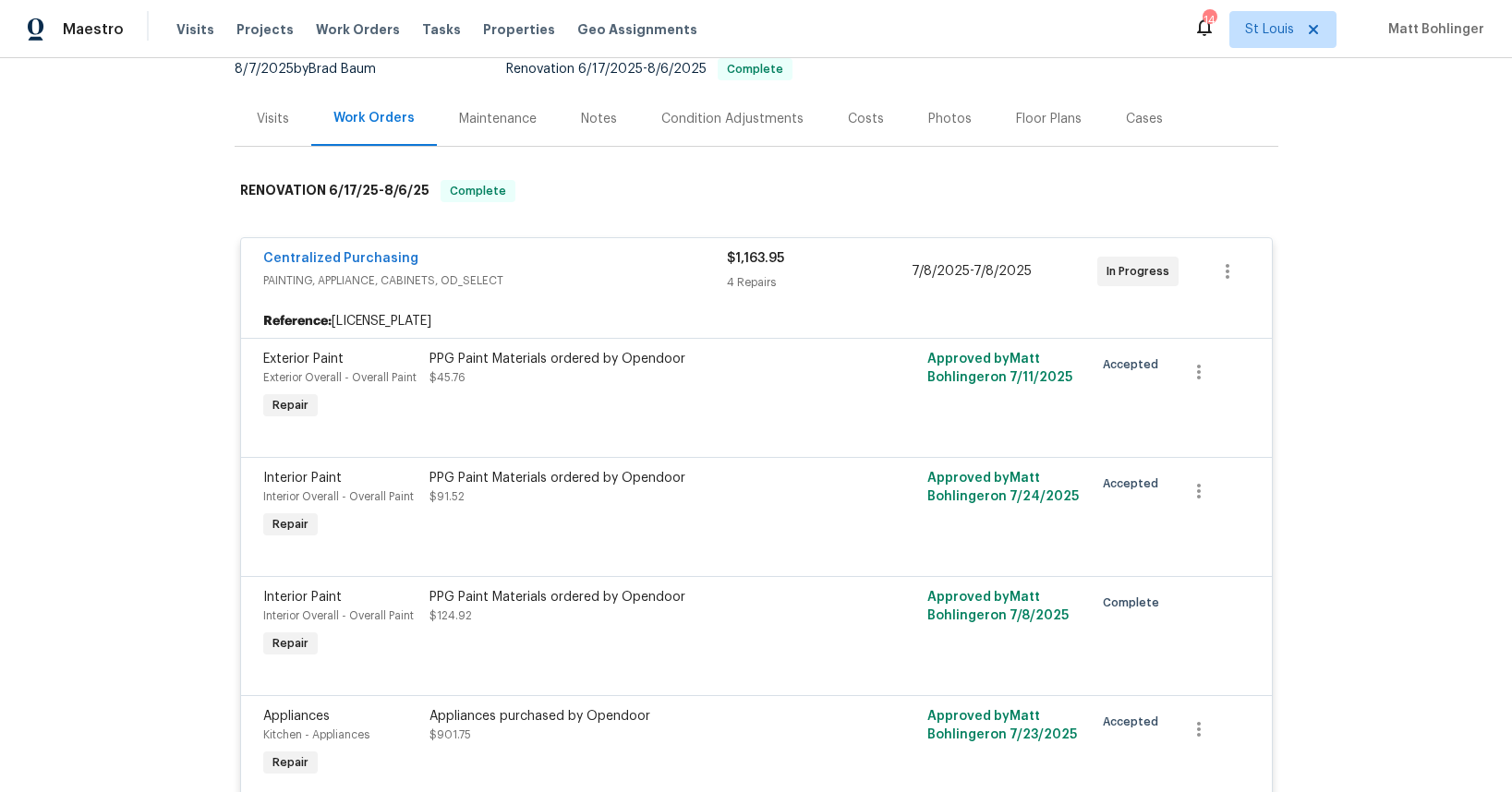 scroll, scrollTop: 0, scrollLeft: 0, axis: both 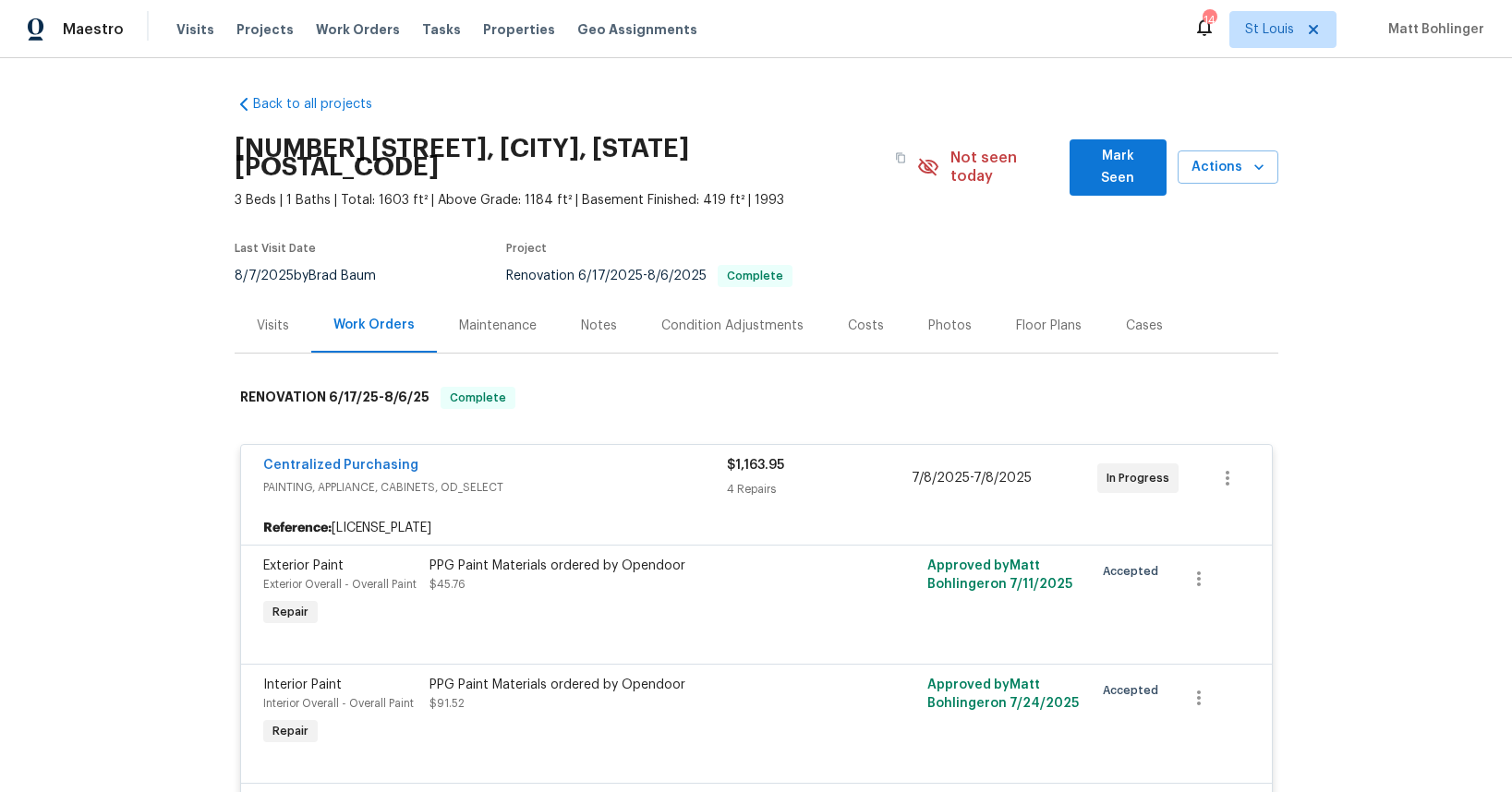 click on "Photos" at bounding box center (950, 326) 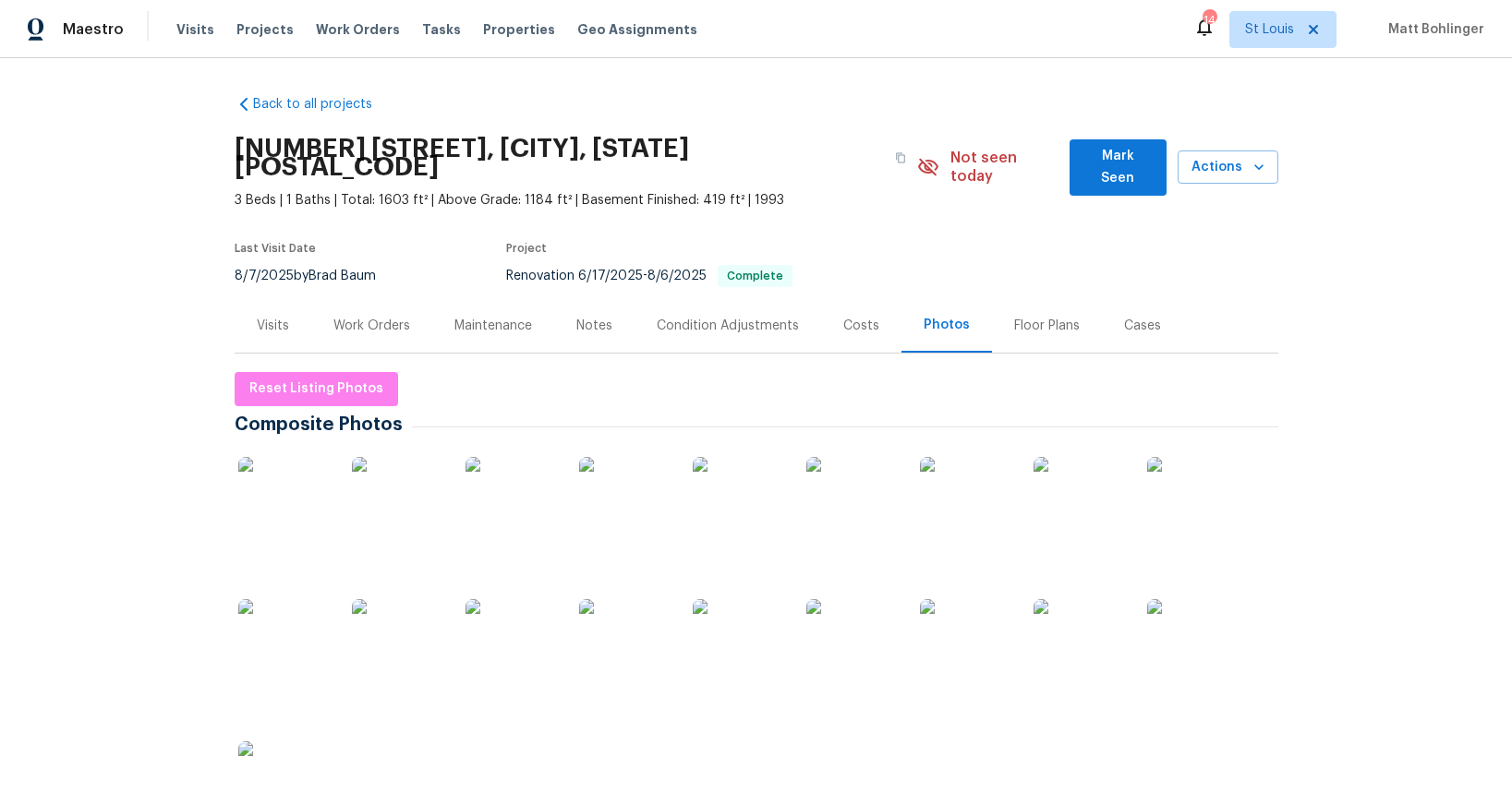 click at bounding box center (284, 503) 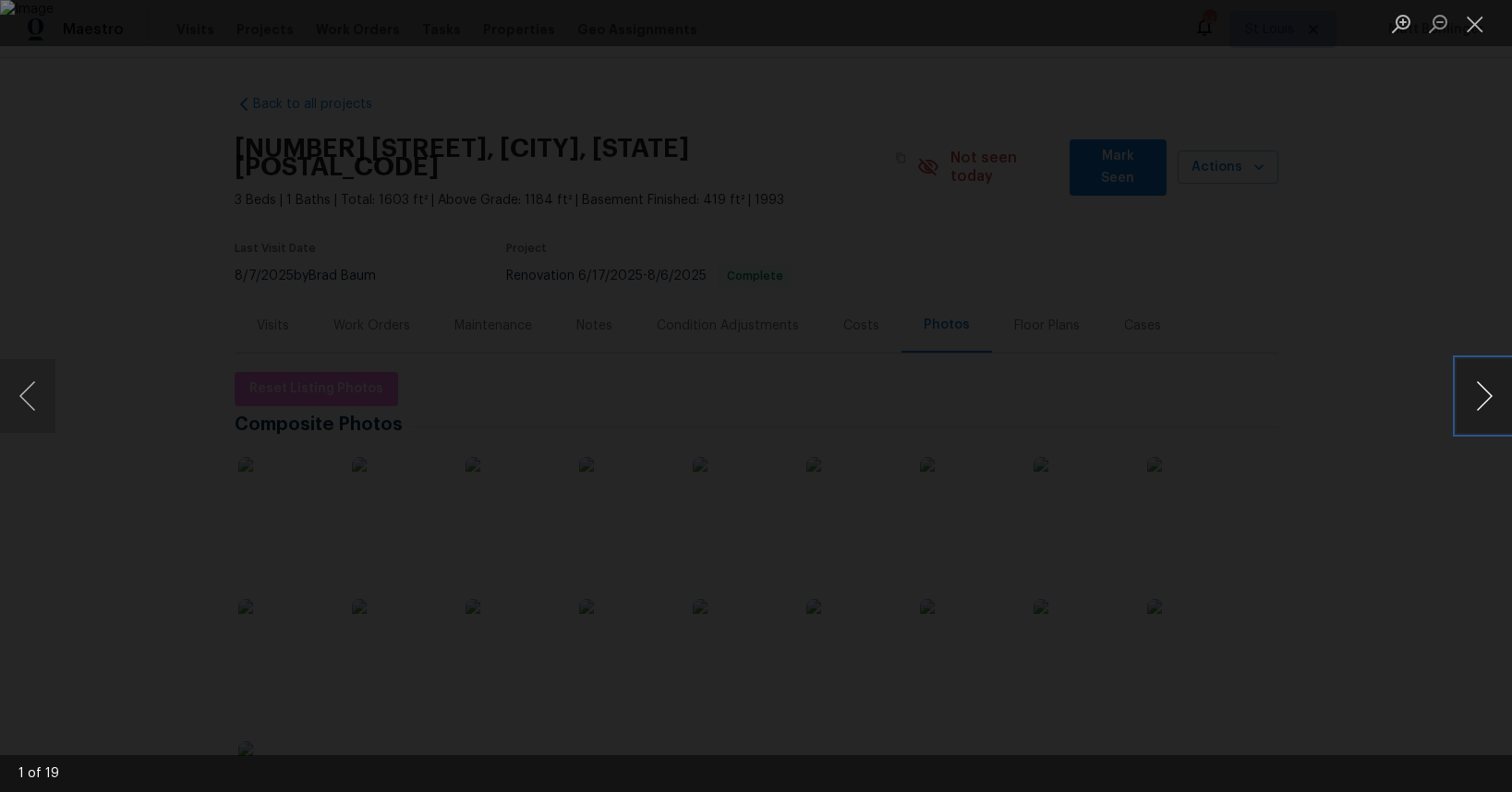 click at bounding box center (1484, 396) 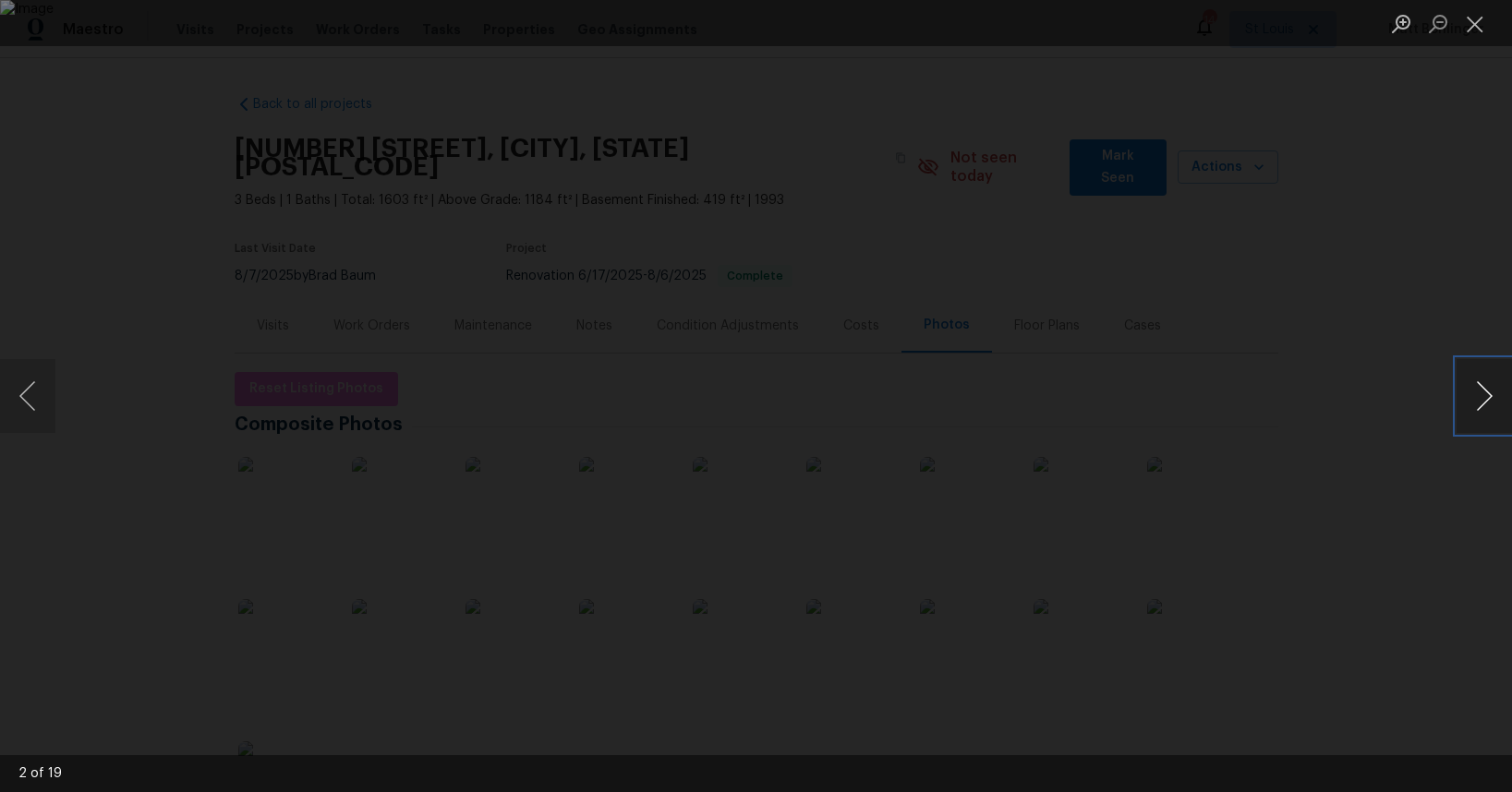 click at bounding box center [1484, 396] 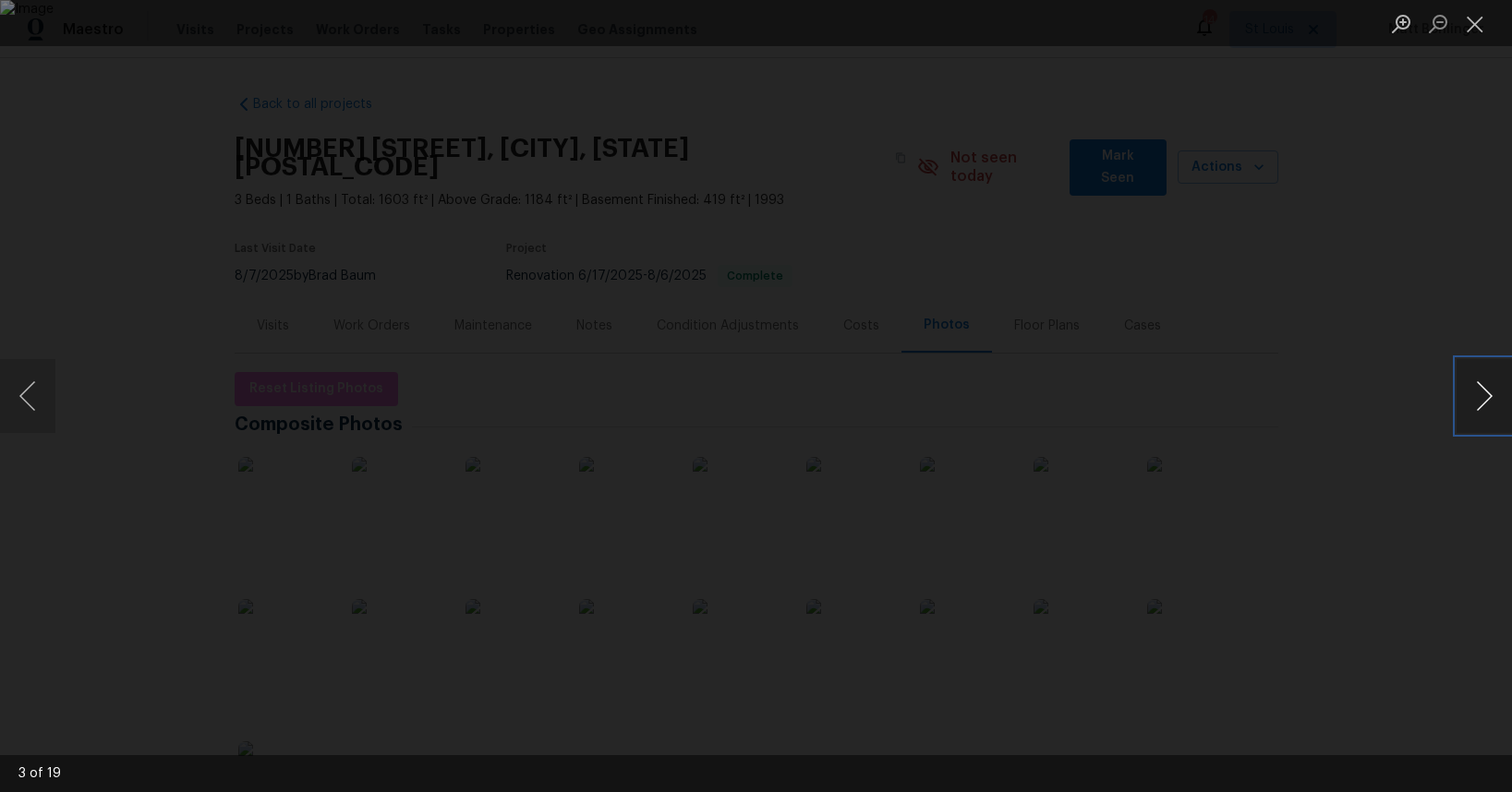 click at bounding box center [1484, 396] 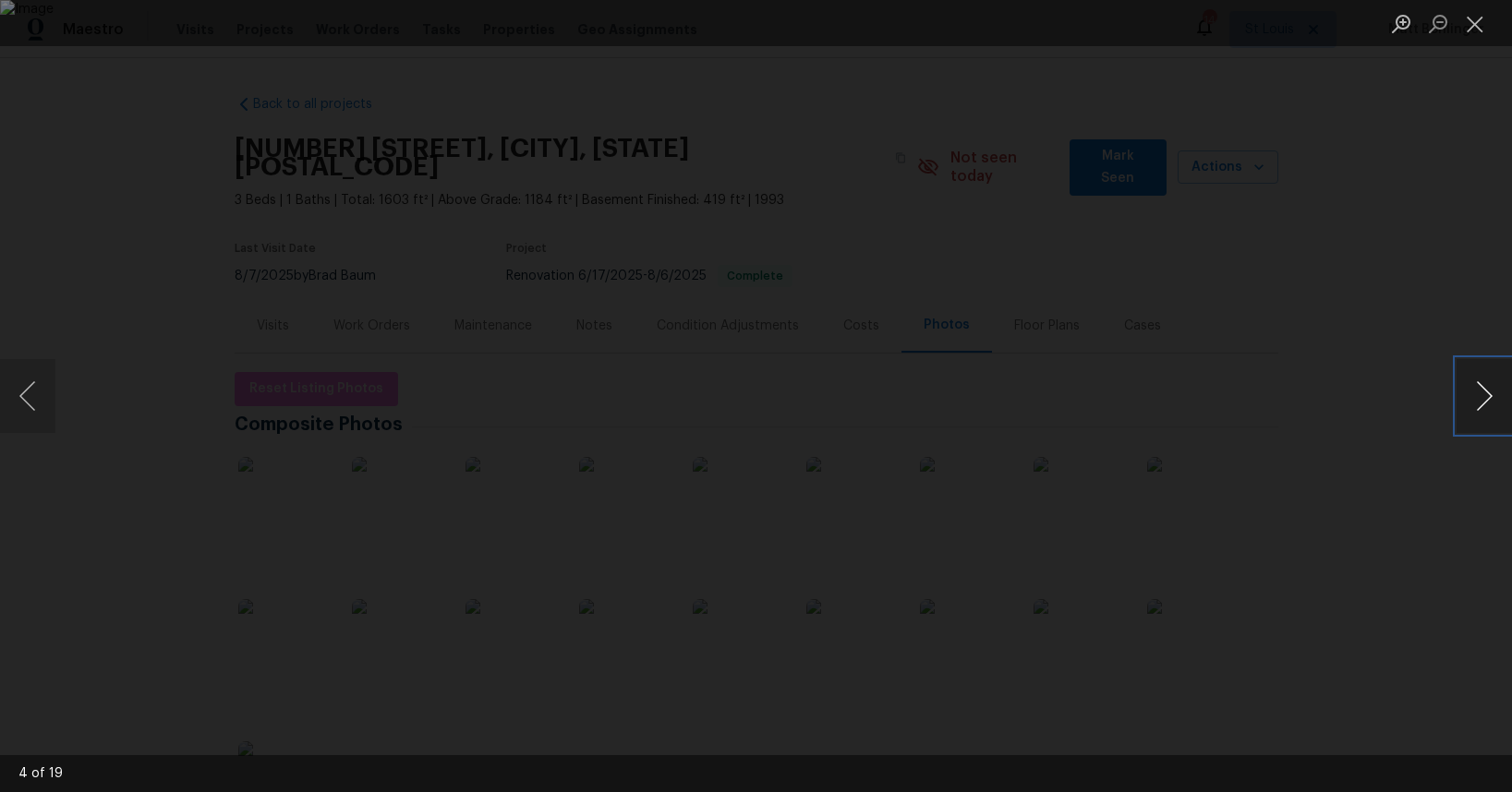 click at bounding box center [1484, 396] 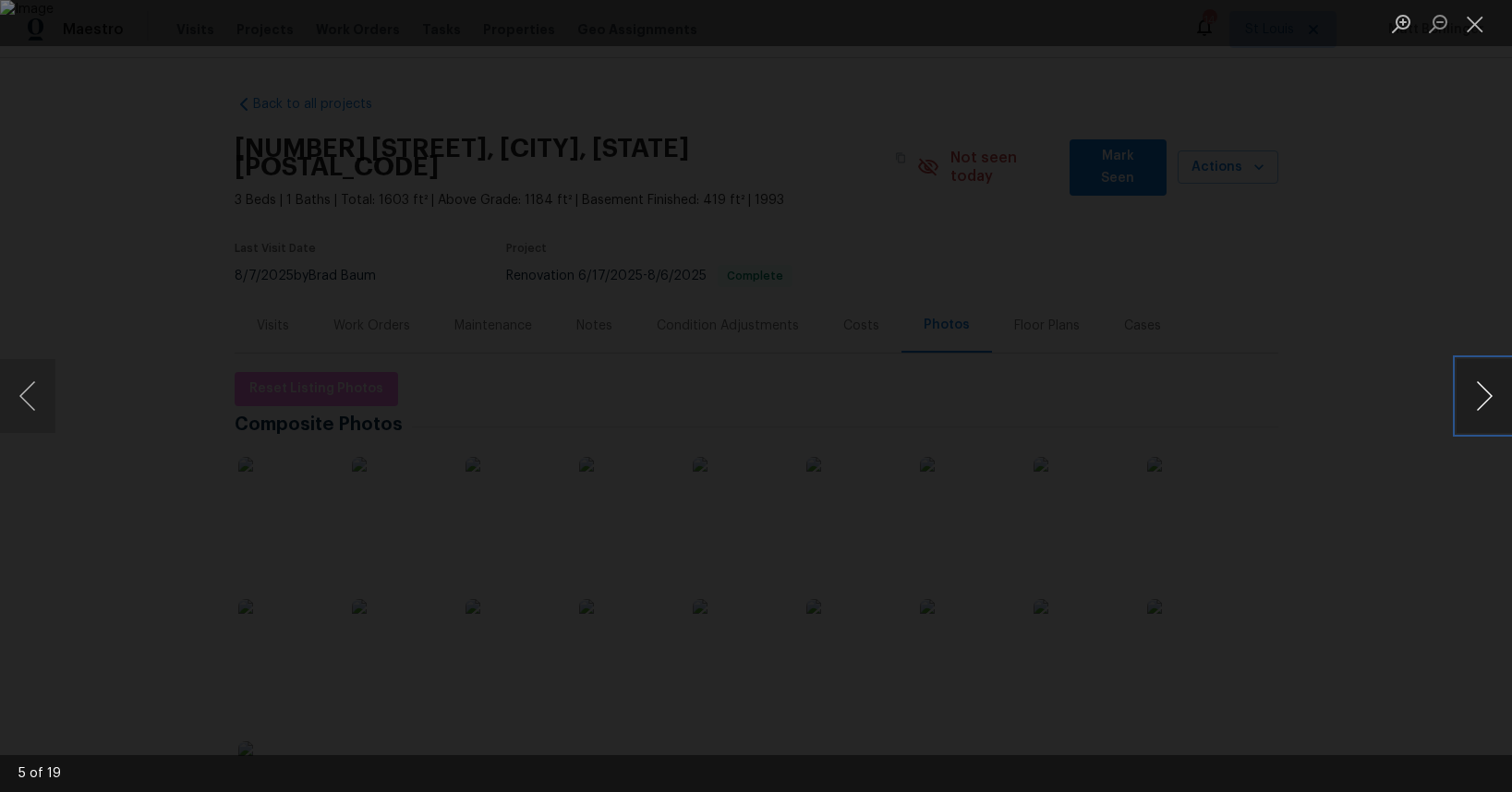 click at bounding box center (1484, 396) 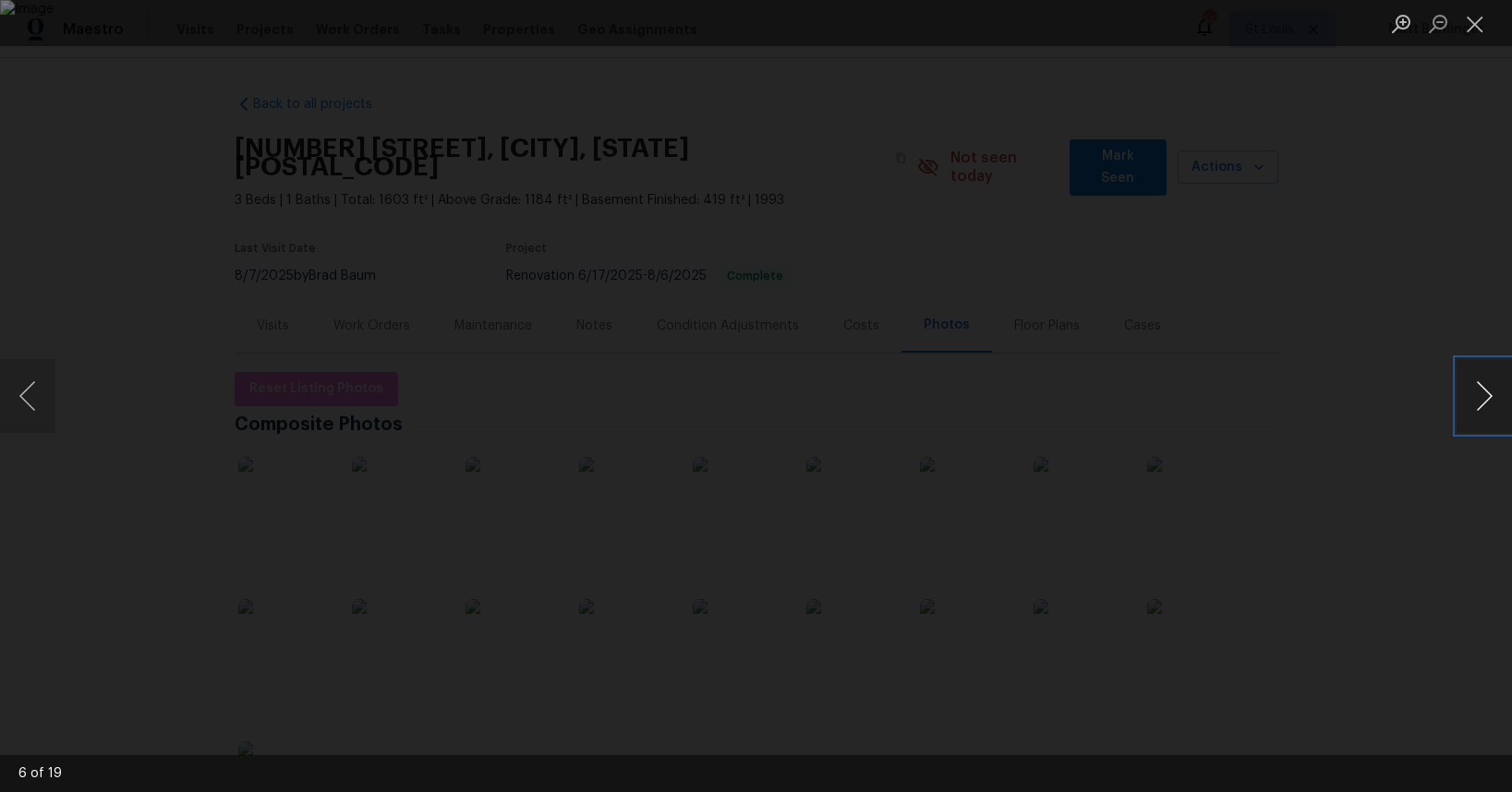 click at bounding box center [1484, 396] 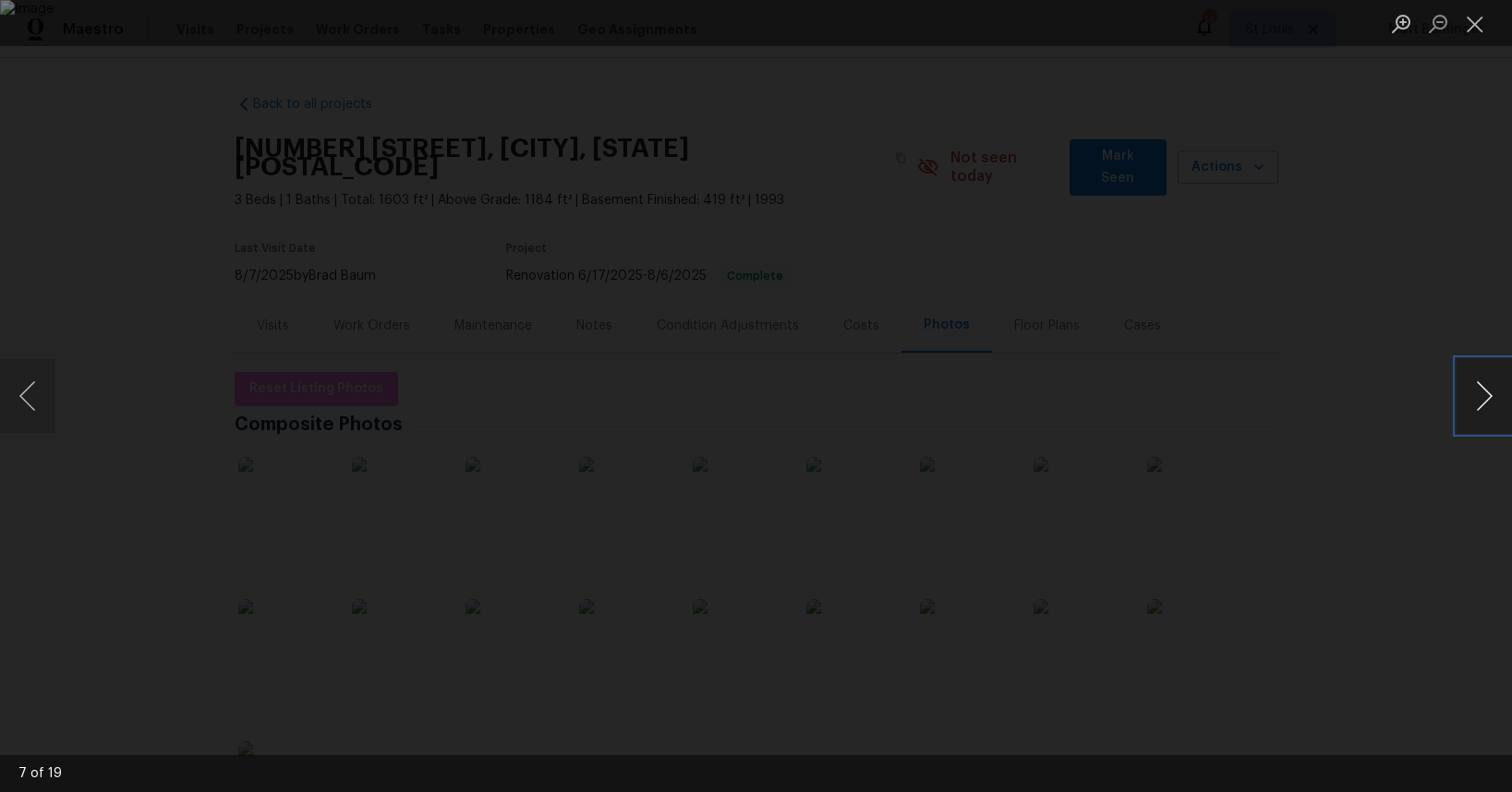 click at bounding box center [1484, 396] 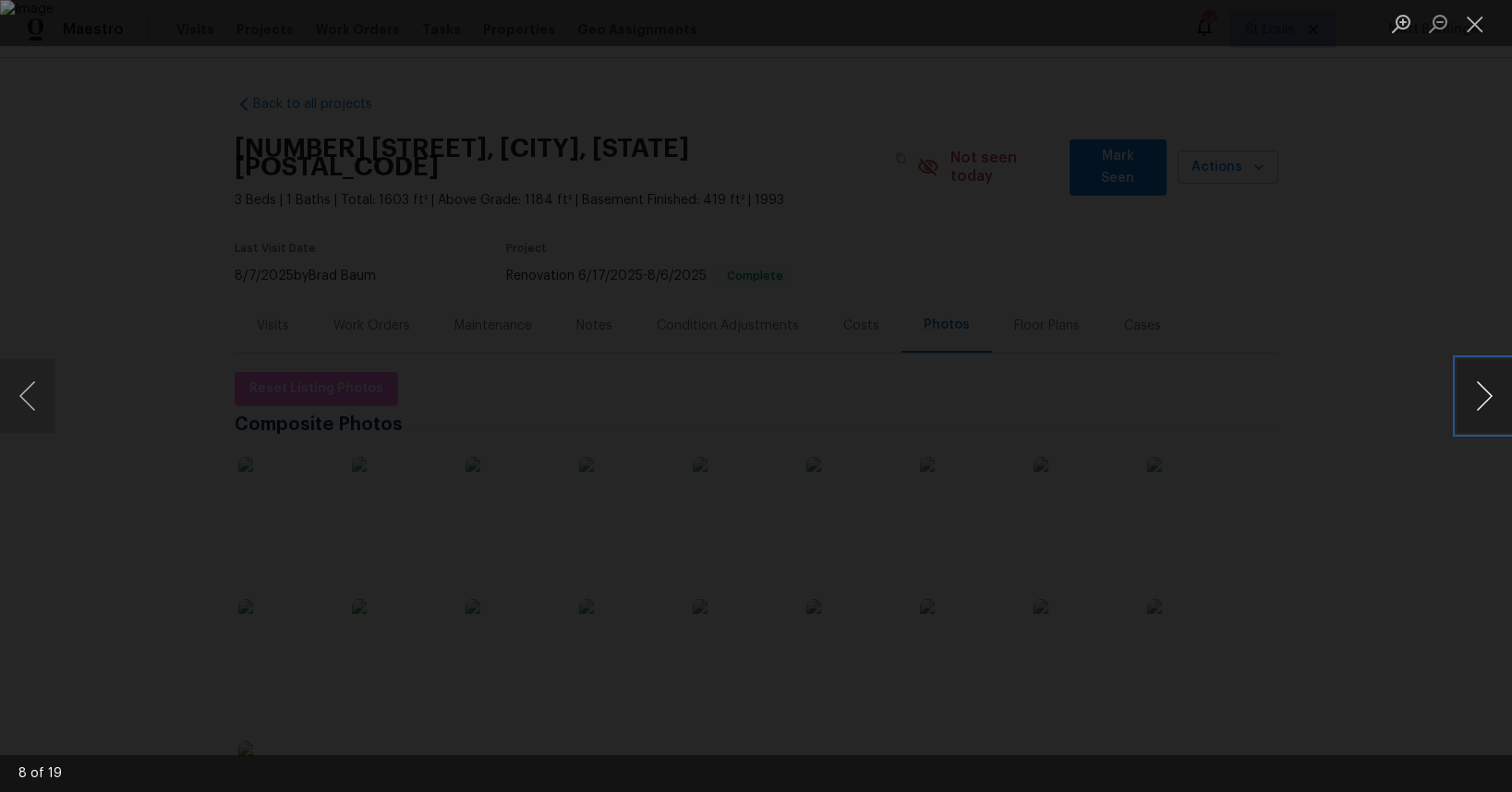 click at bounding box center [1484, 396] 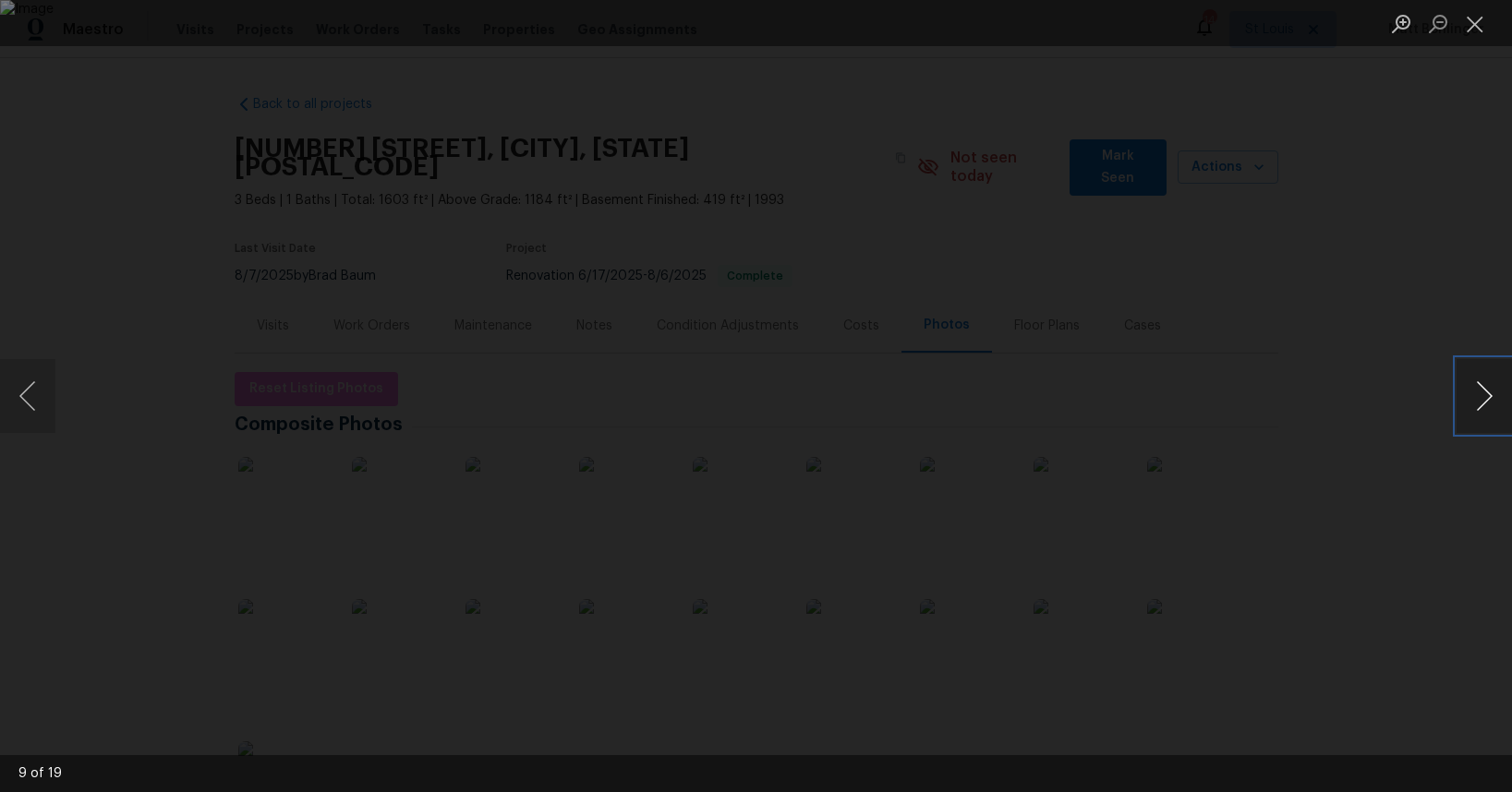 click at bounding box center (1484, 396) 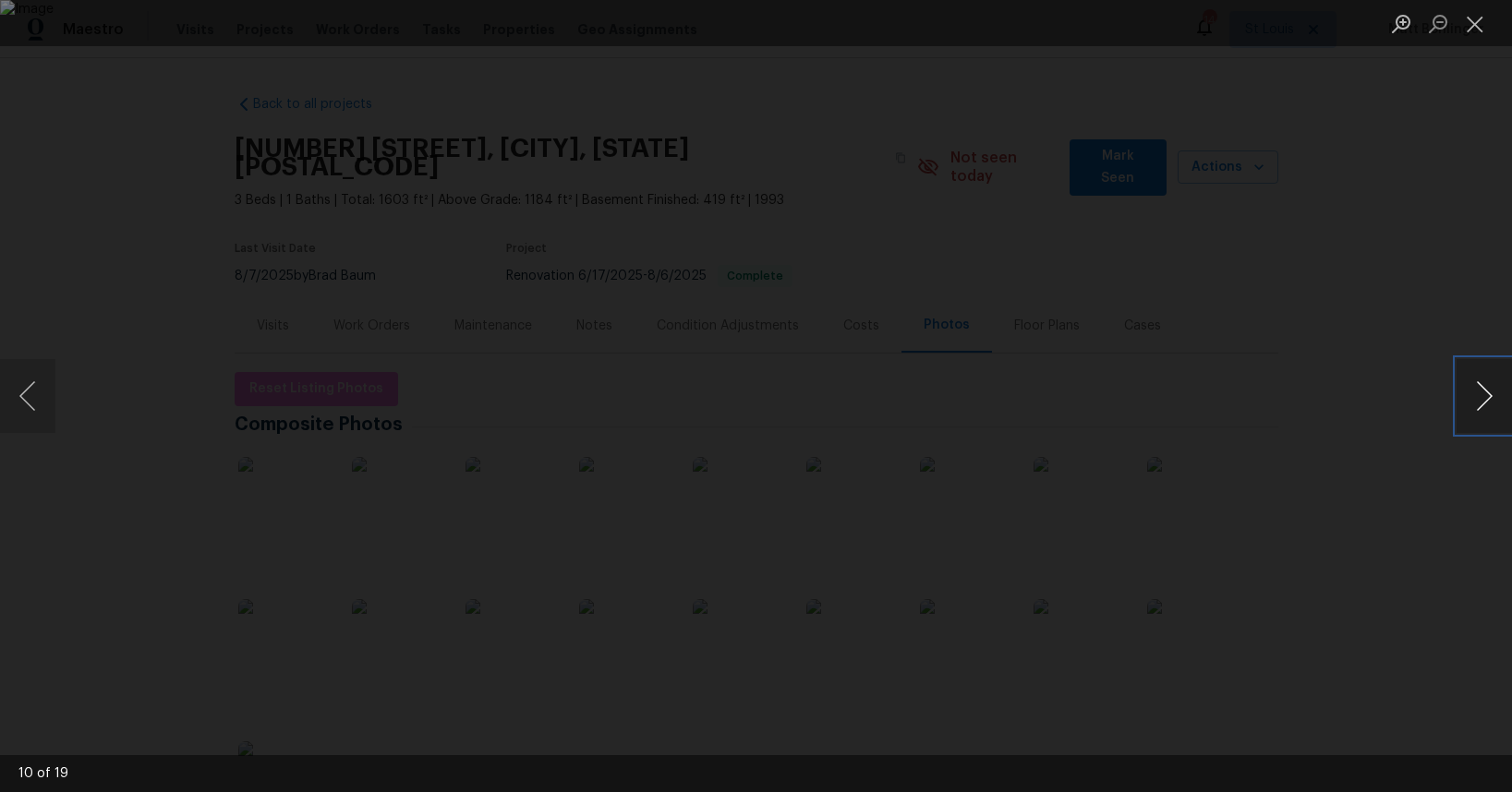 click at bounding box center (1484, 396) 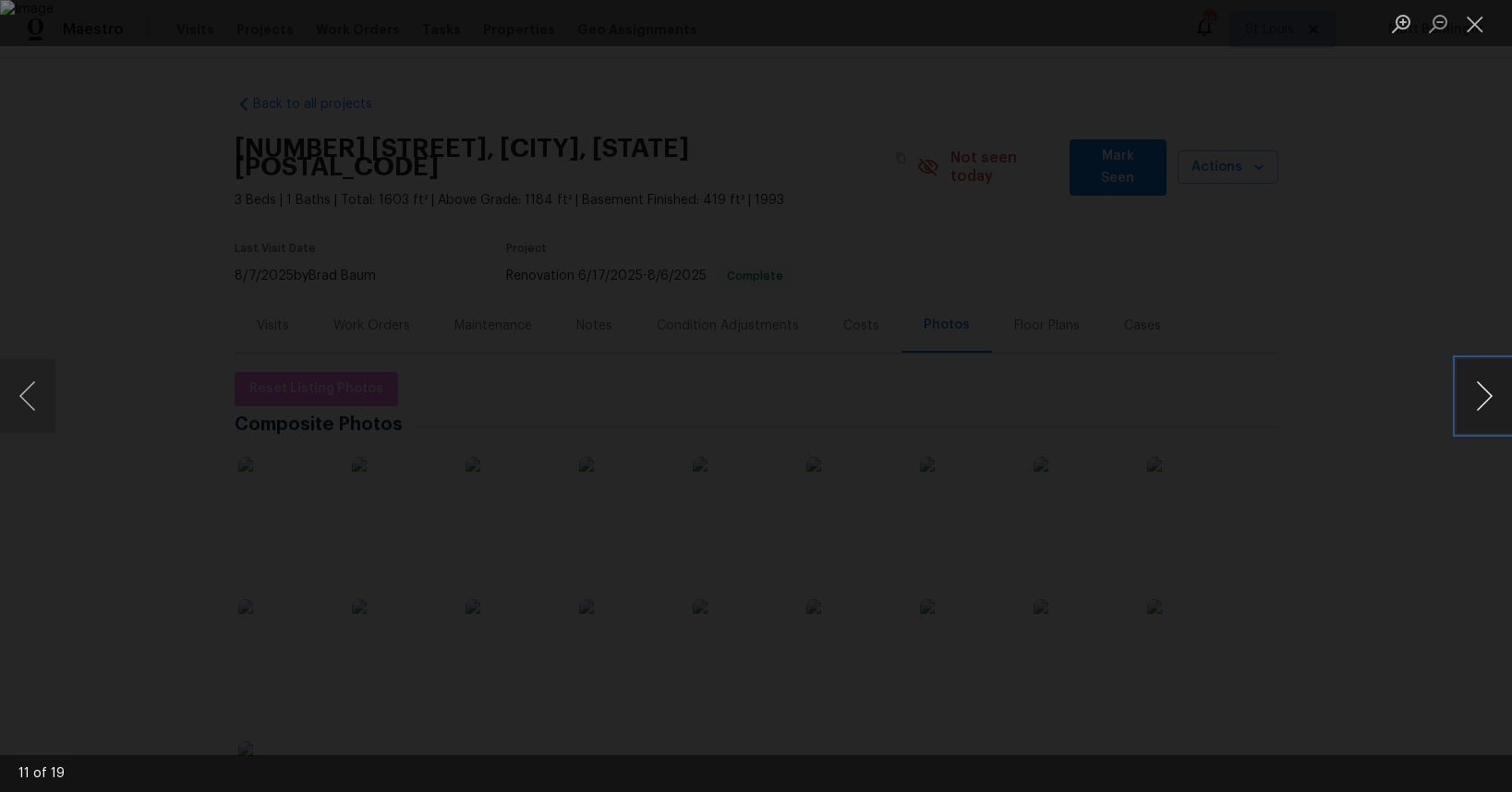 click at bounding box center [1484, 396] 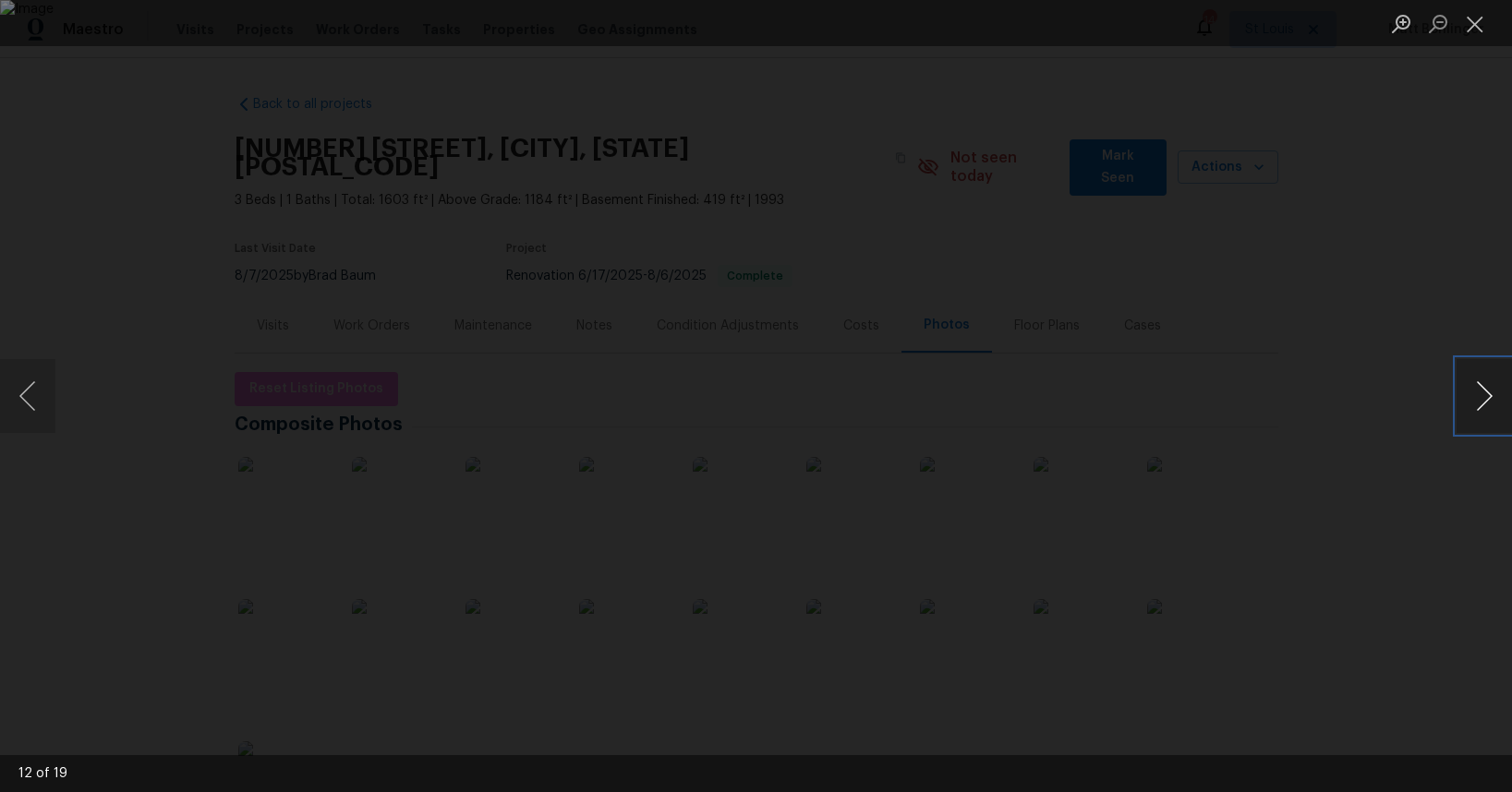 click at bounding box center (1484, 396) 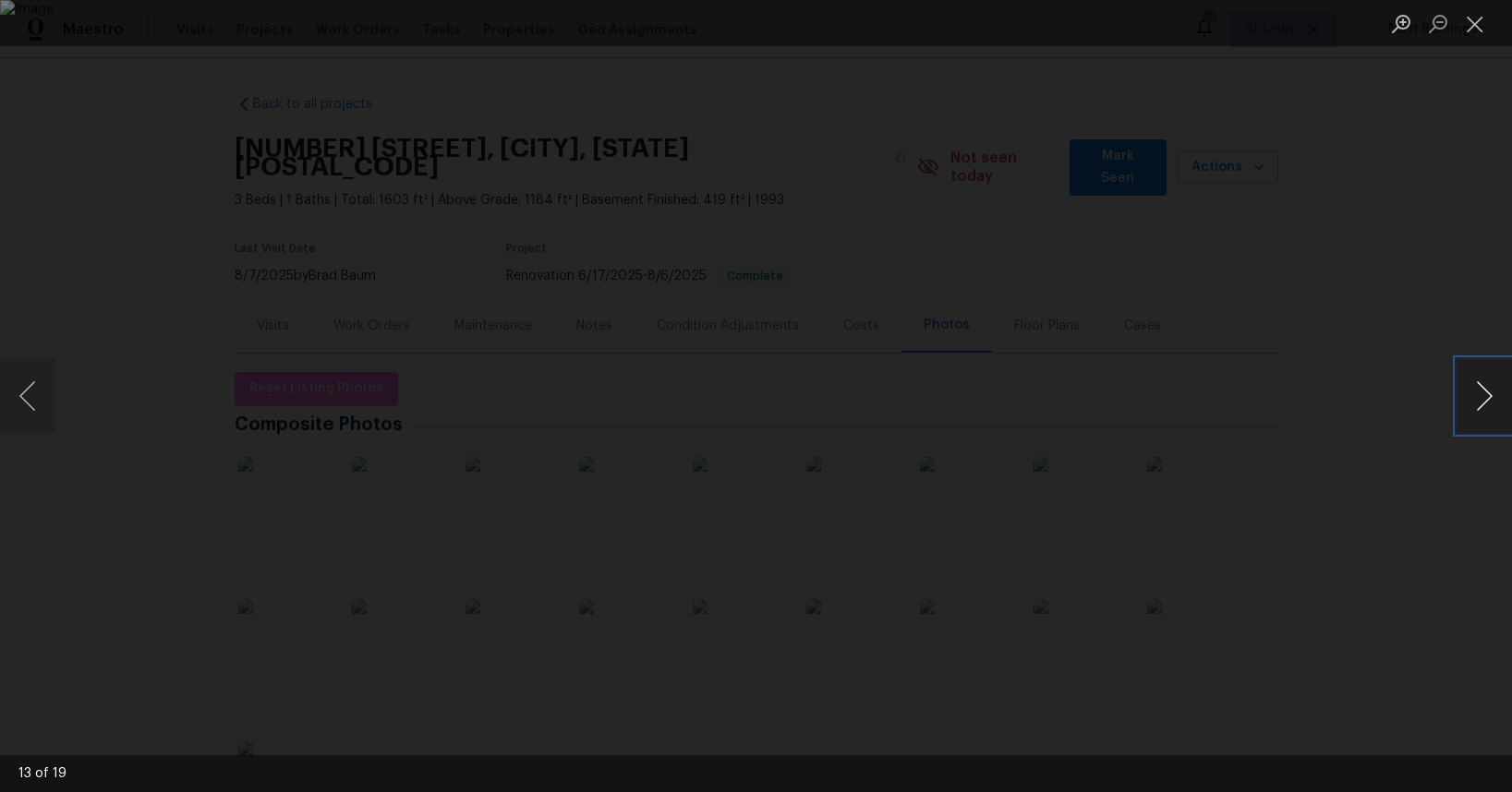 click at bounding box center (1484, 396) 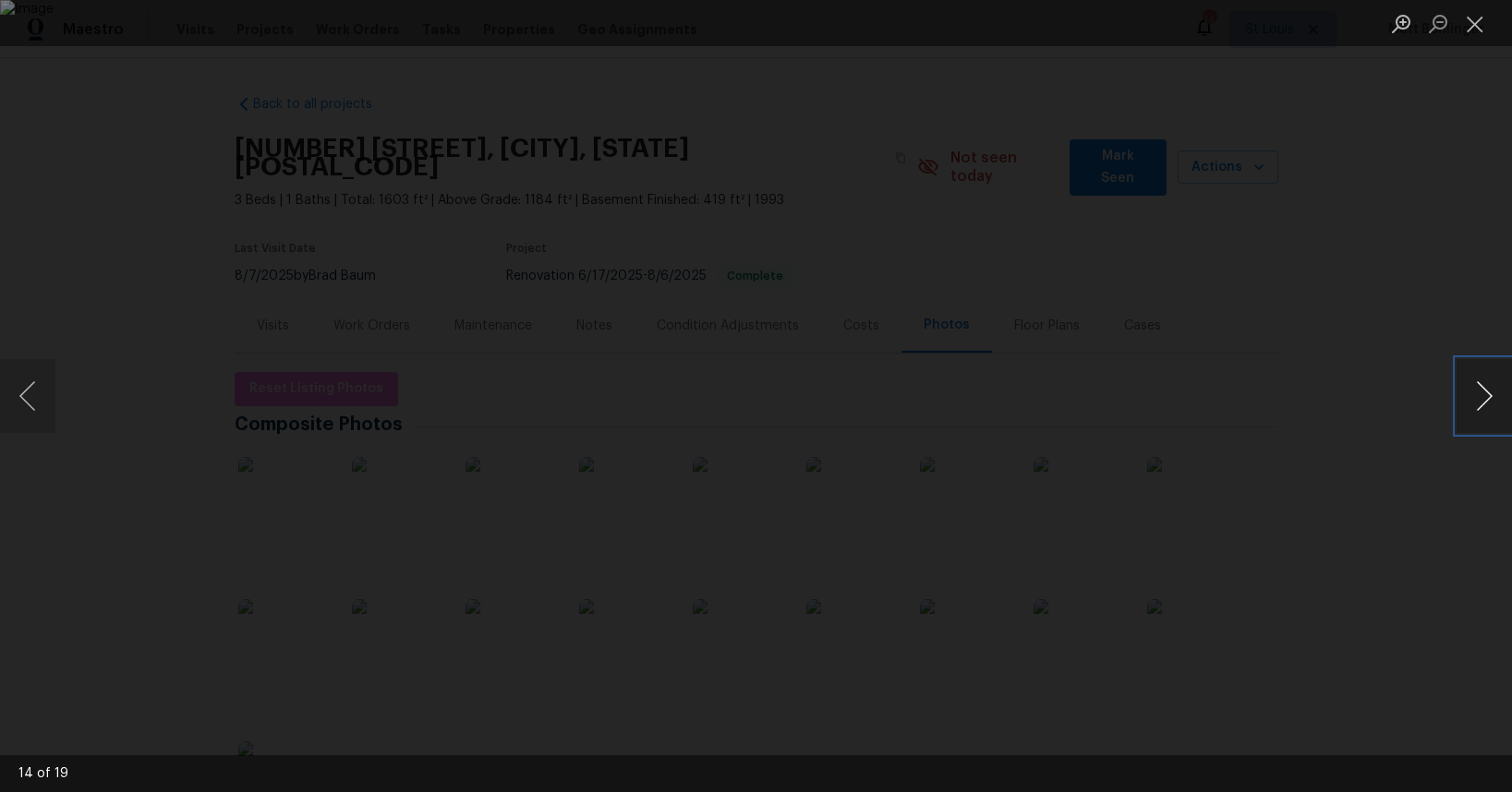 click at bounding box center (1484, 396) 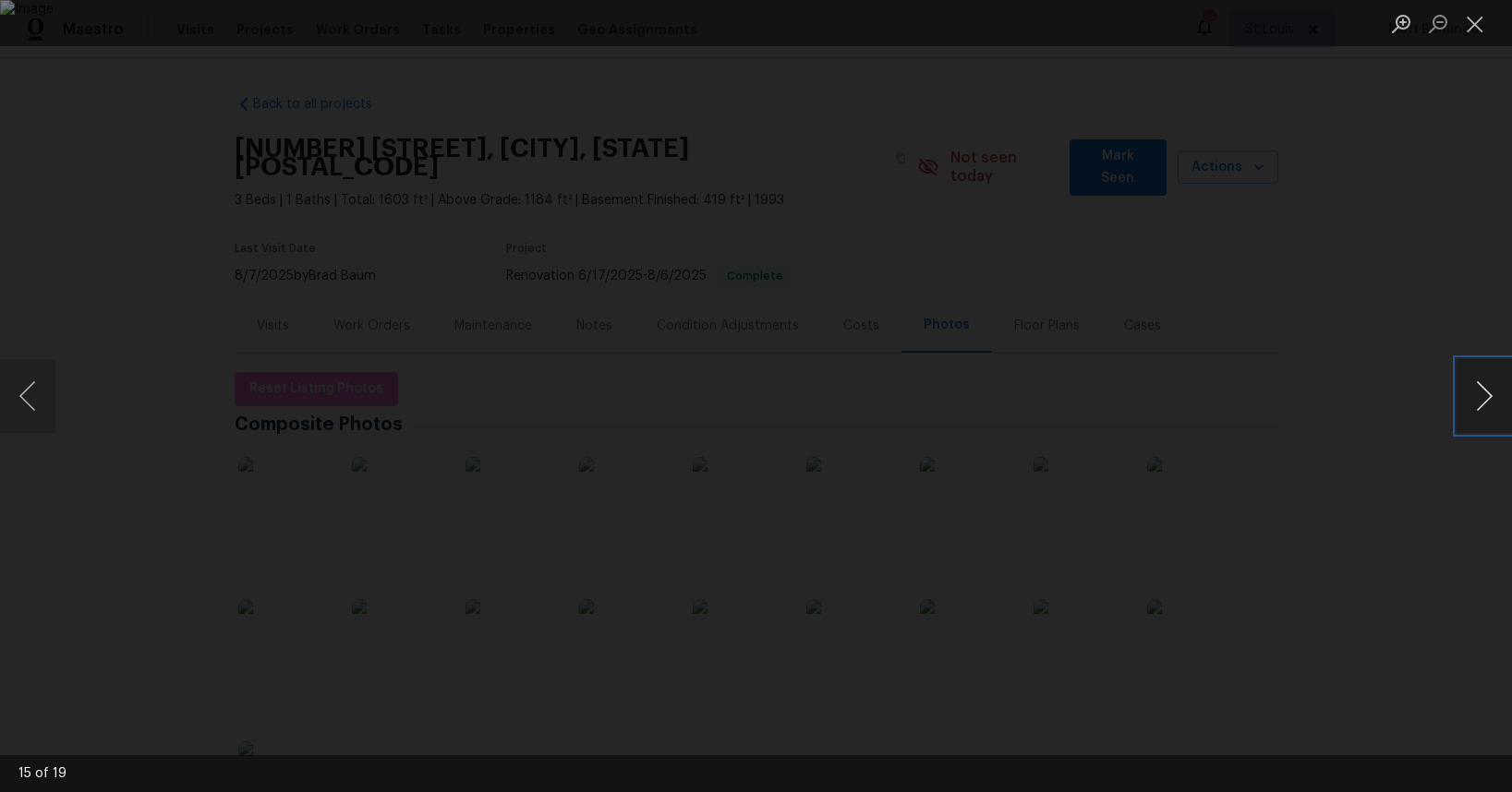 click at bounding box center [1484, 396] 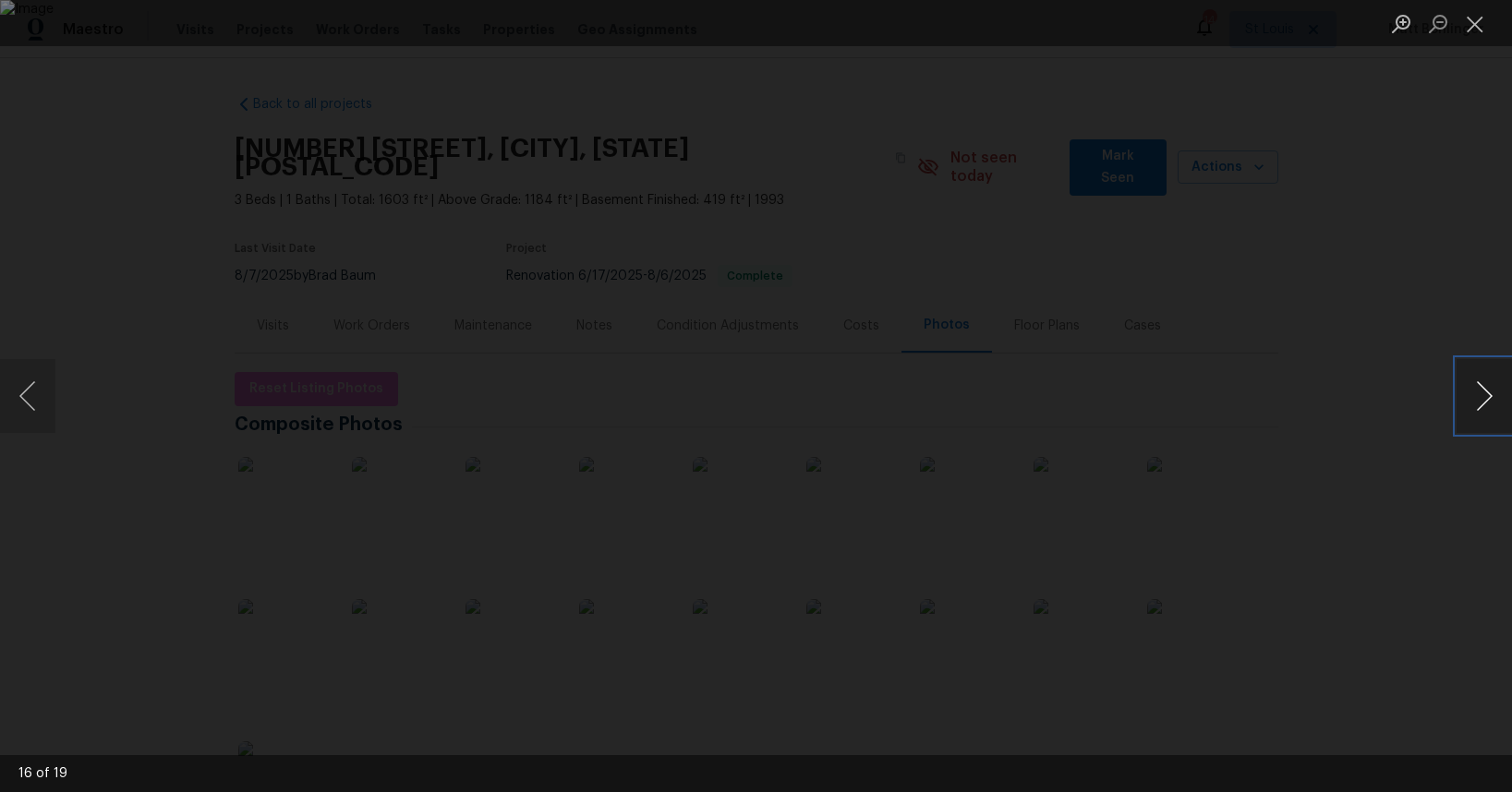click at bounding box center [1484, 396] 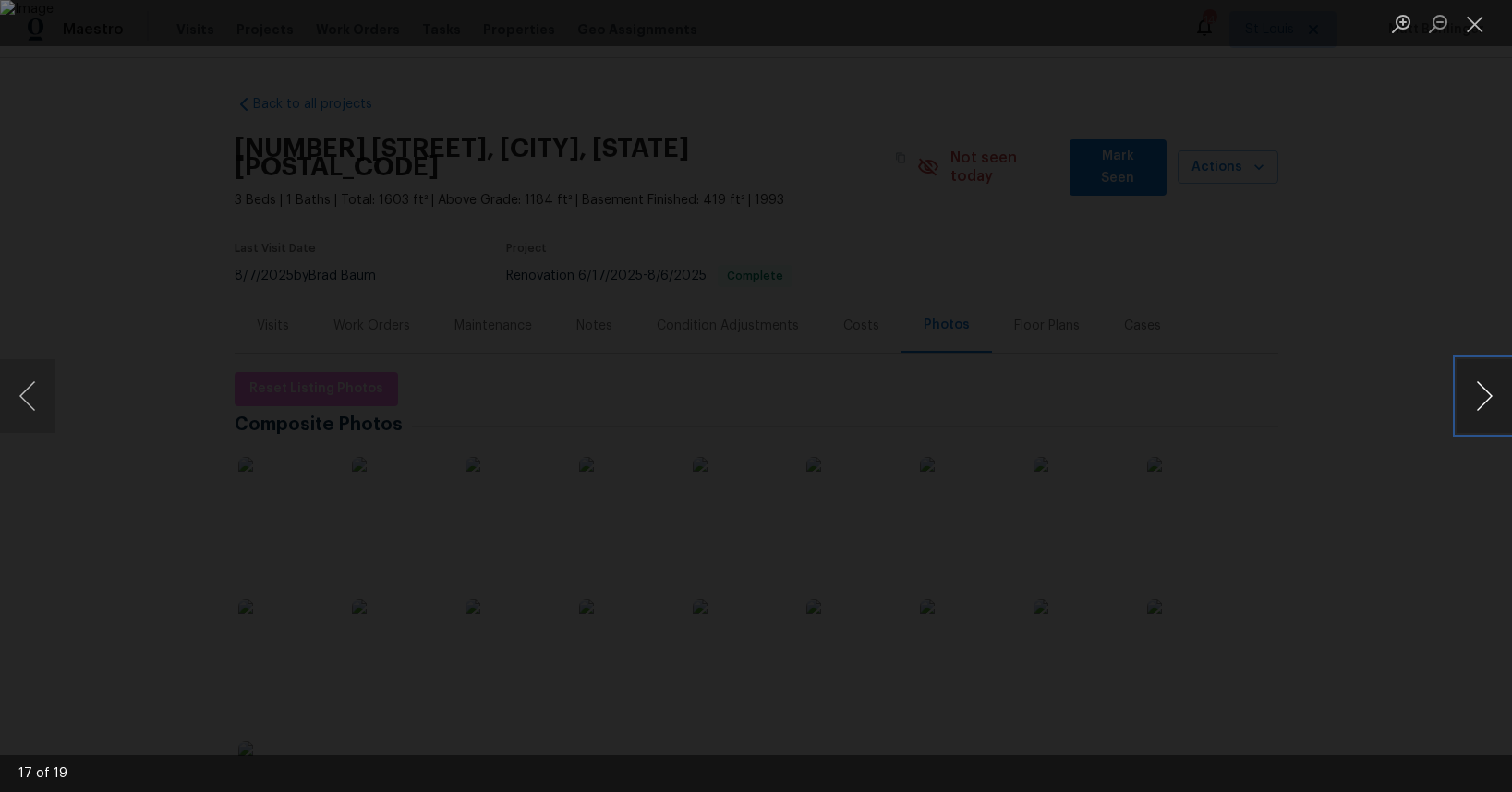 click at bounding box center [1484, 396] 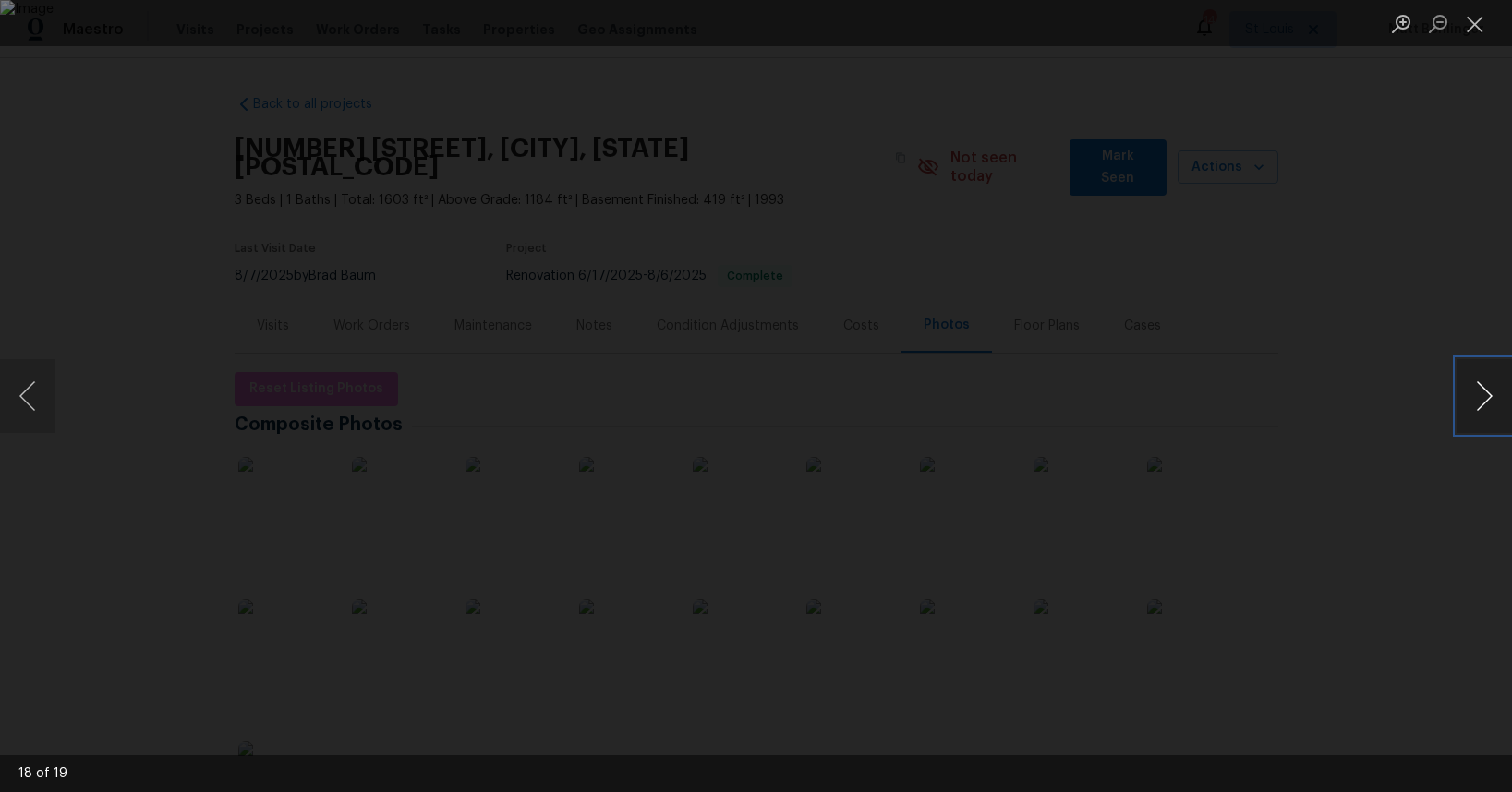 click at bounding box center [1484, 396] 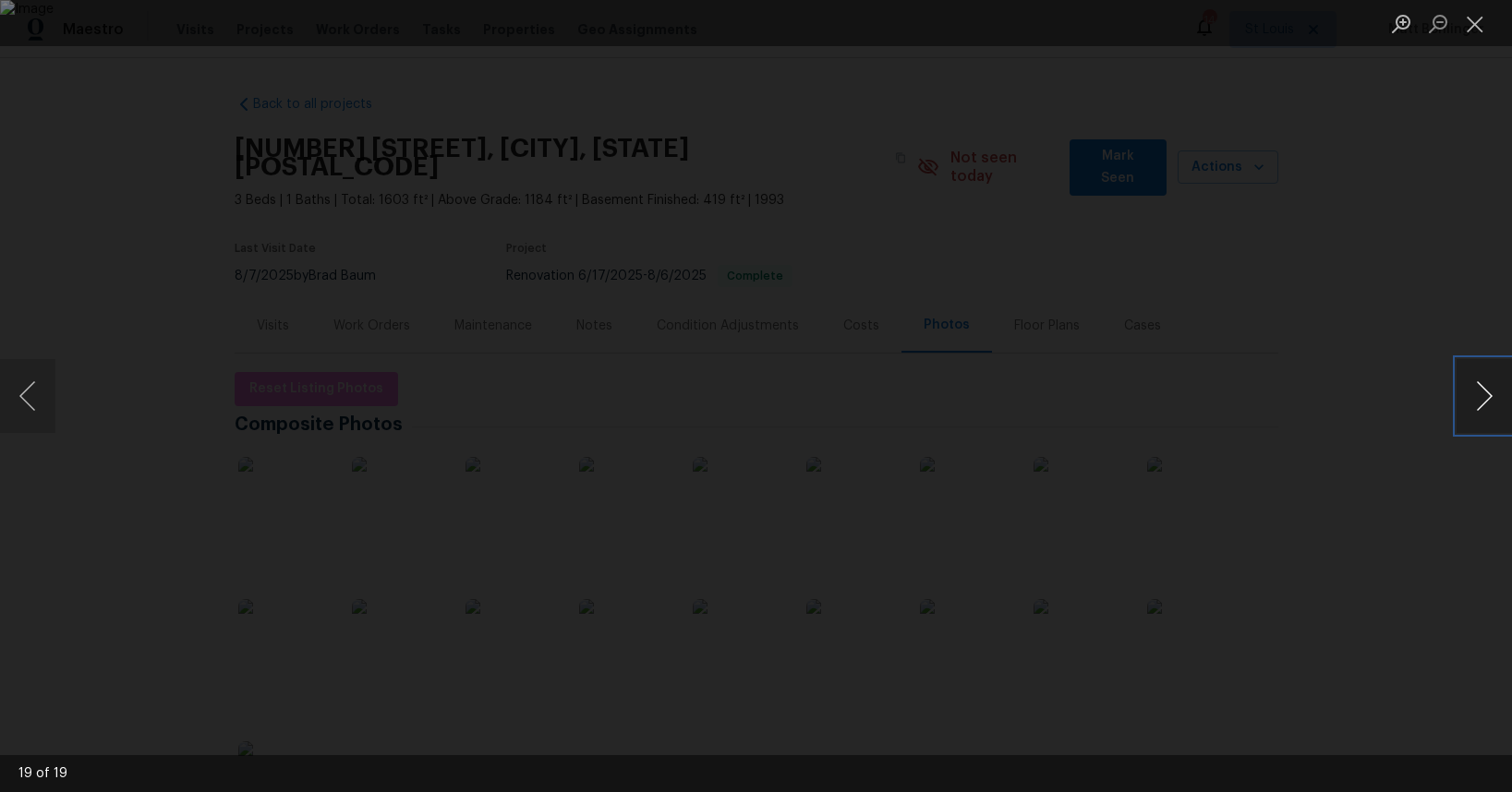 click at bounding box center [1484, 396] 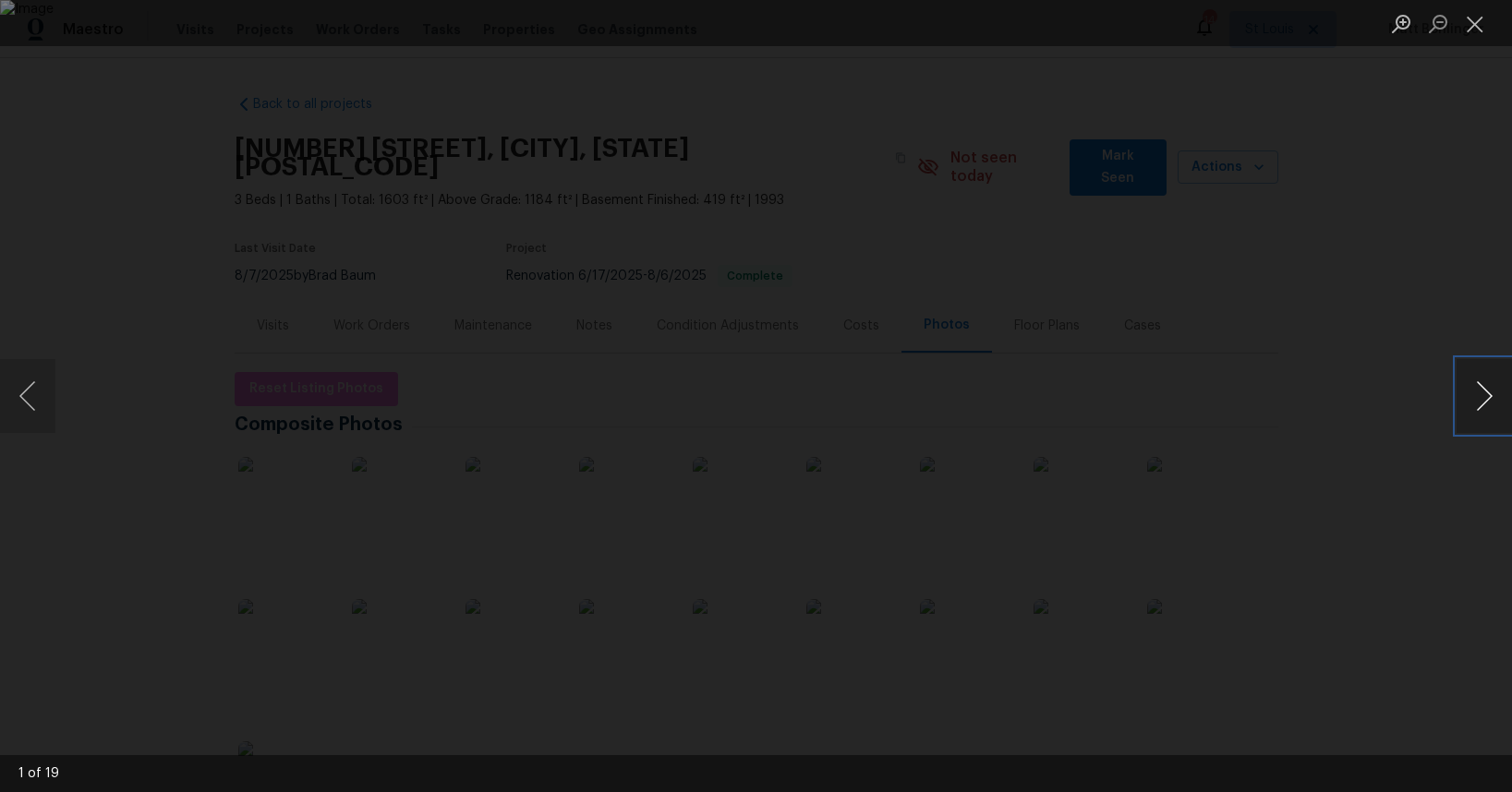 click at bounding box center [1484, 396] 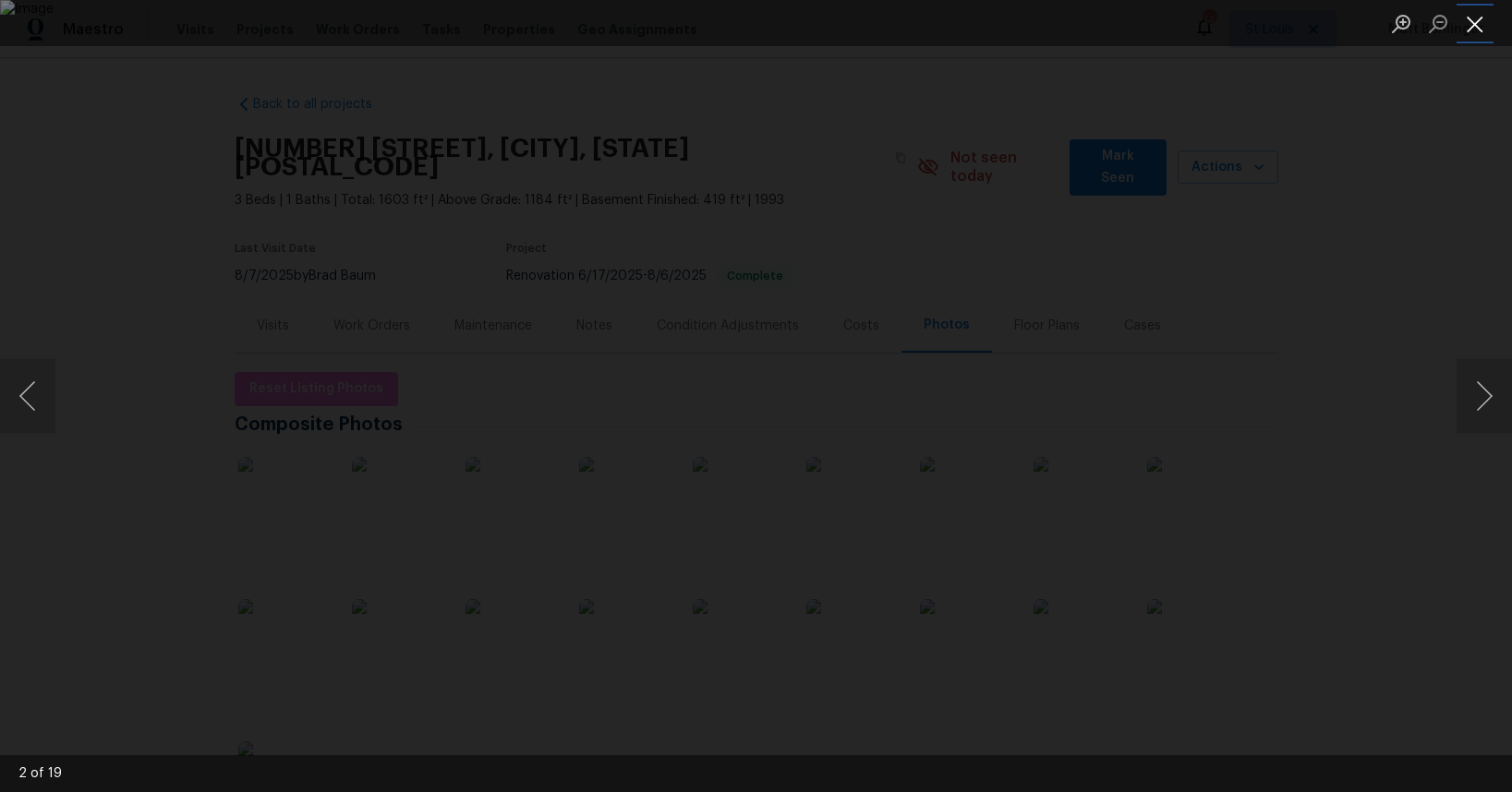 click at bounding box center [1475, 23] 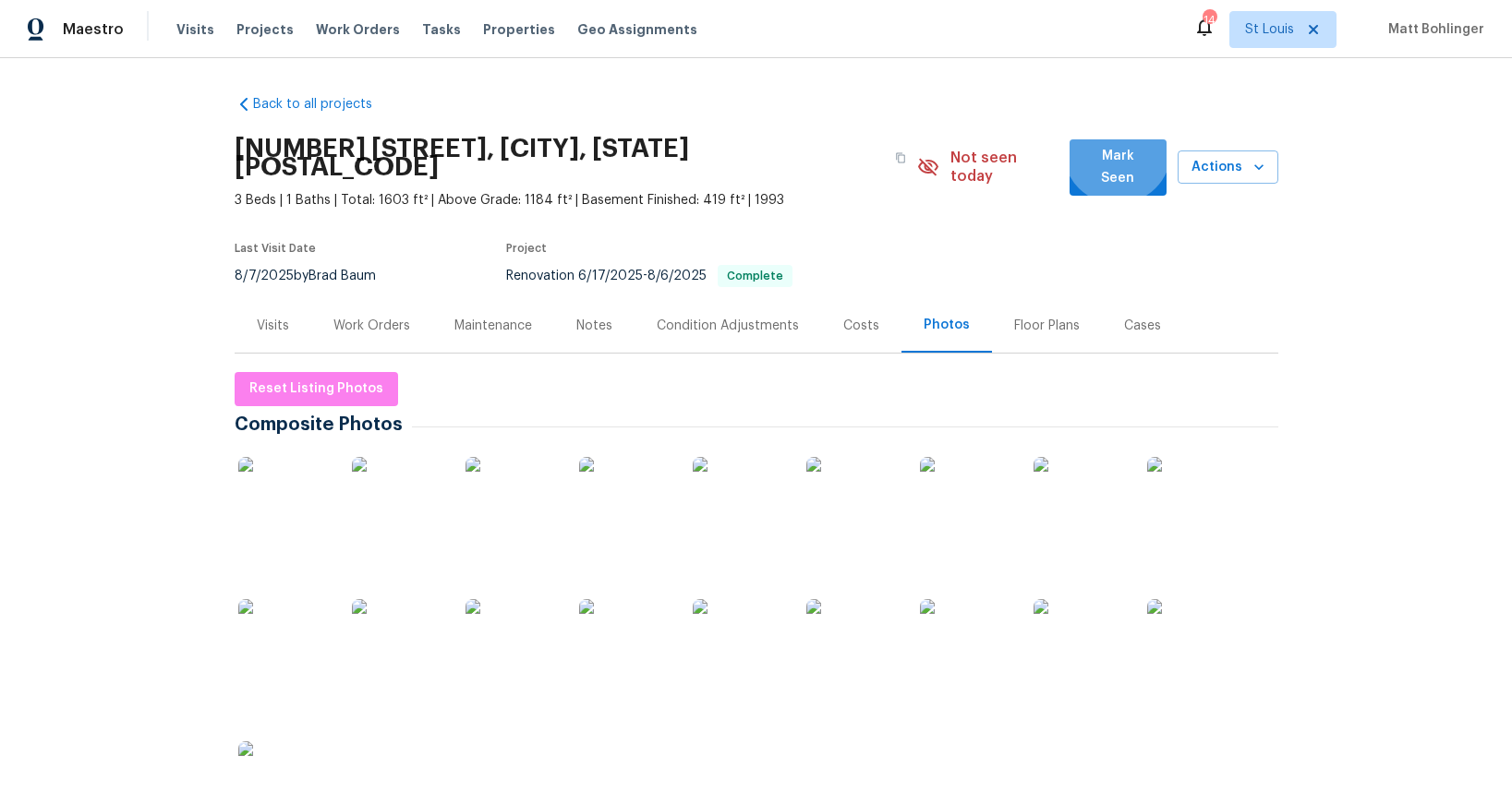 click on "Mark Seen" at bounding box center (1118, 167) 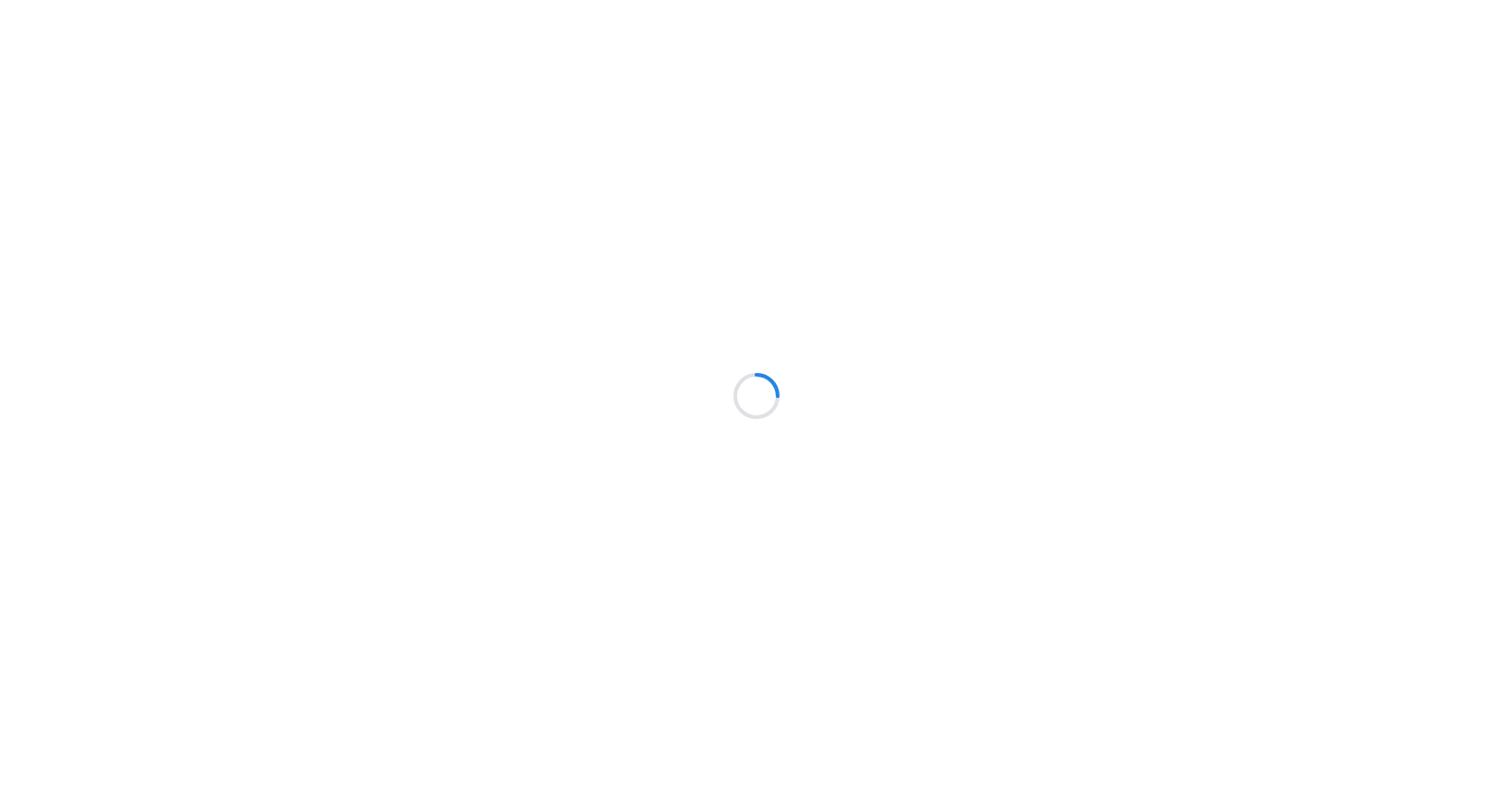 scroll, scrollTop: 0, scrollLeft: 0, axis: both 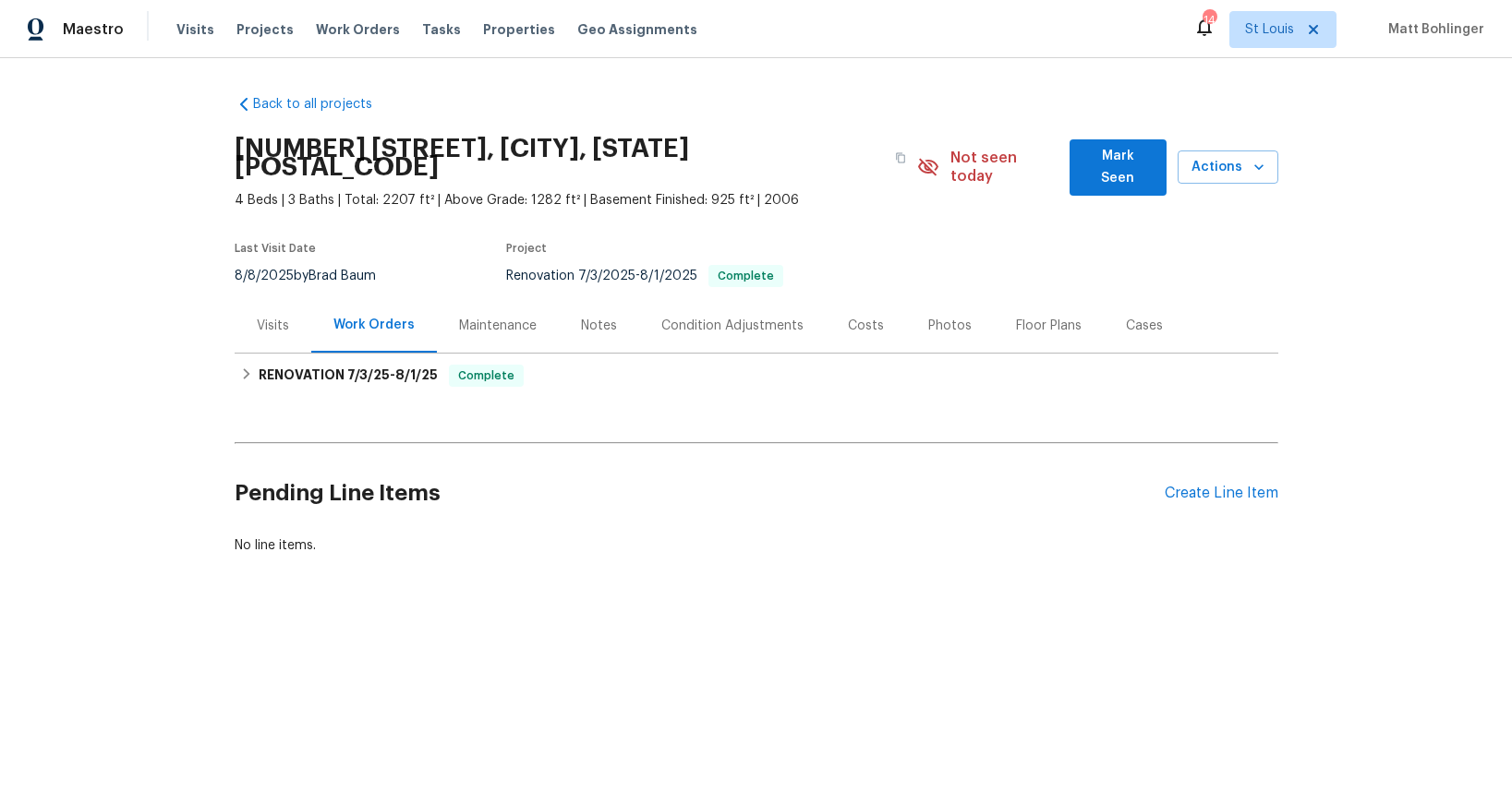 click on "Photos" at bounding box center [950, 326] 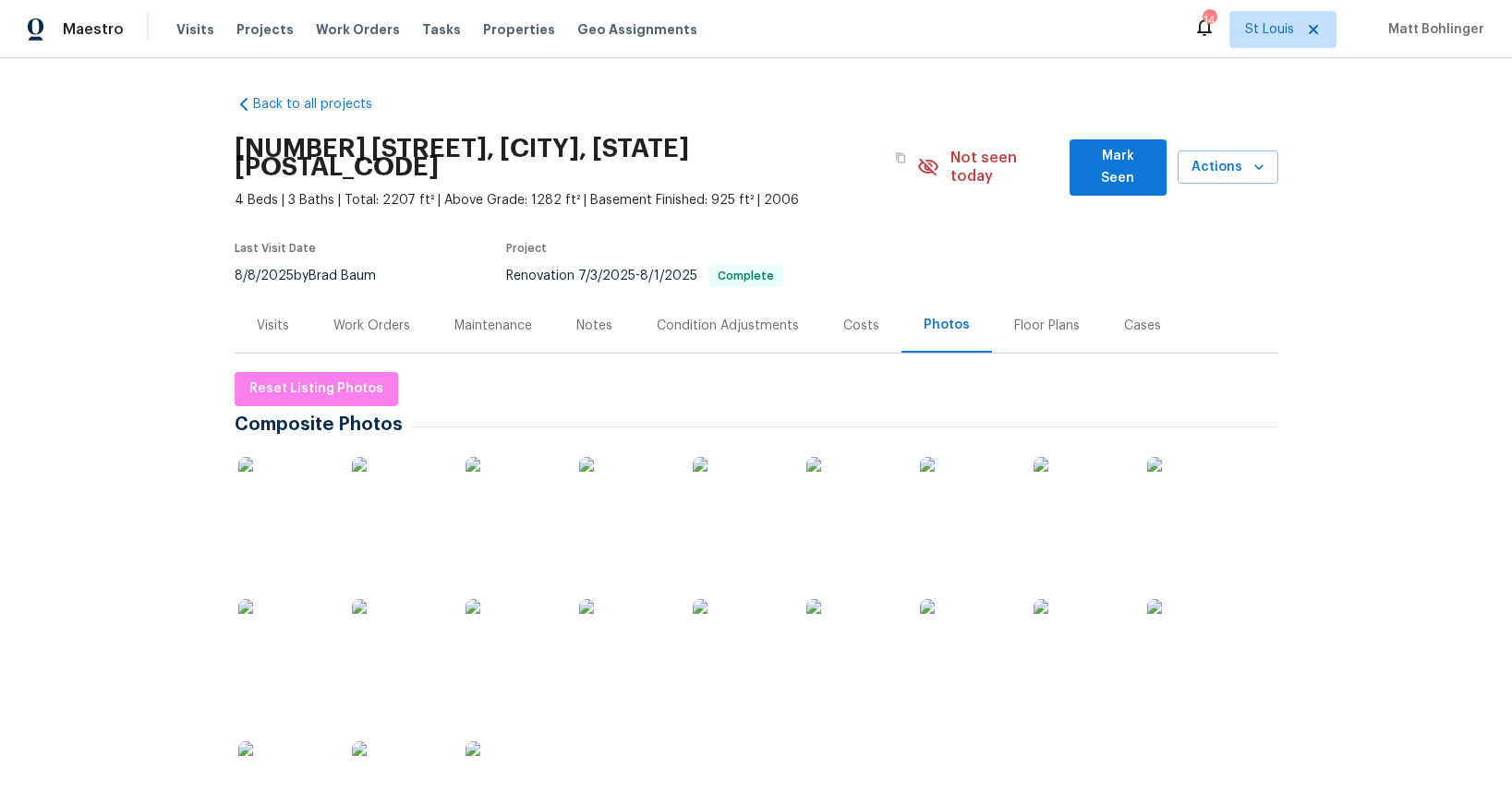 click at bounding box center (284, 503) 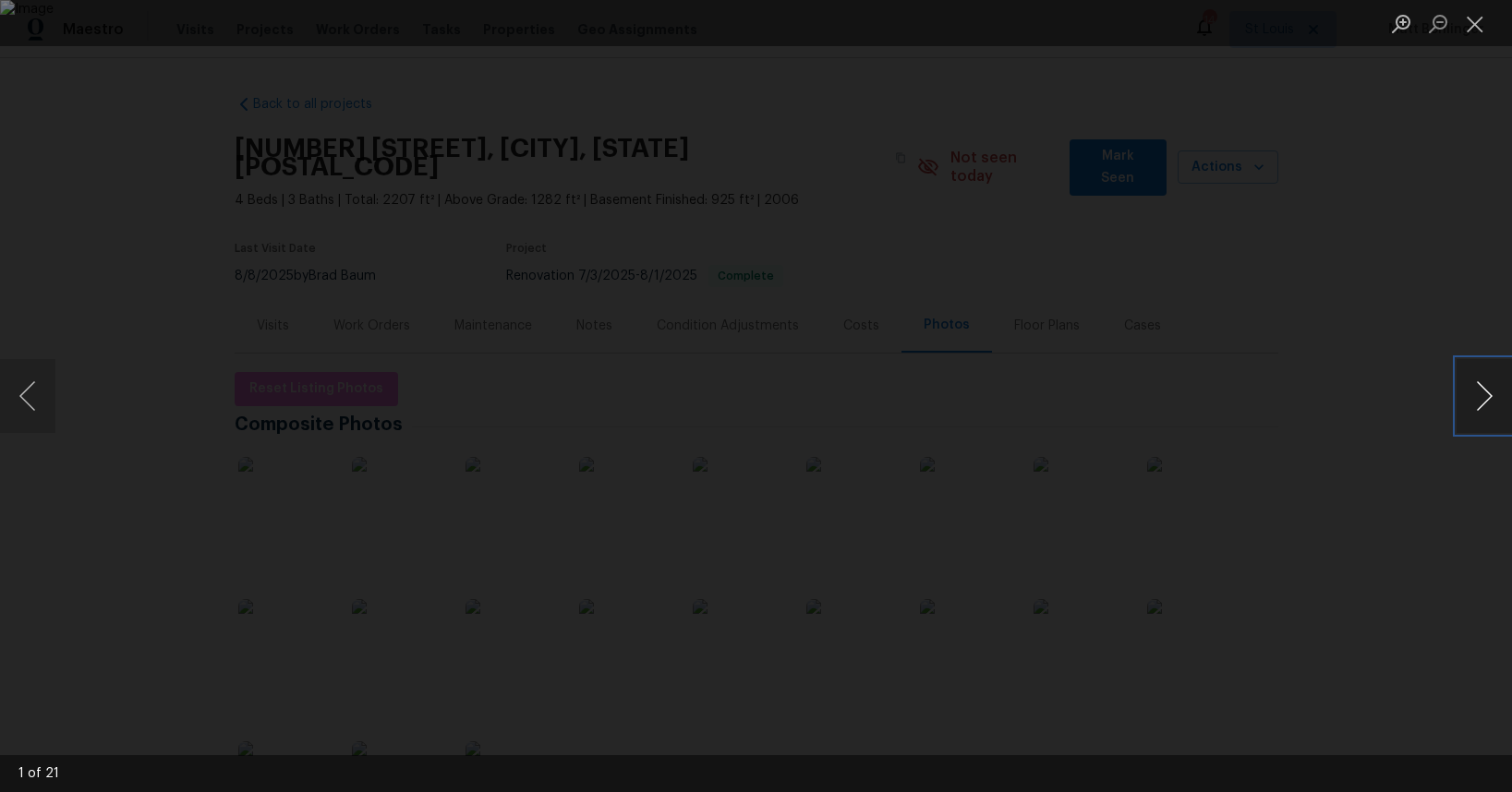 click at bounding box center [1484, 396] 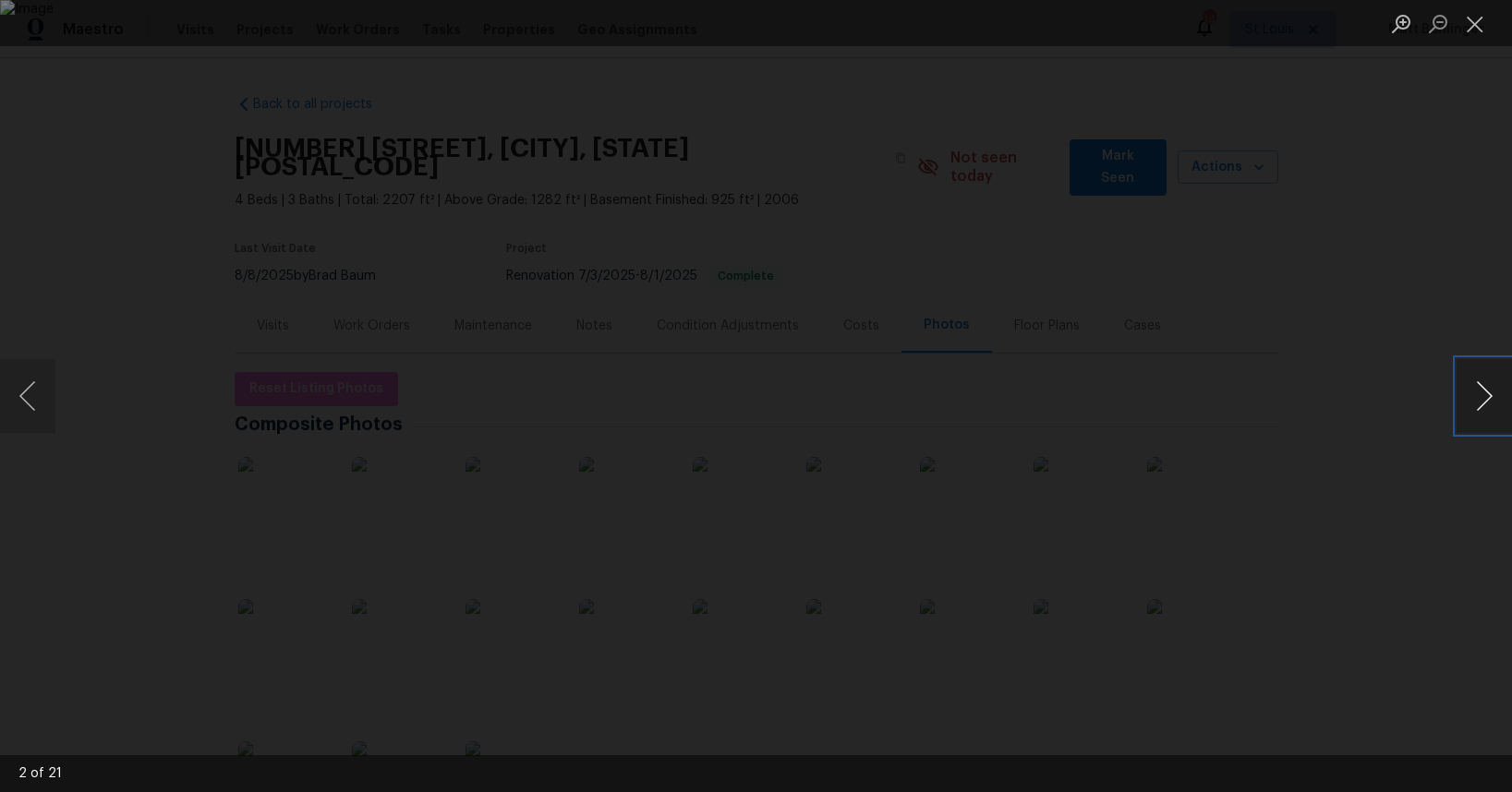 click at bounding box center [1484, 396] 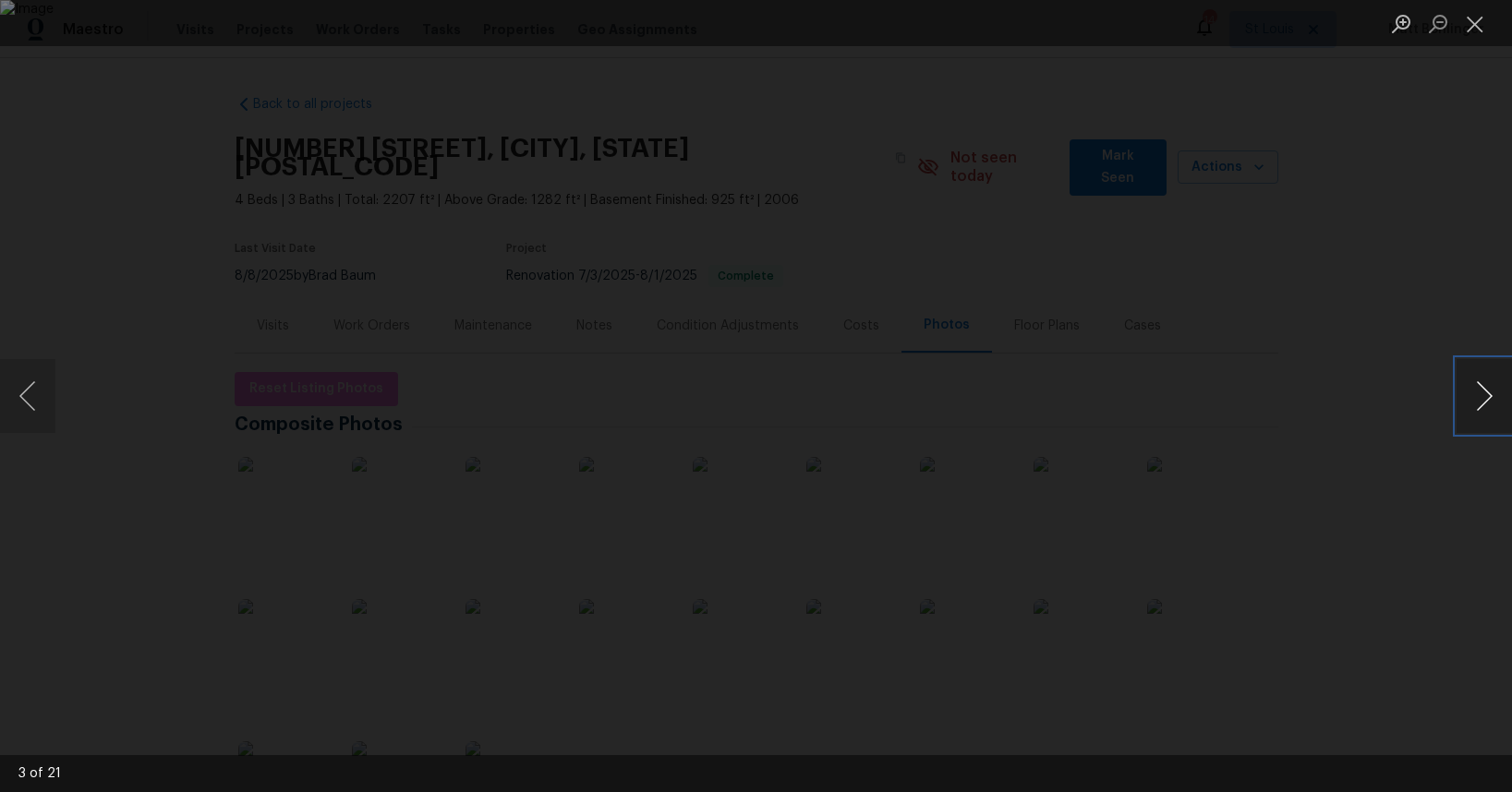 click at bounding box center (1484, 396) 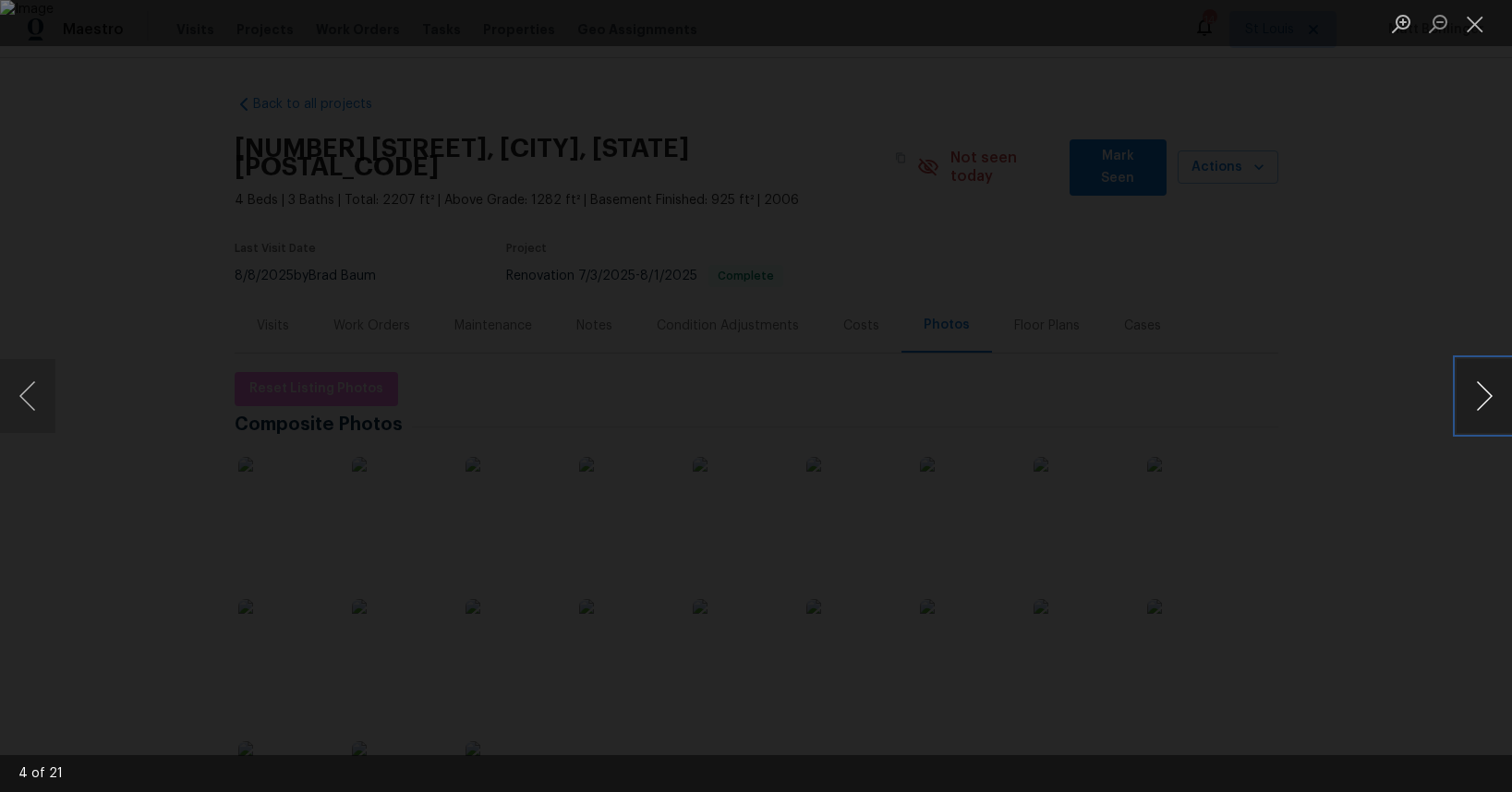 click at bounding box center [1484, 396] 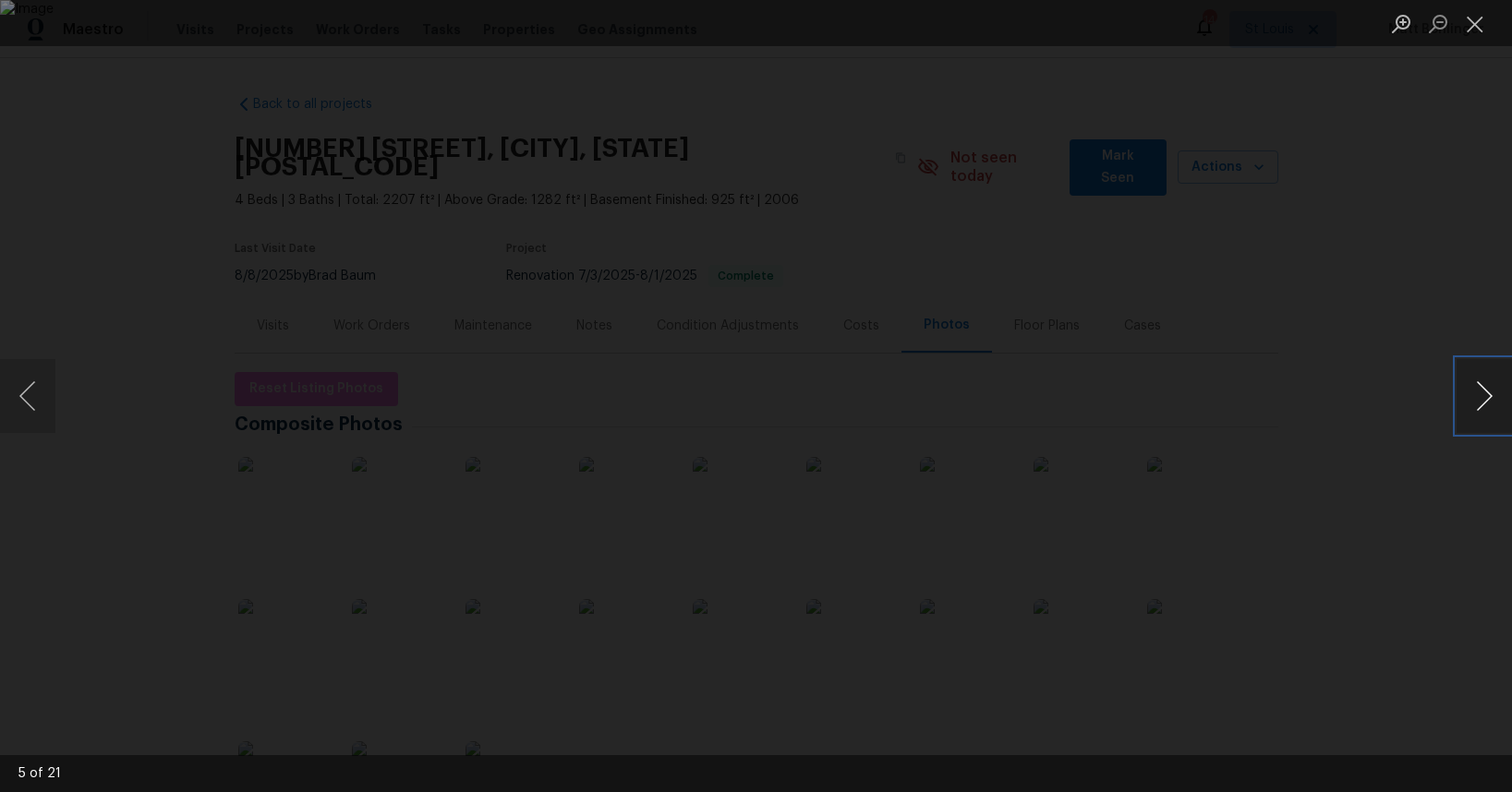 click at bounding box center (1484, 396) 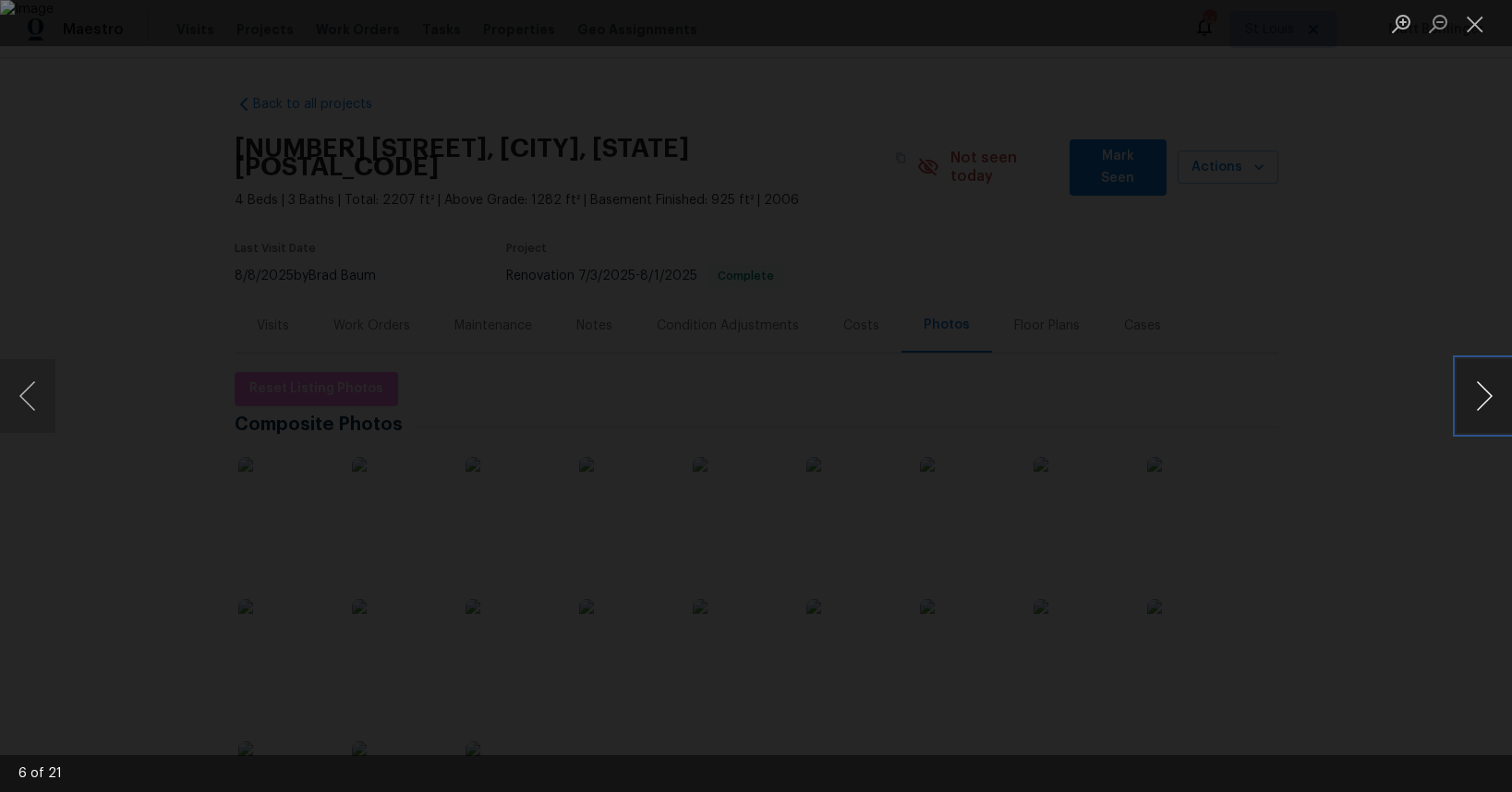 click at bounding box center (1484, 396) 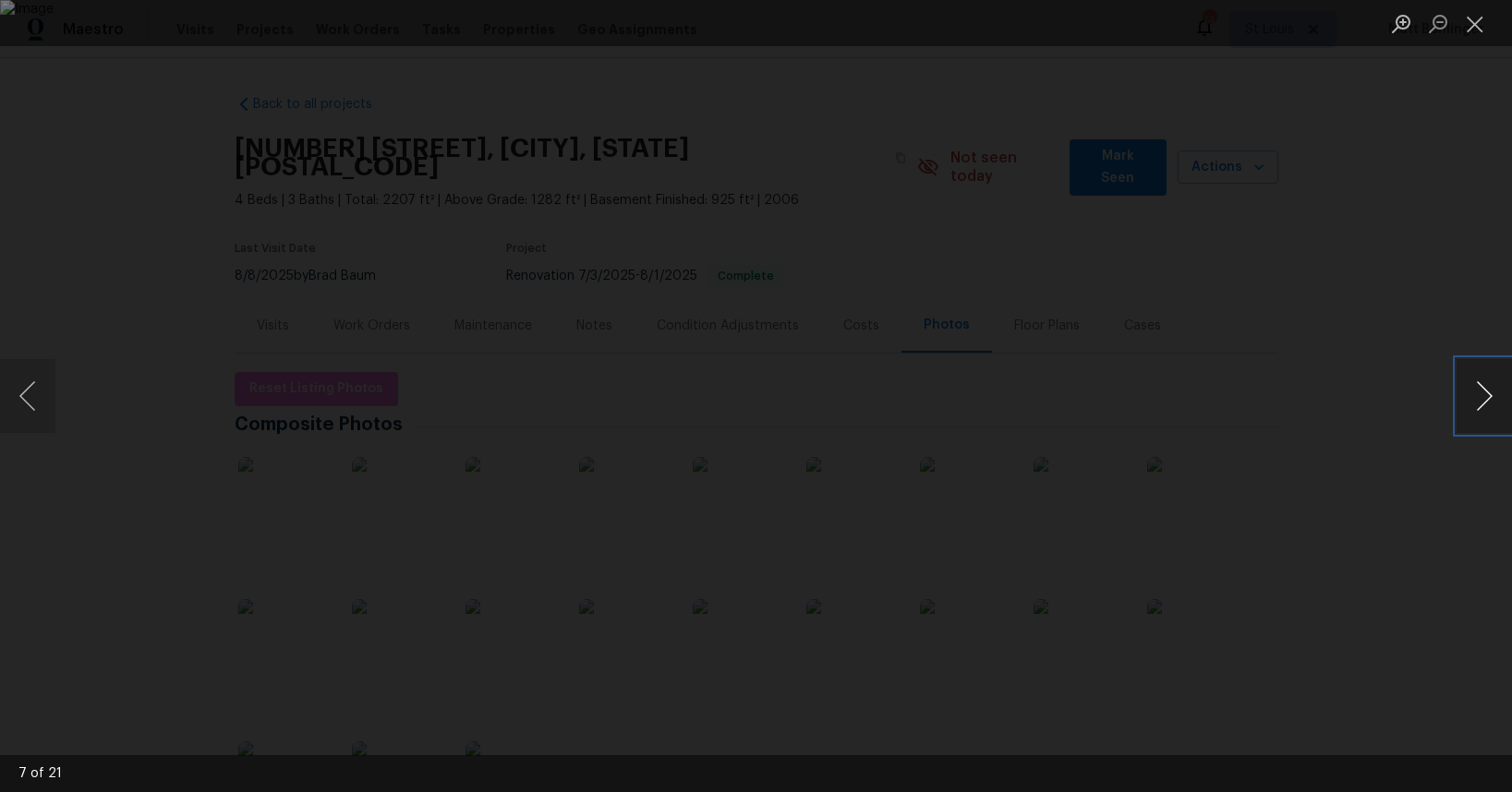 click at bounding box center (1484, 396) 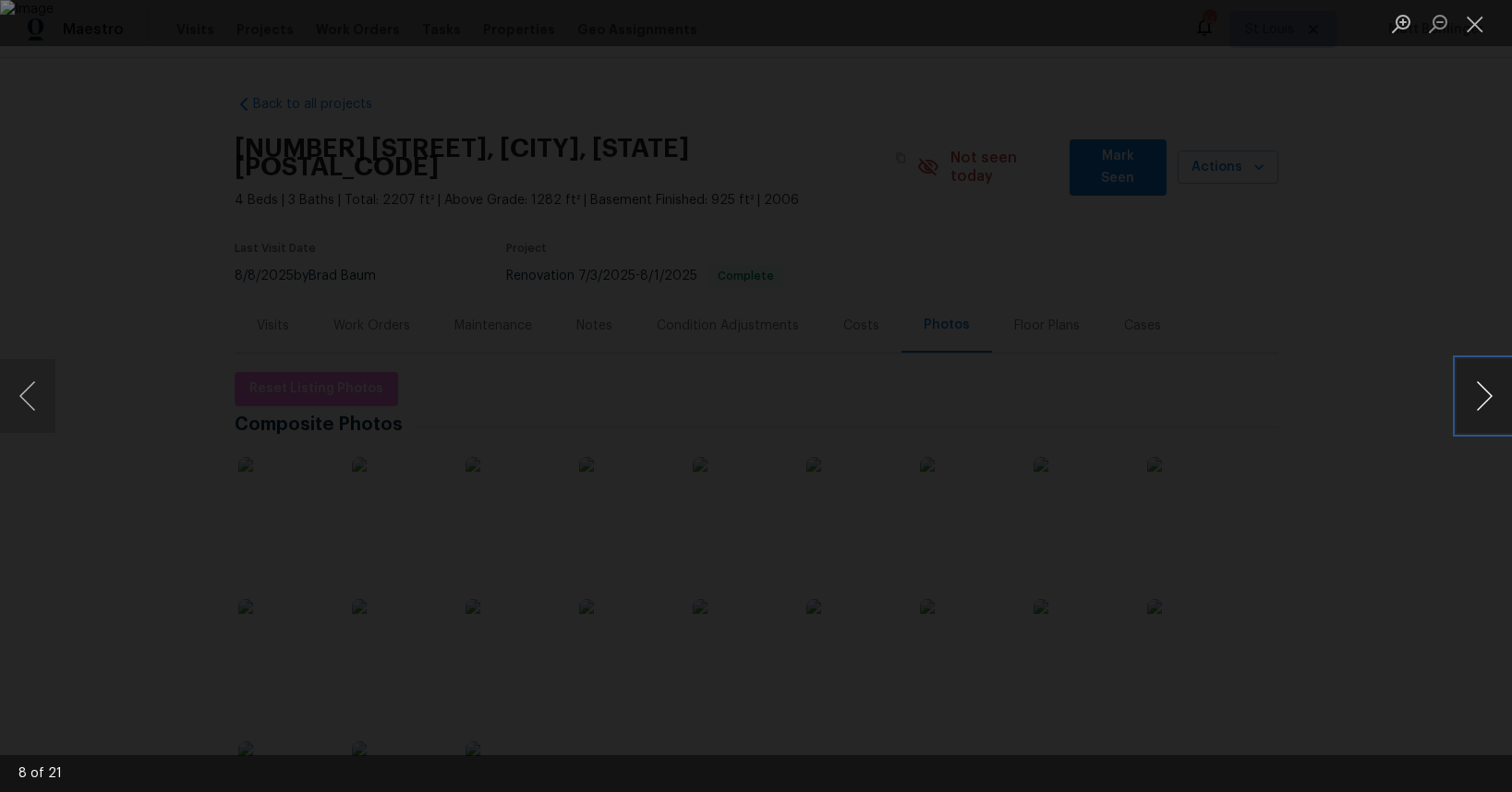 click at bounding box center [1484, 396] 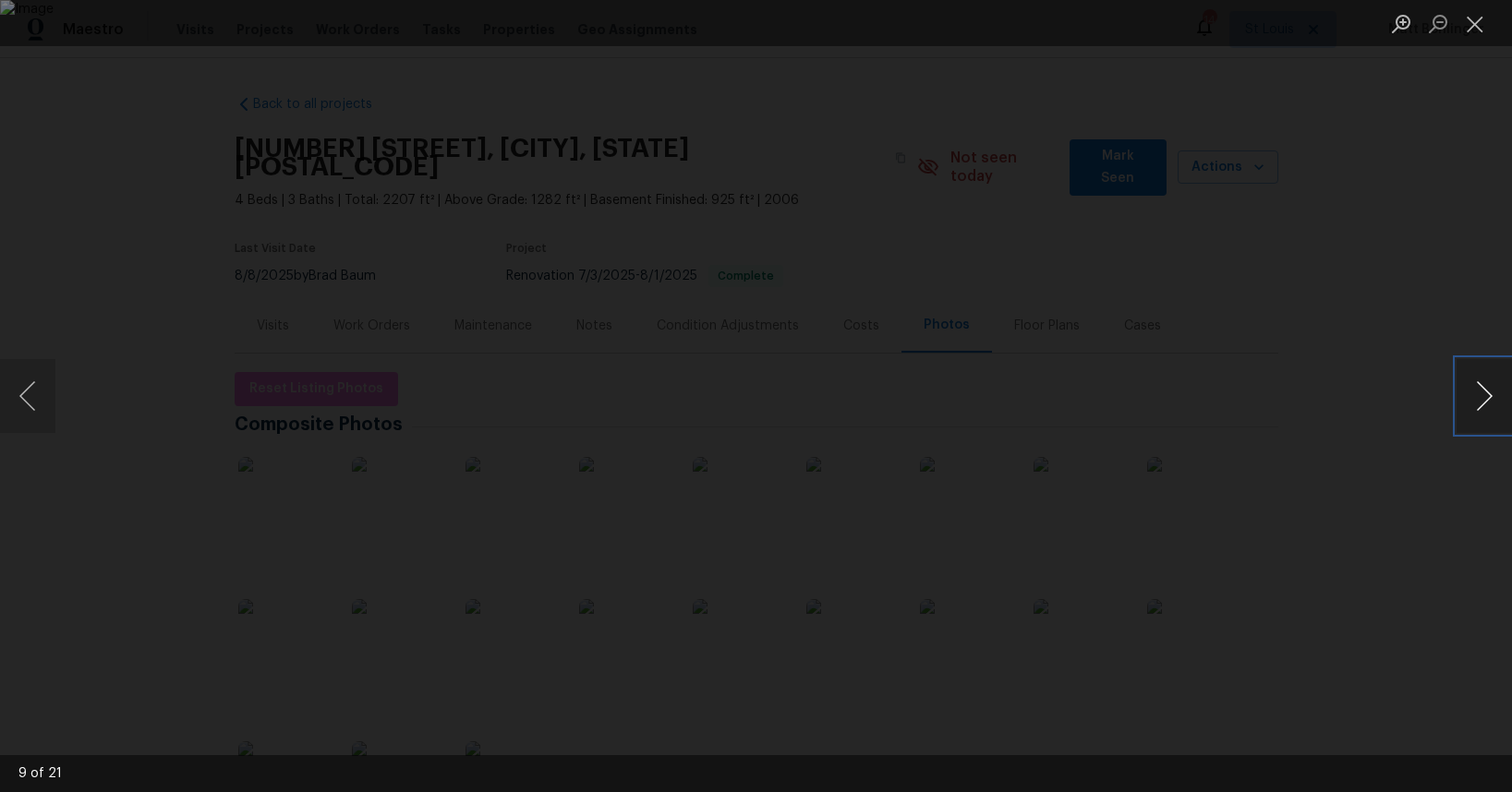 click at bounding box center (1484, 396) 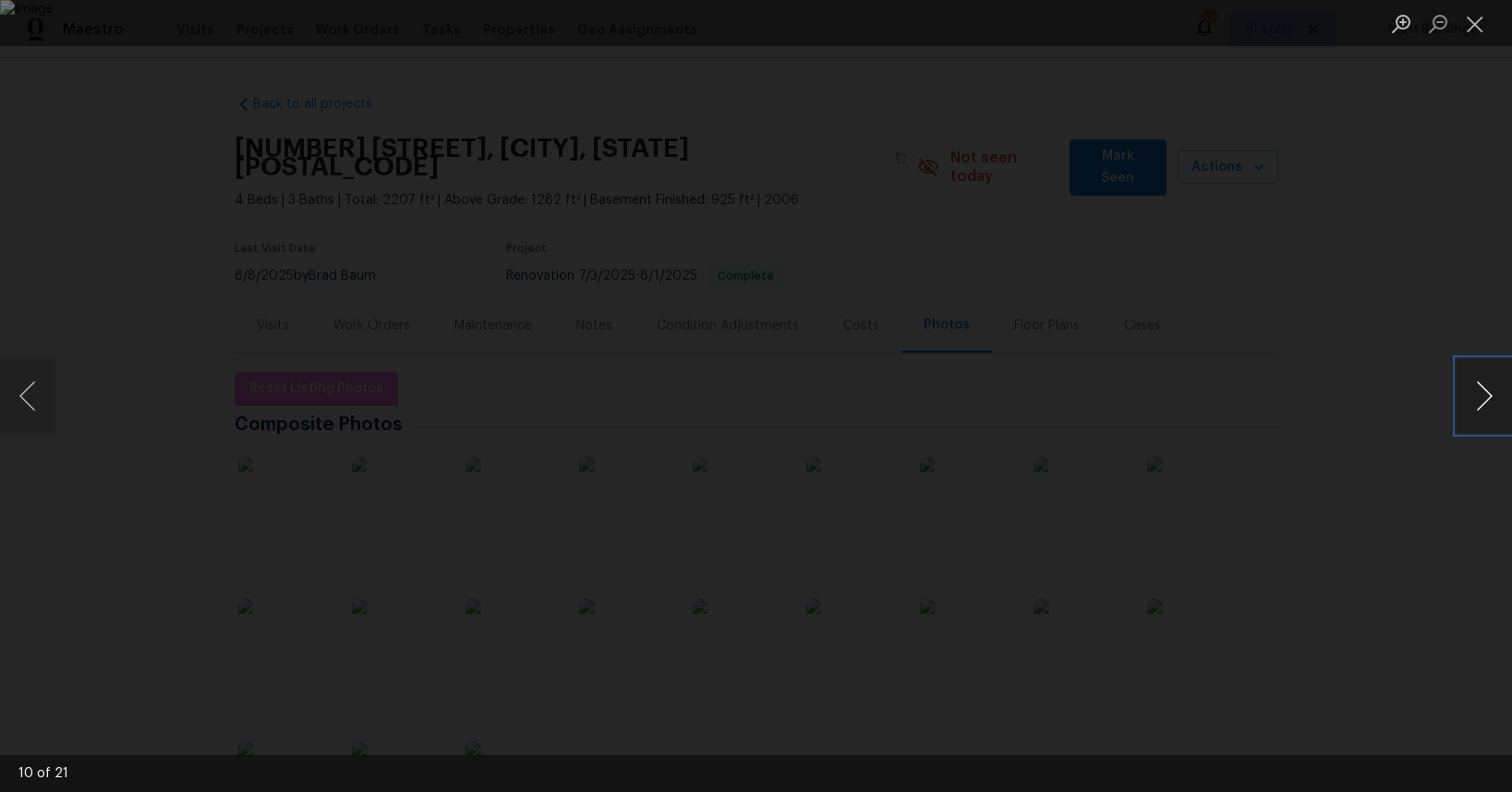 click at bounding box center [1484, 396] 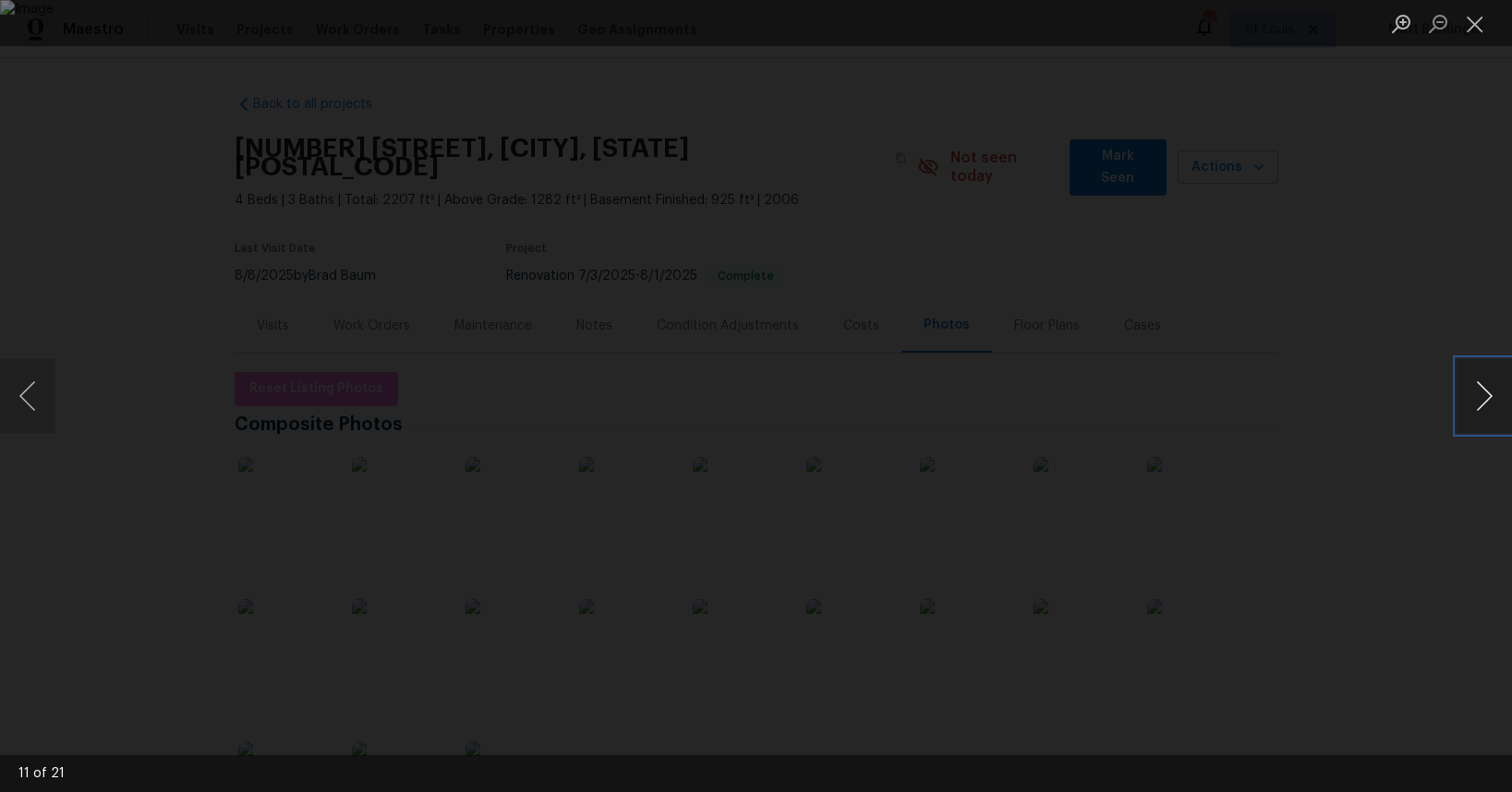 click at bounding box center [1484, 396] 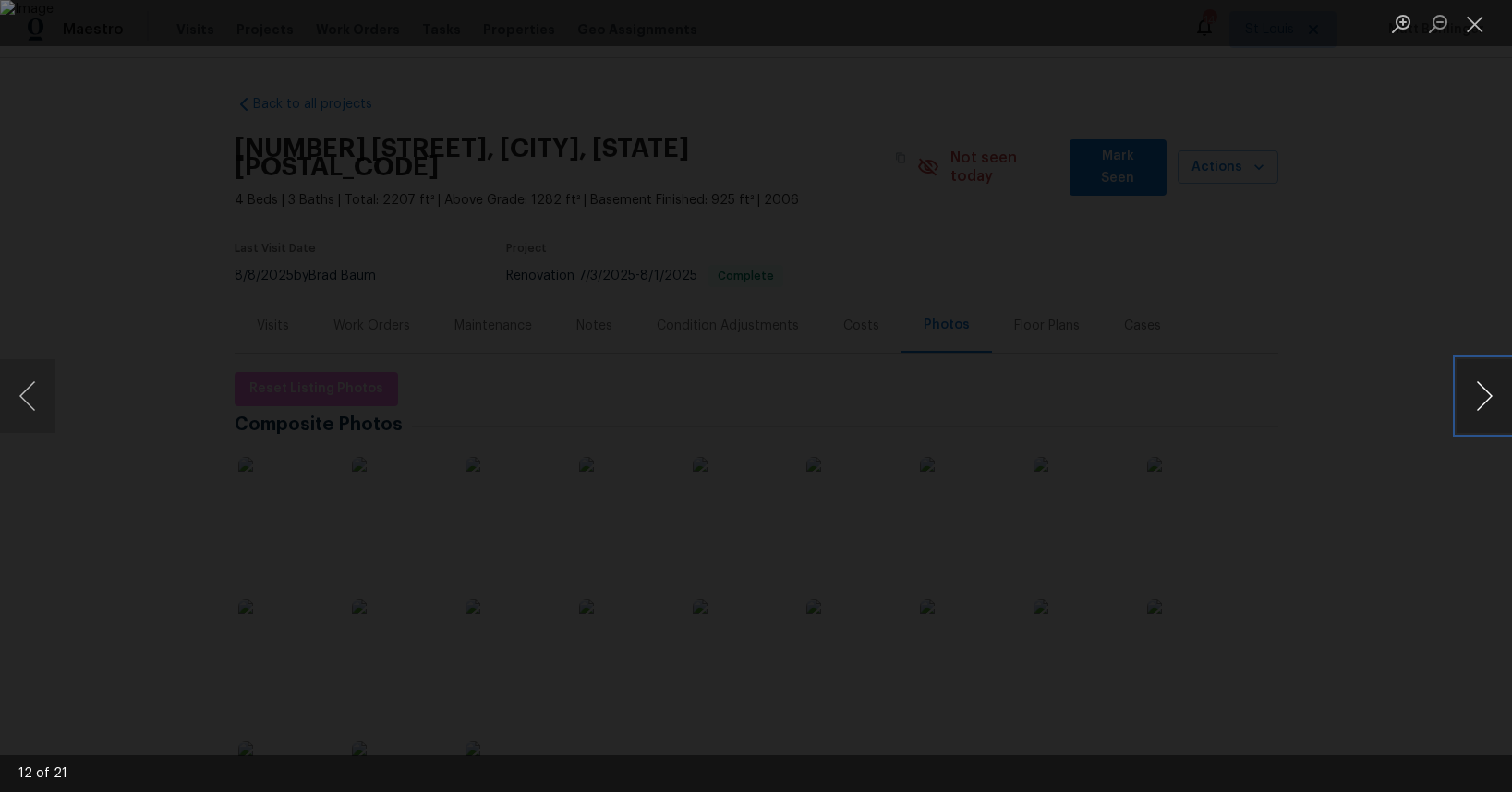 click at bounding box center (1484, 396) 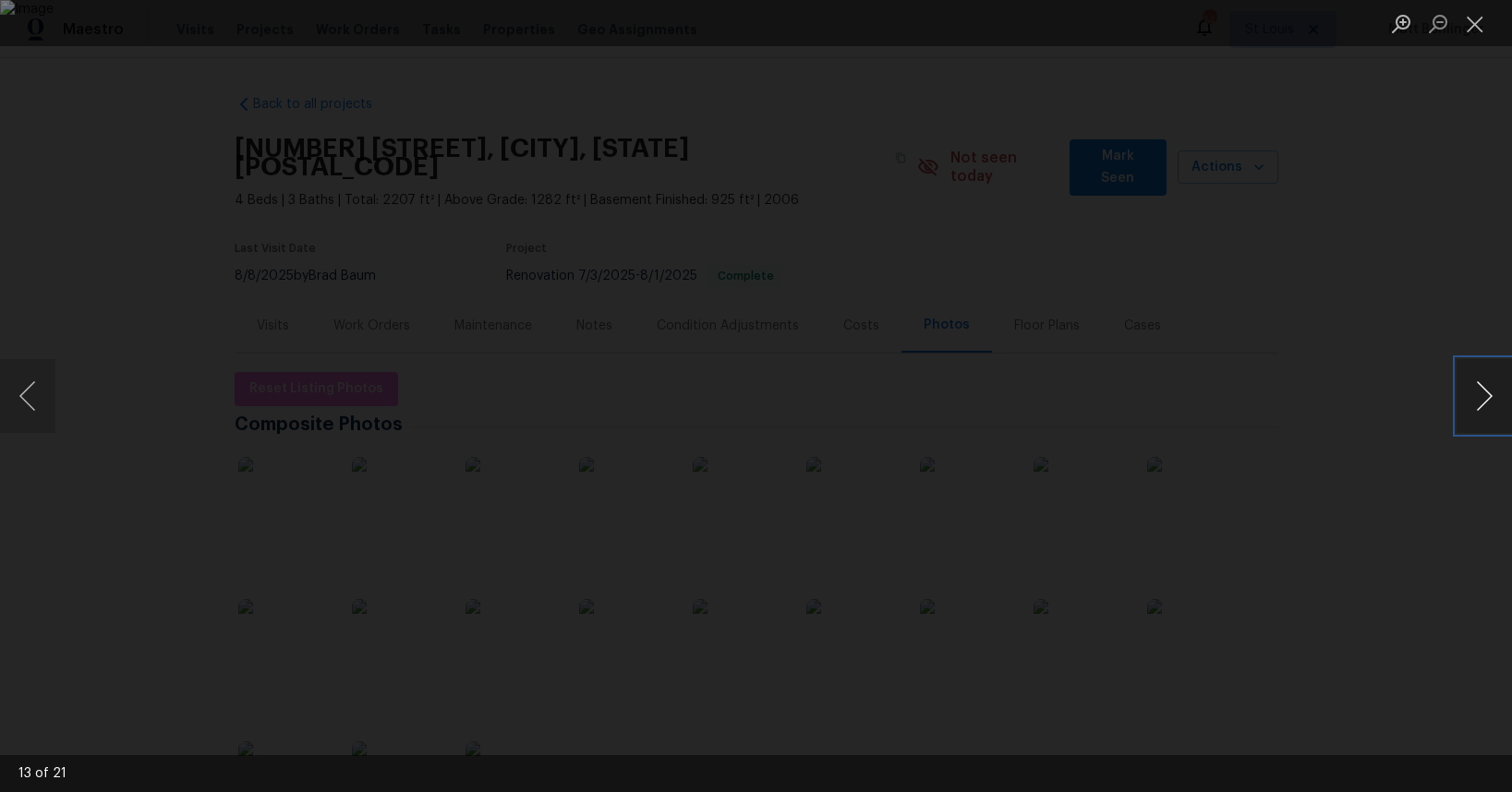click at bounding box center [1484, 396] 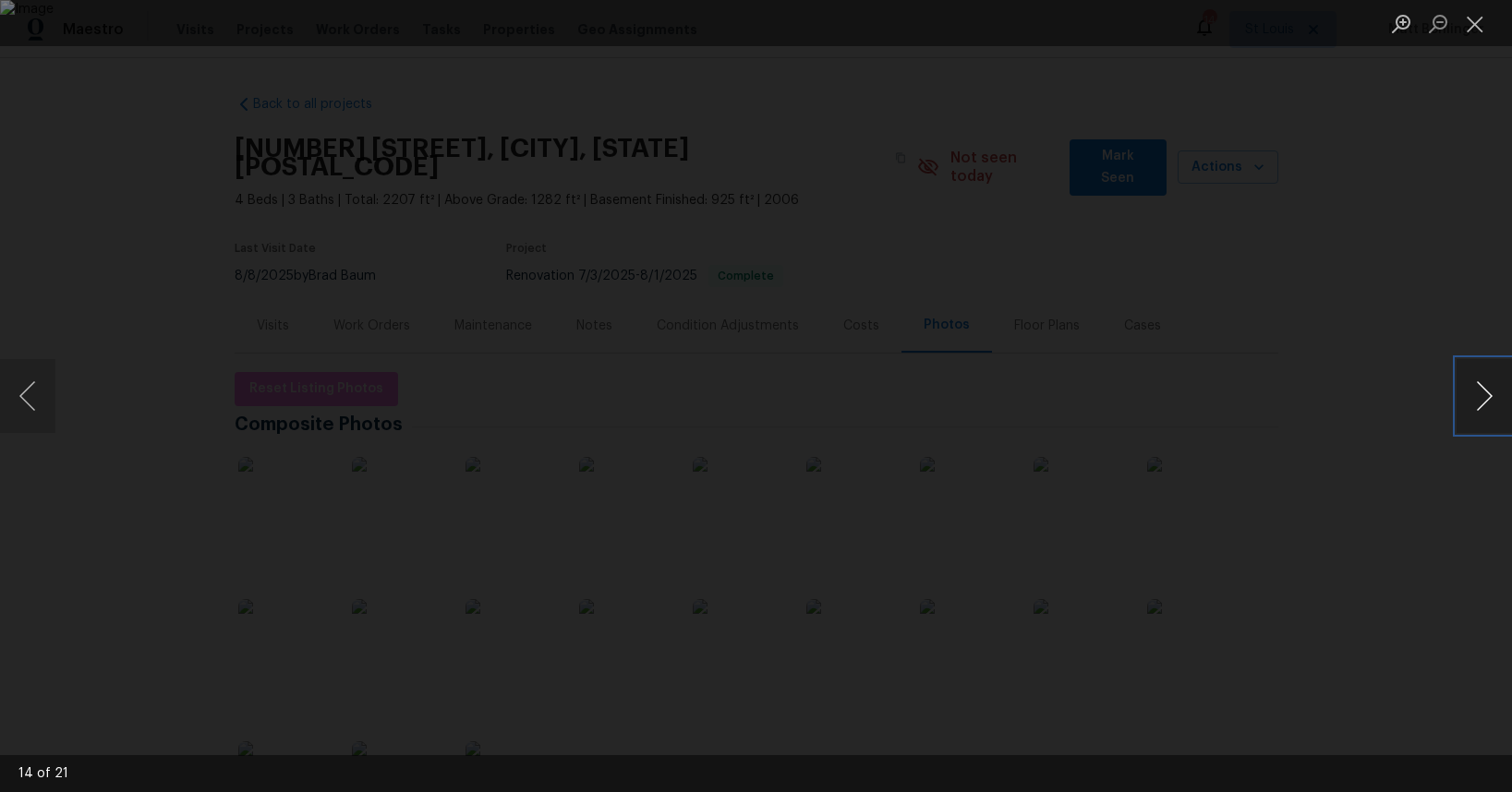 click at bounding box center [1484, 396] 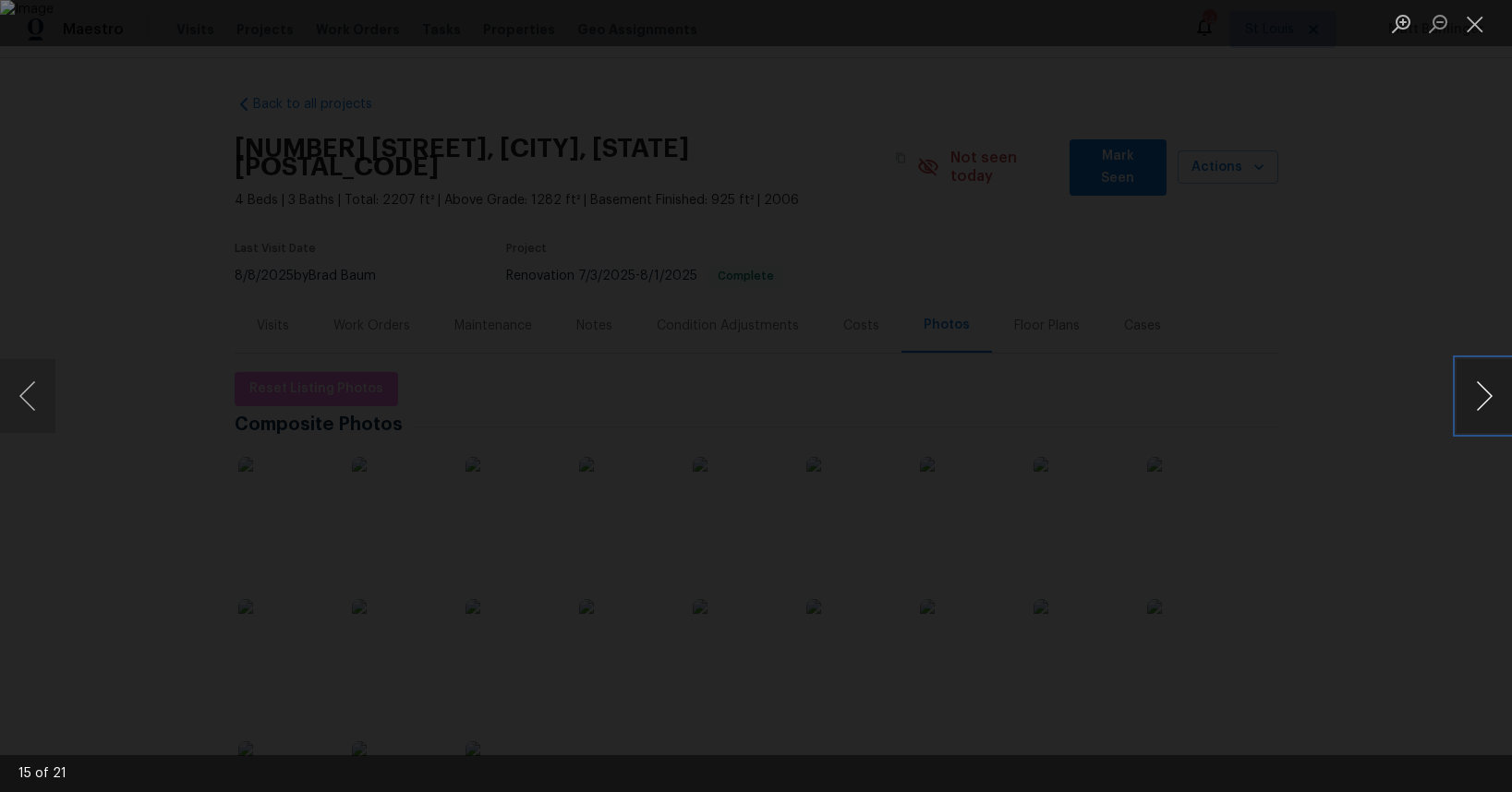 click at bounding box center (1484, 396) 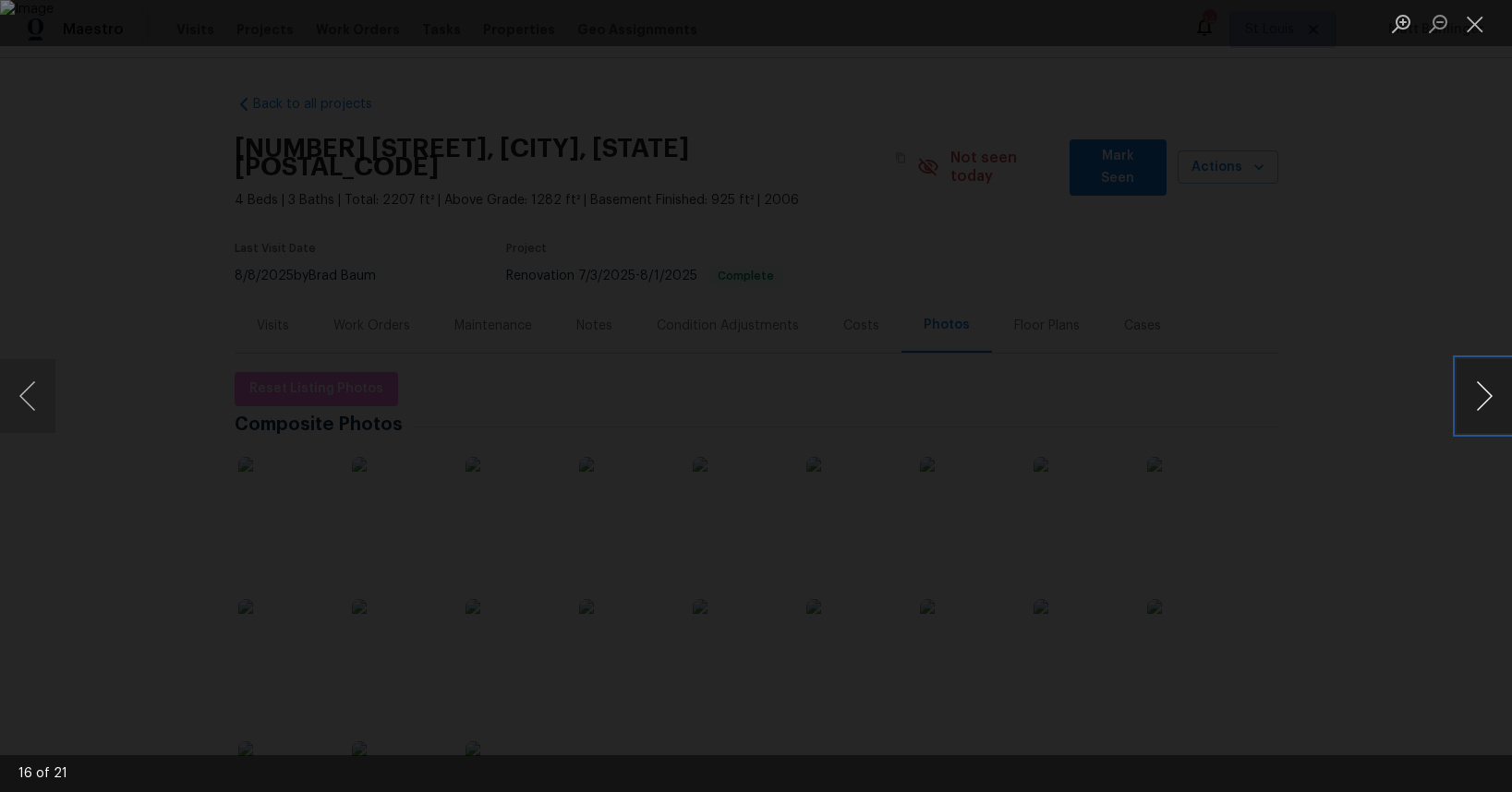 click at bounding box center (1484, 396) 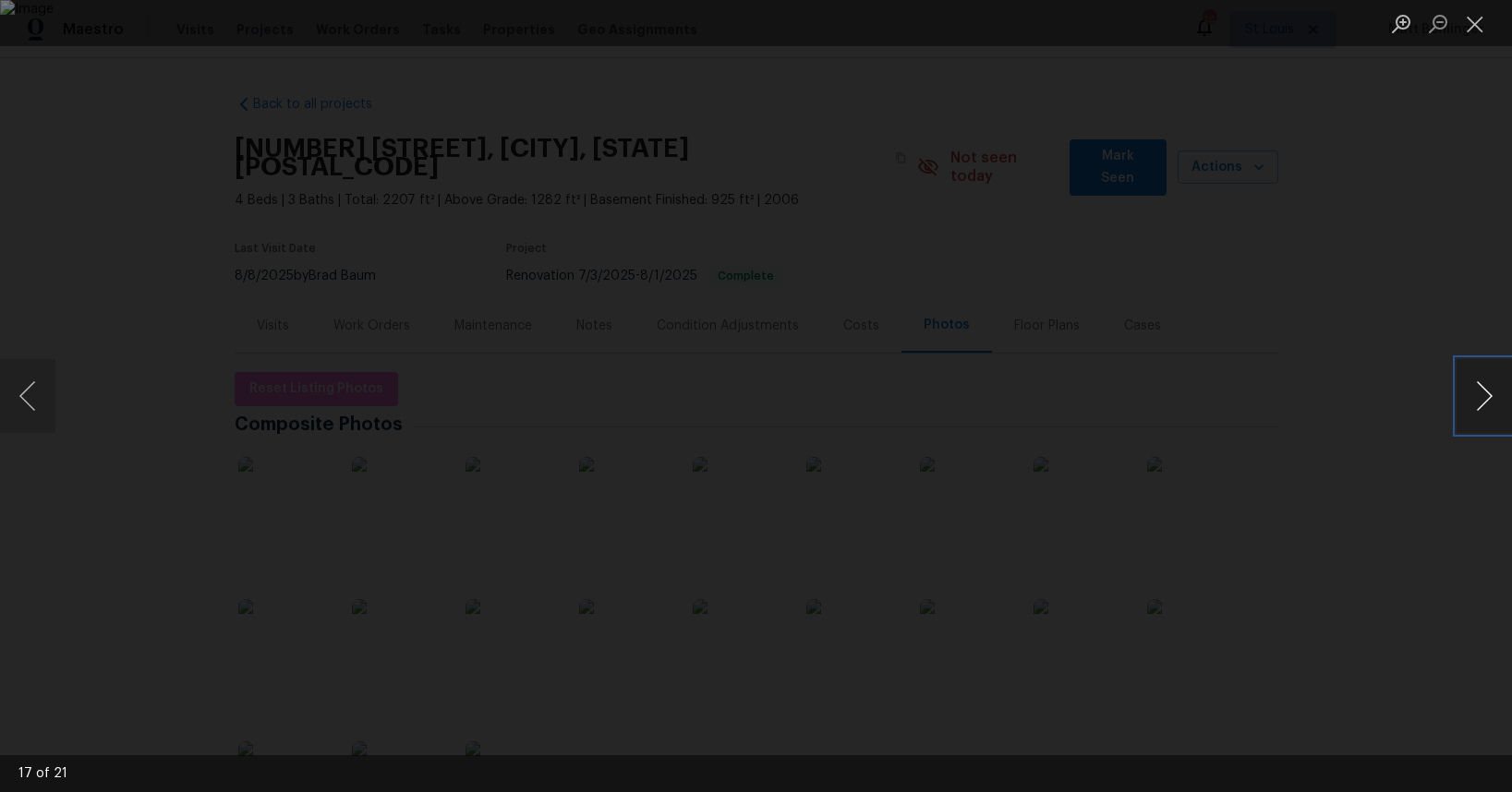 click at bounding box center [1484, 396] 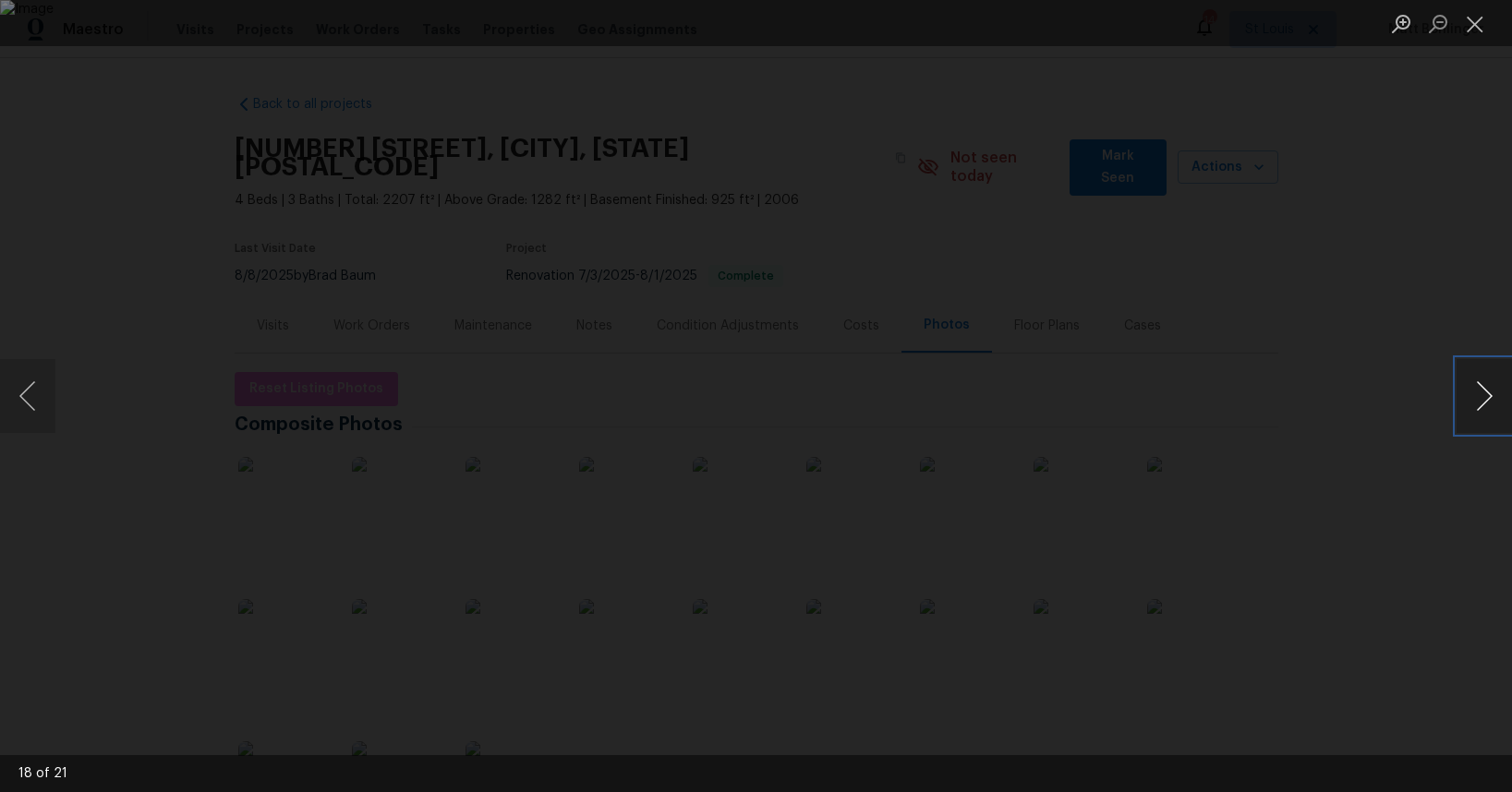 click at bounding box center (1484, 396) 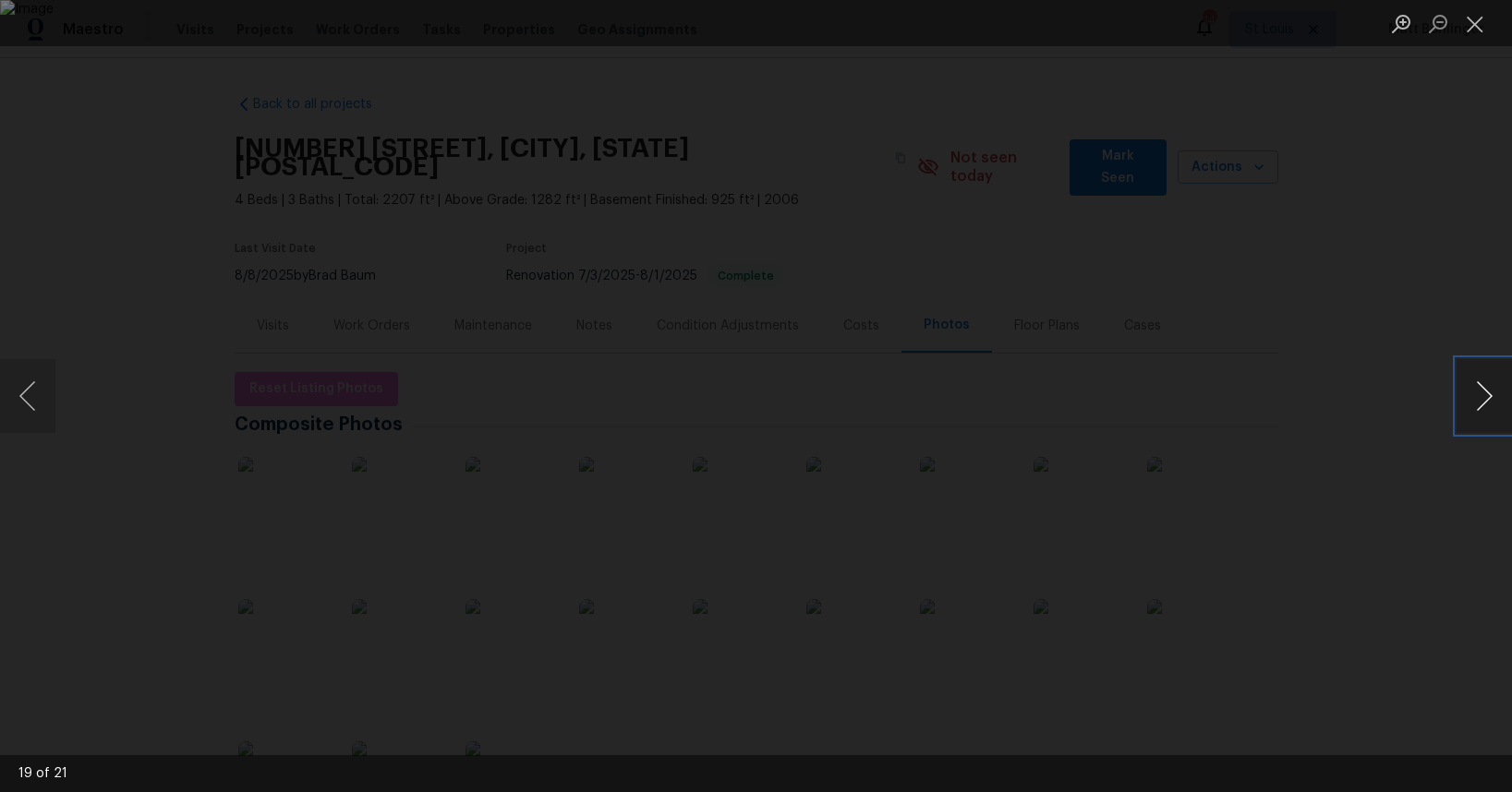 click at bounding box center [1484, 396] 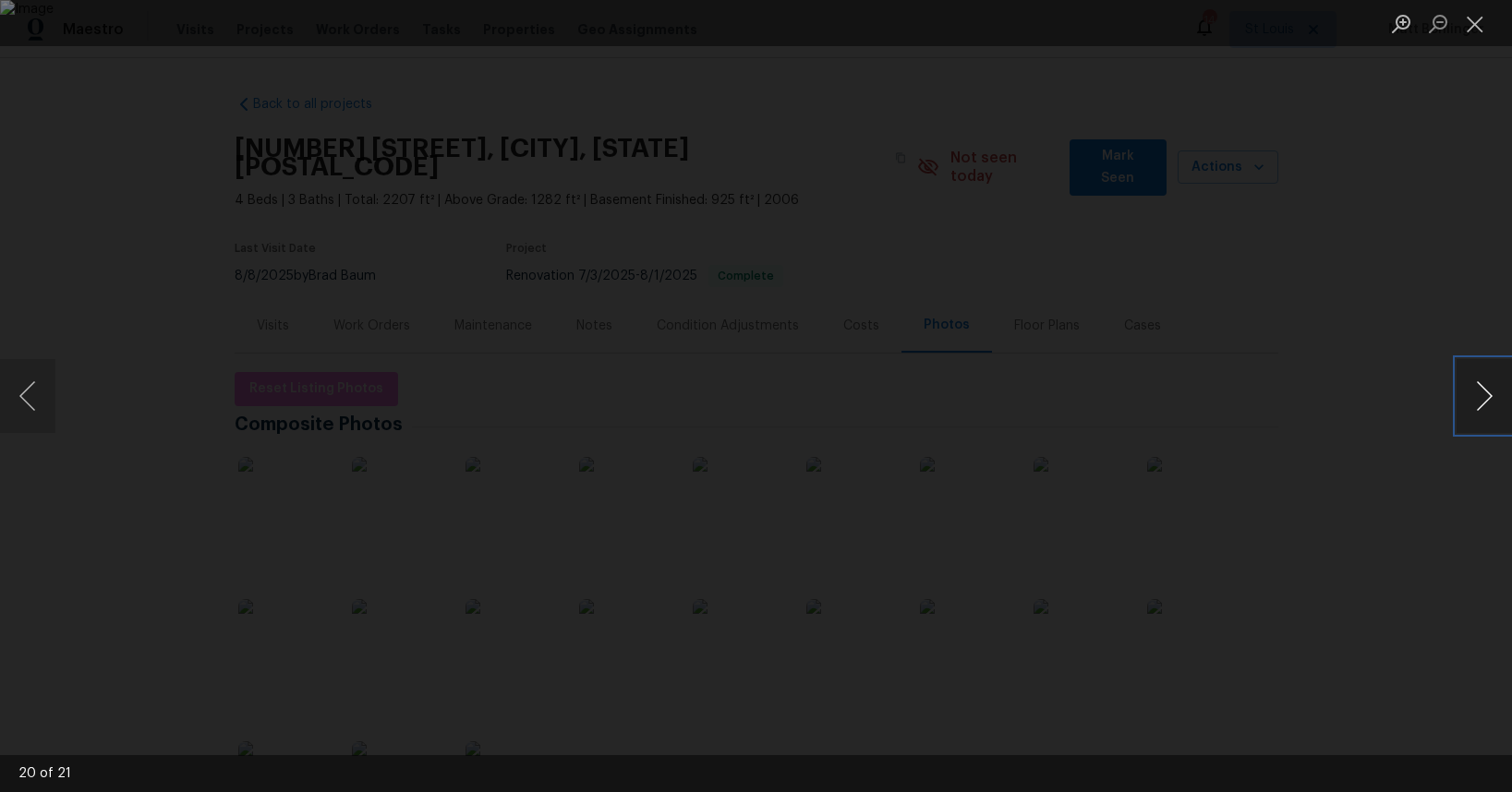 click at bounding box center [1484, 396] 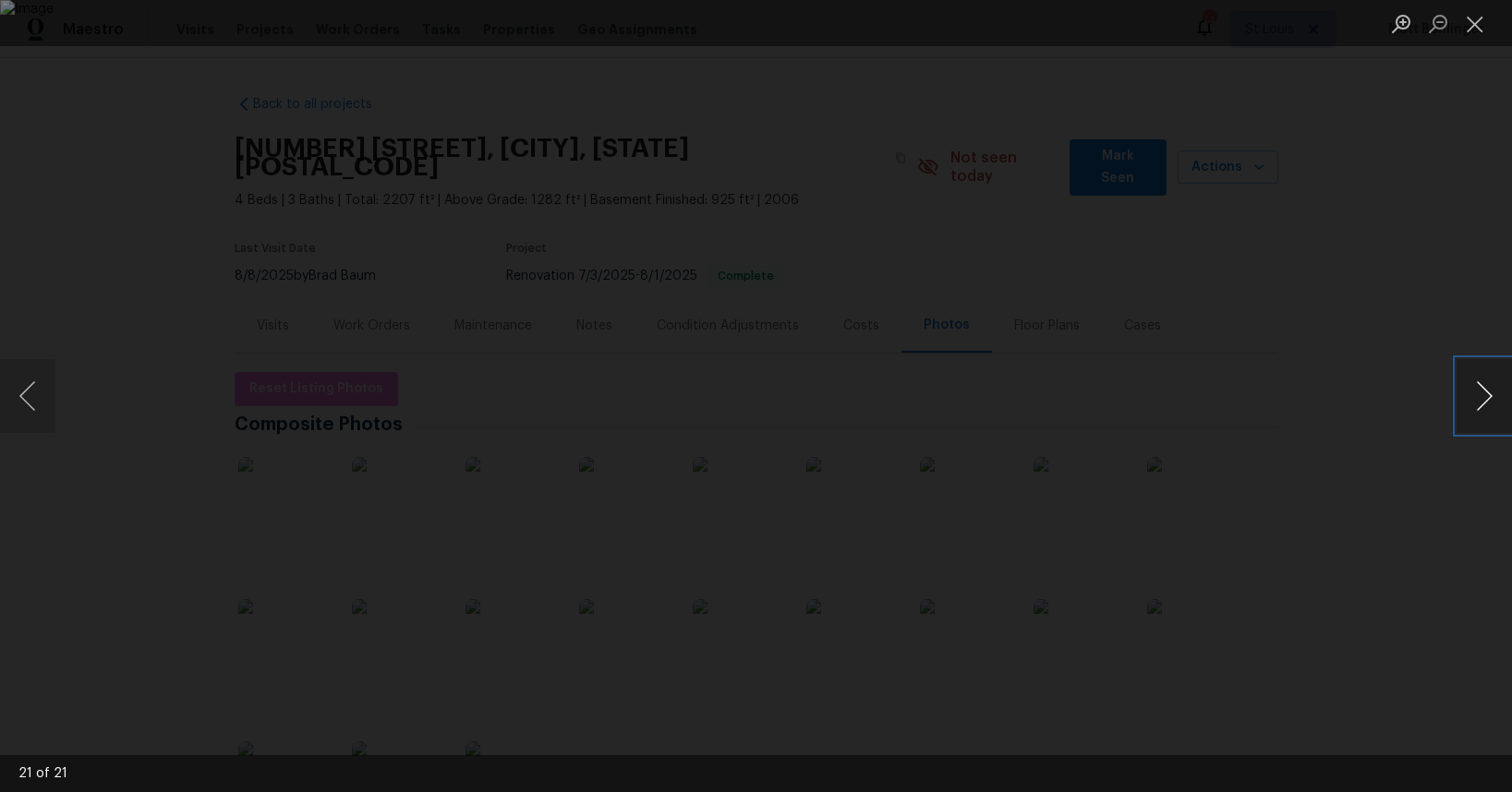 click at bounding box center (1484, 396) 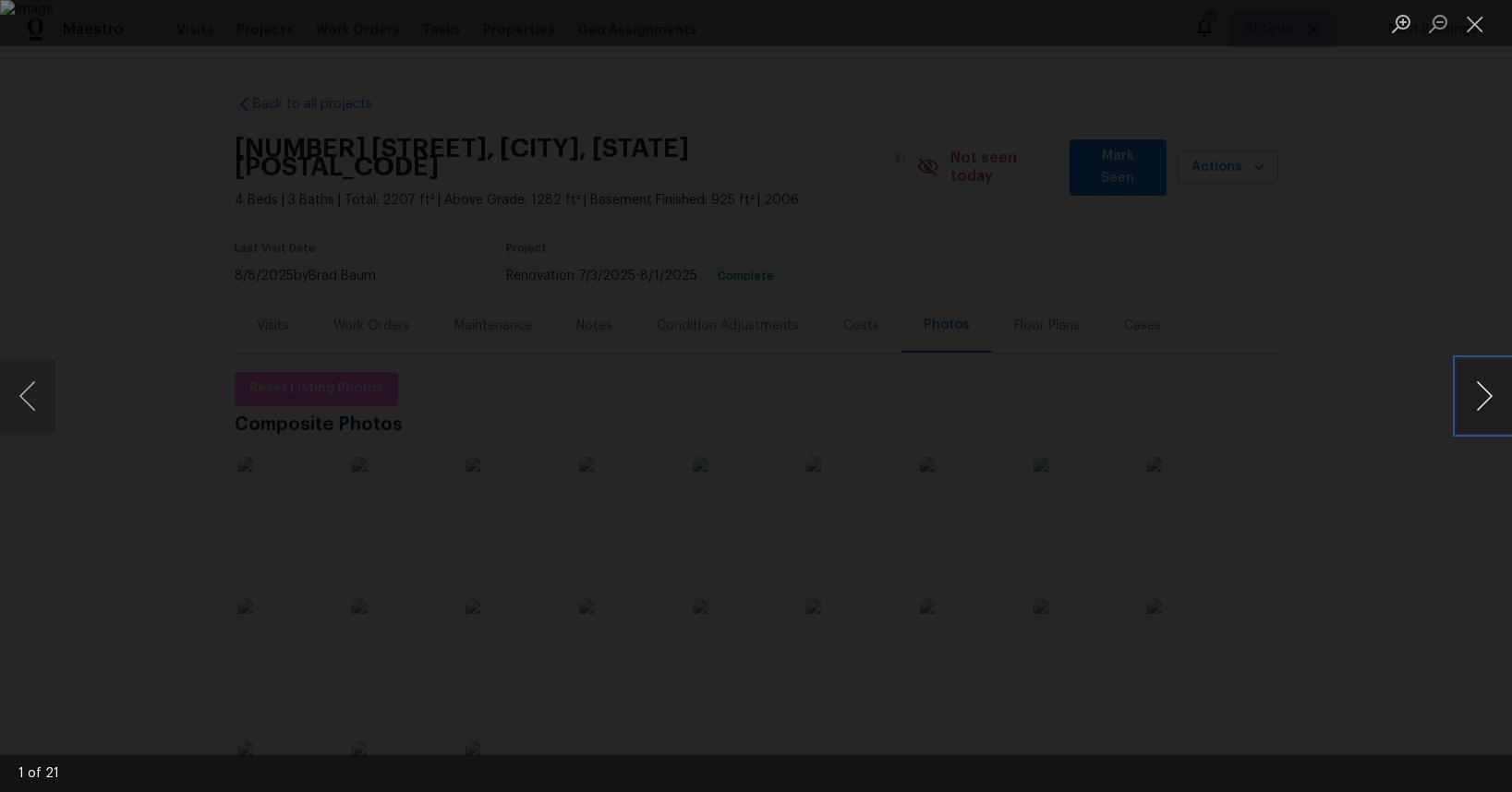 click at bounding box center [1484, 396] 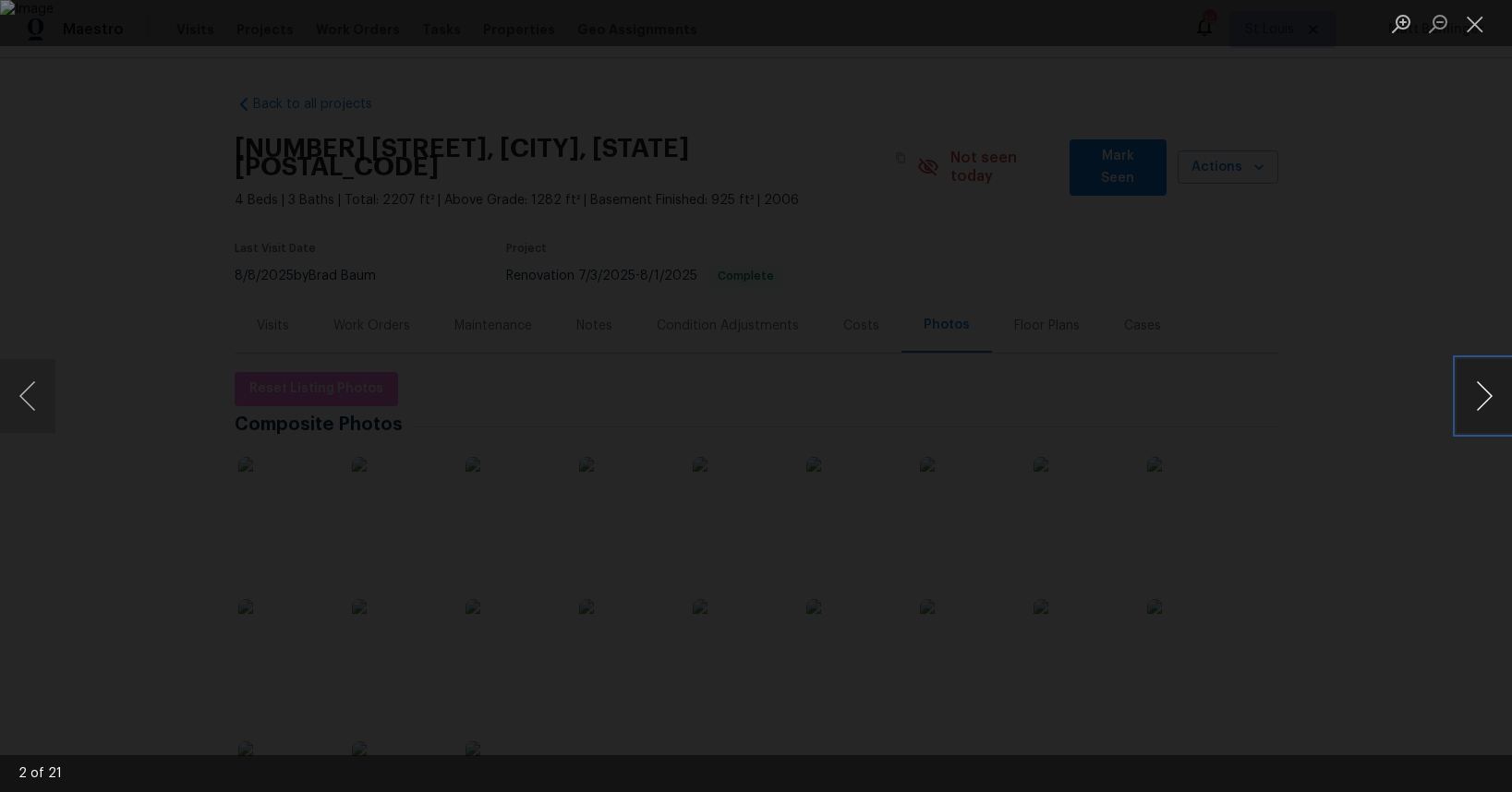 click at bounding box center (1484, 396) 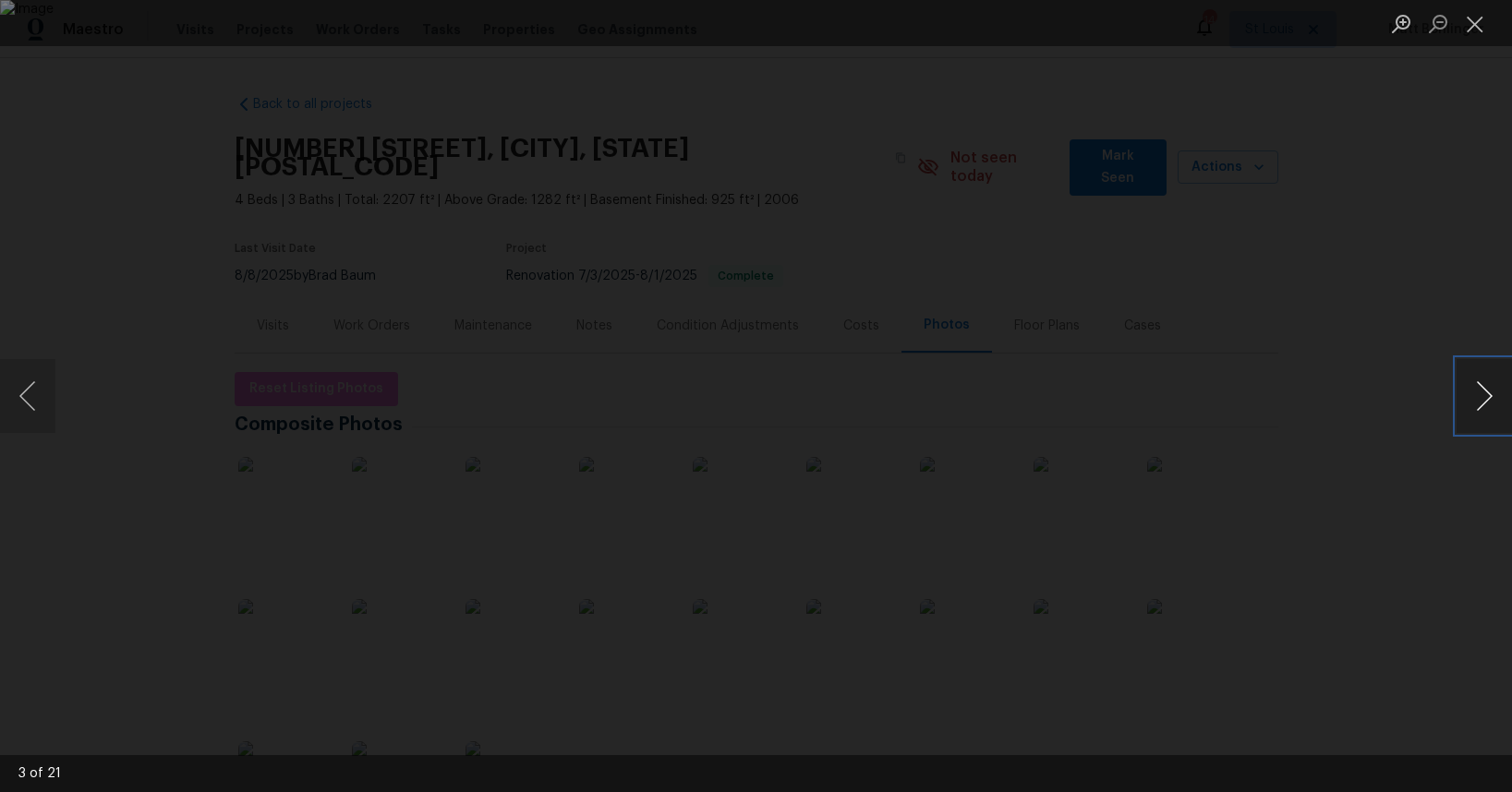 click at bounding box center (1484, 396) 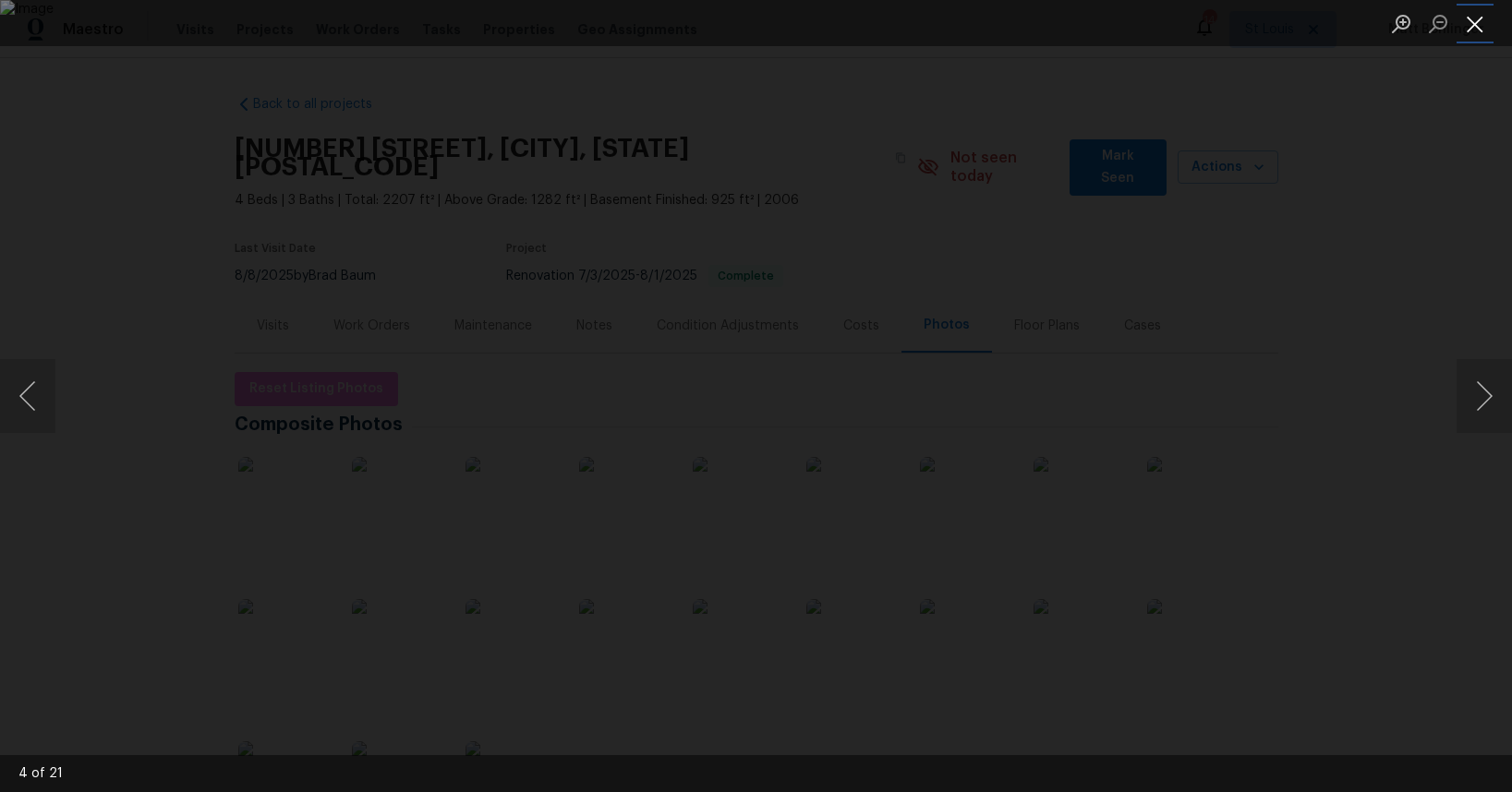 click at bounding box center [1475, 23] 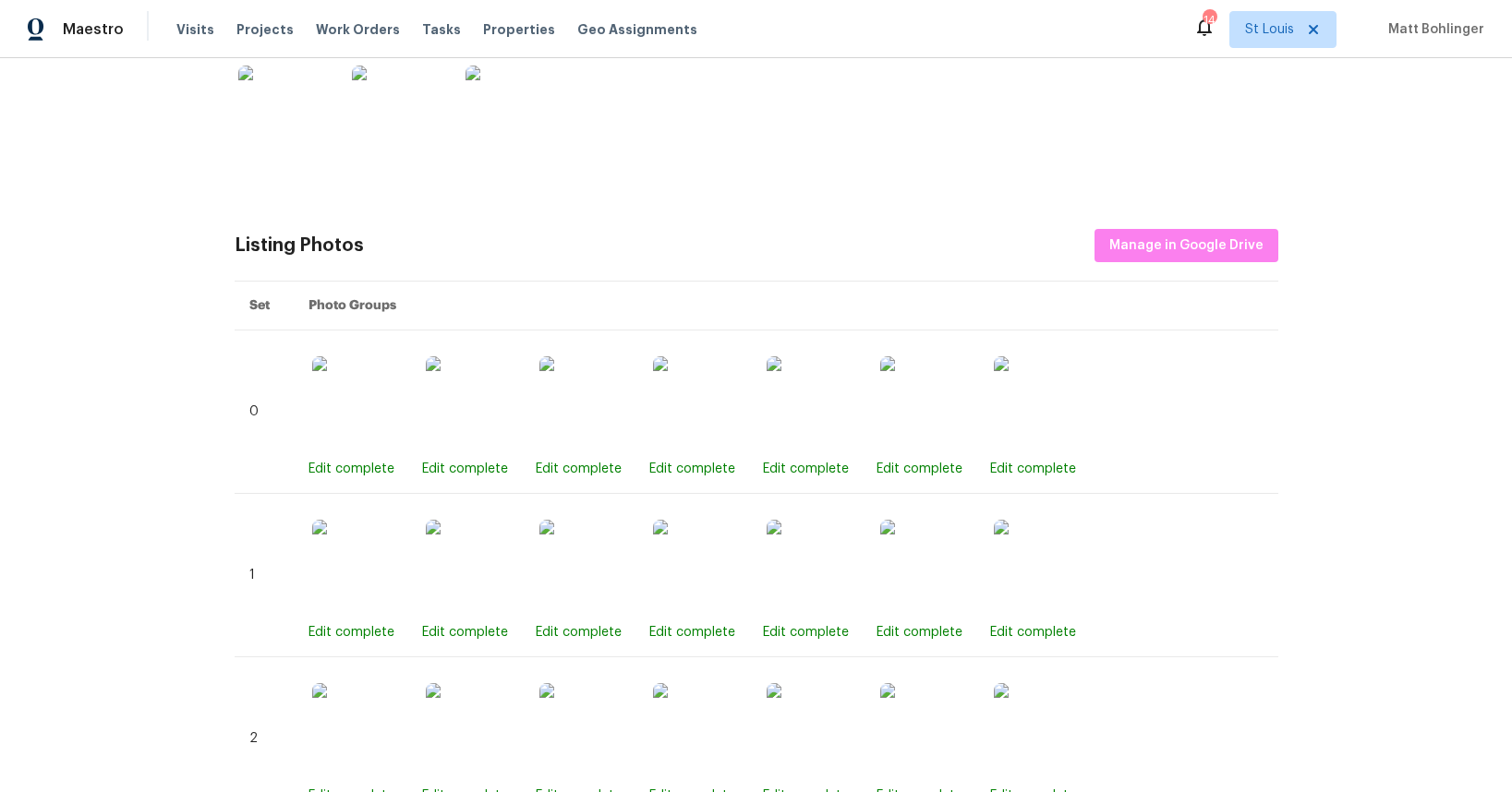 scroll, scrollTop: 812, scrollLeft: 0, axis: vertical 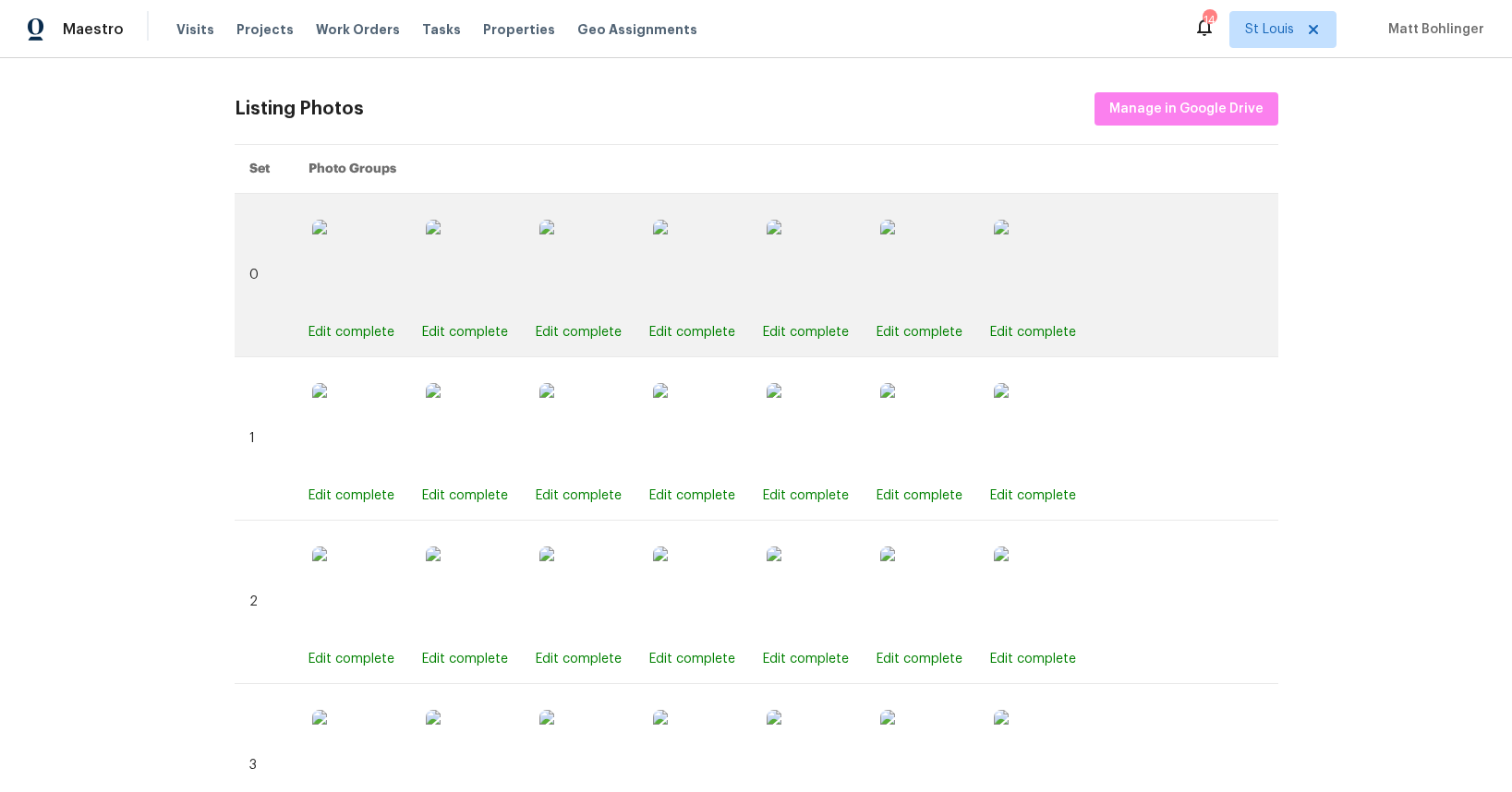 click at bounding box center (358, 266) 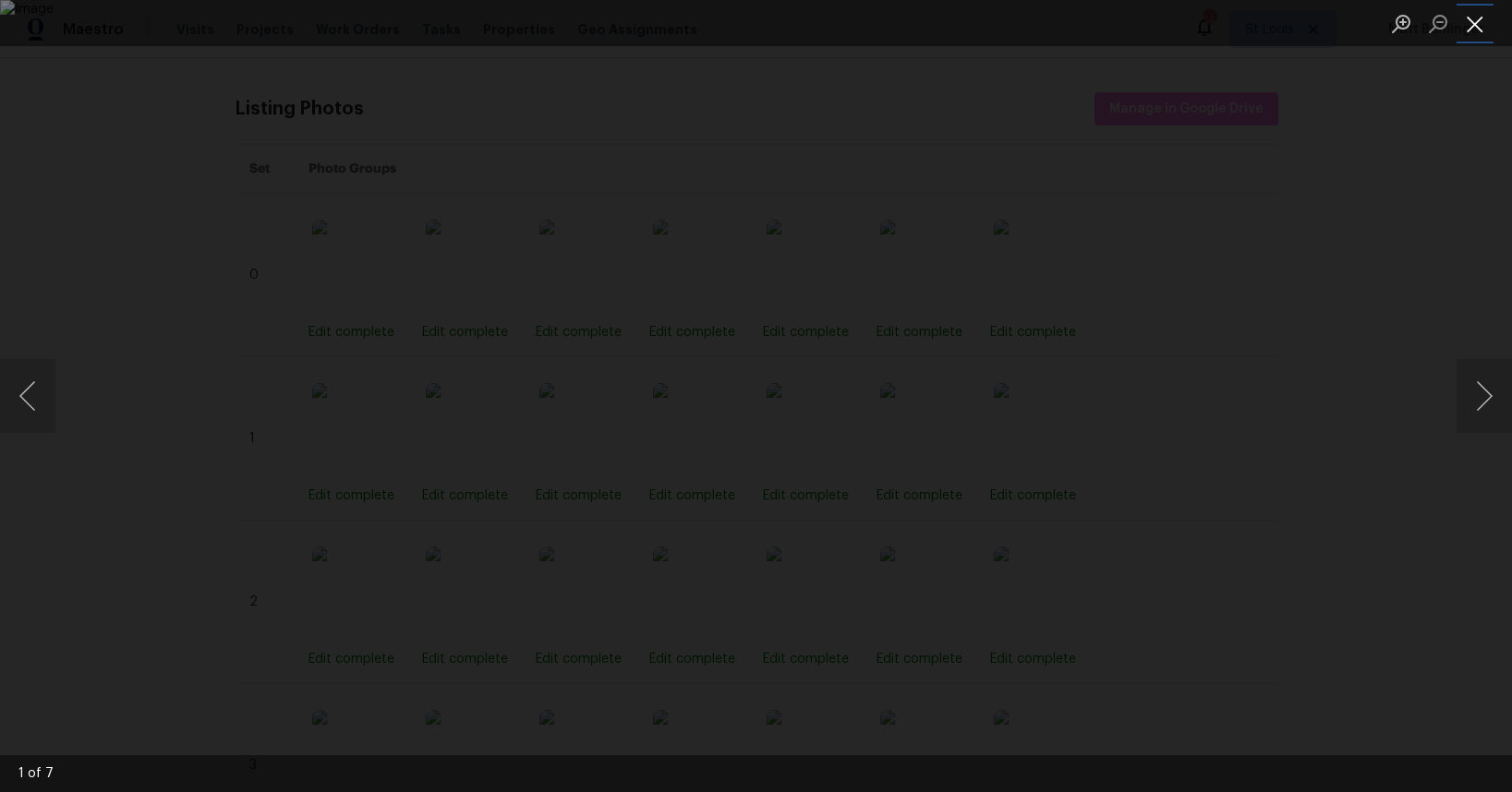 click at bounding box center (1475, 23) 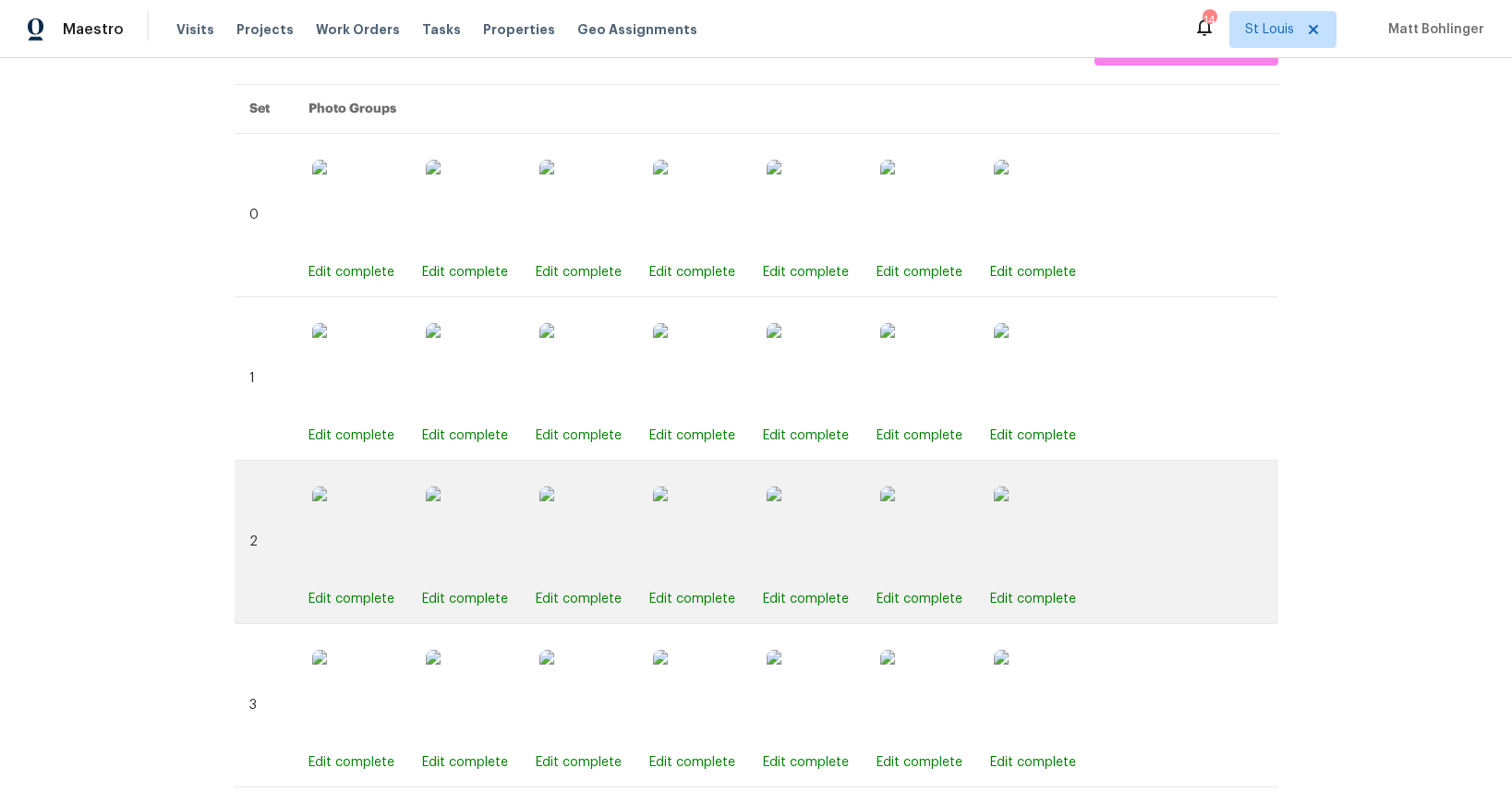 scroll, scrollTop: 852, scrollLeft: 0, axis: vertical 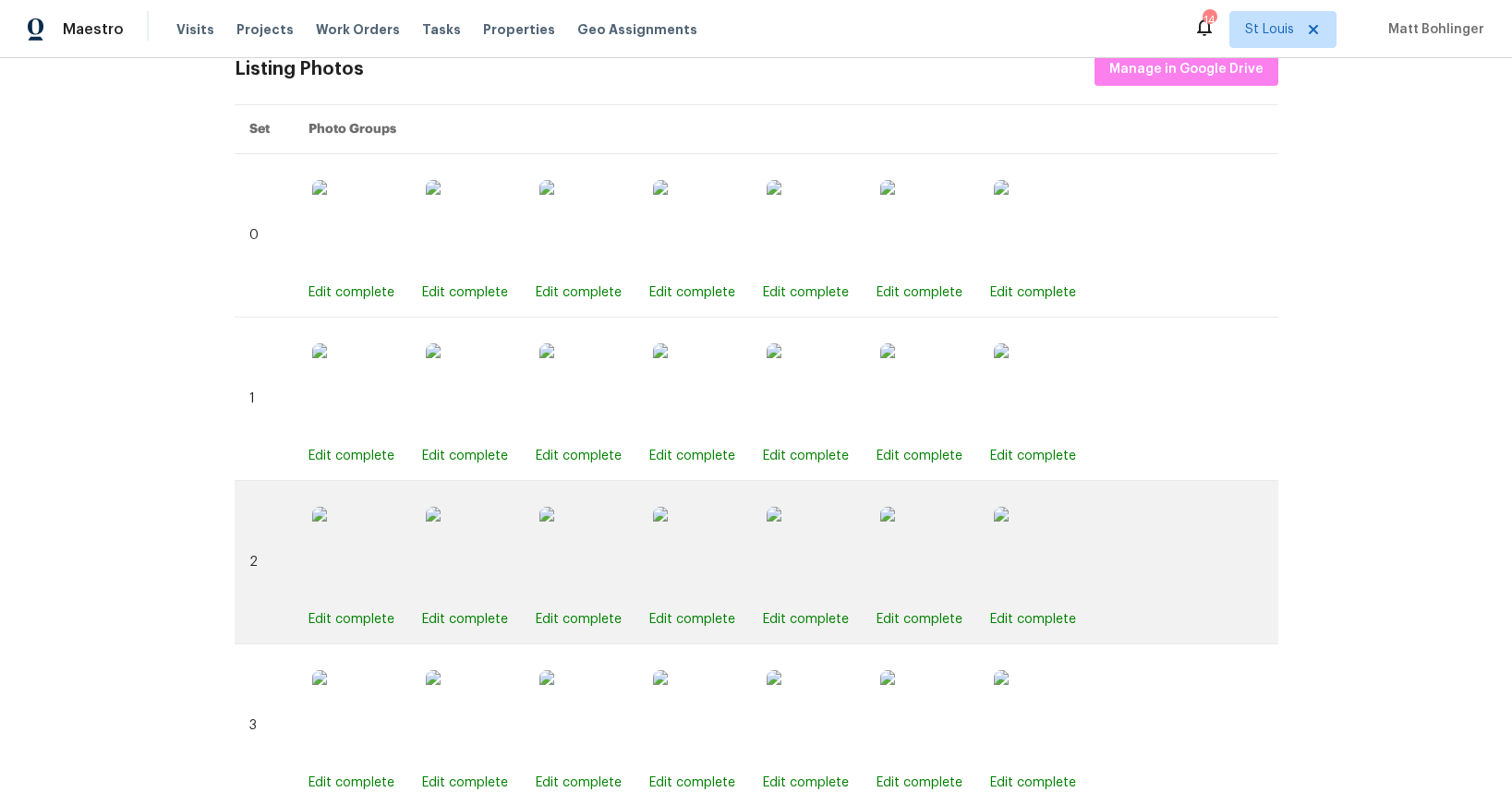 click at bounding box center [472, 553] 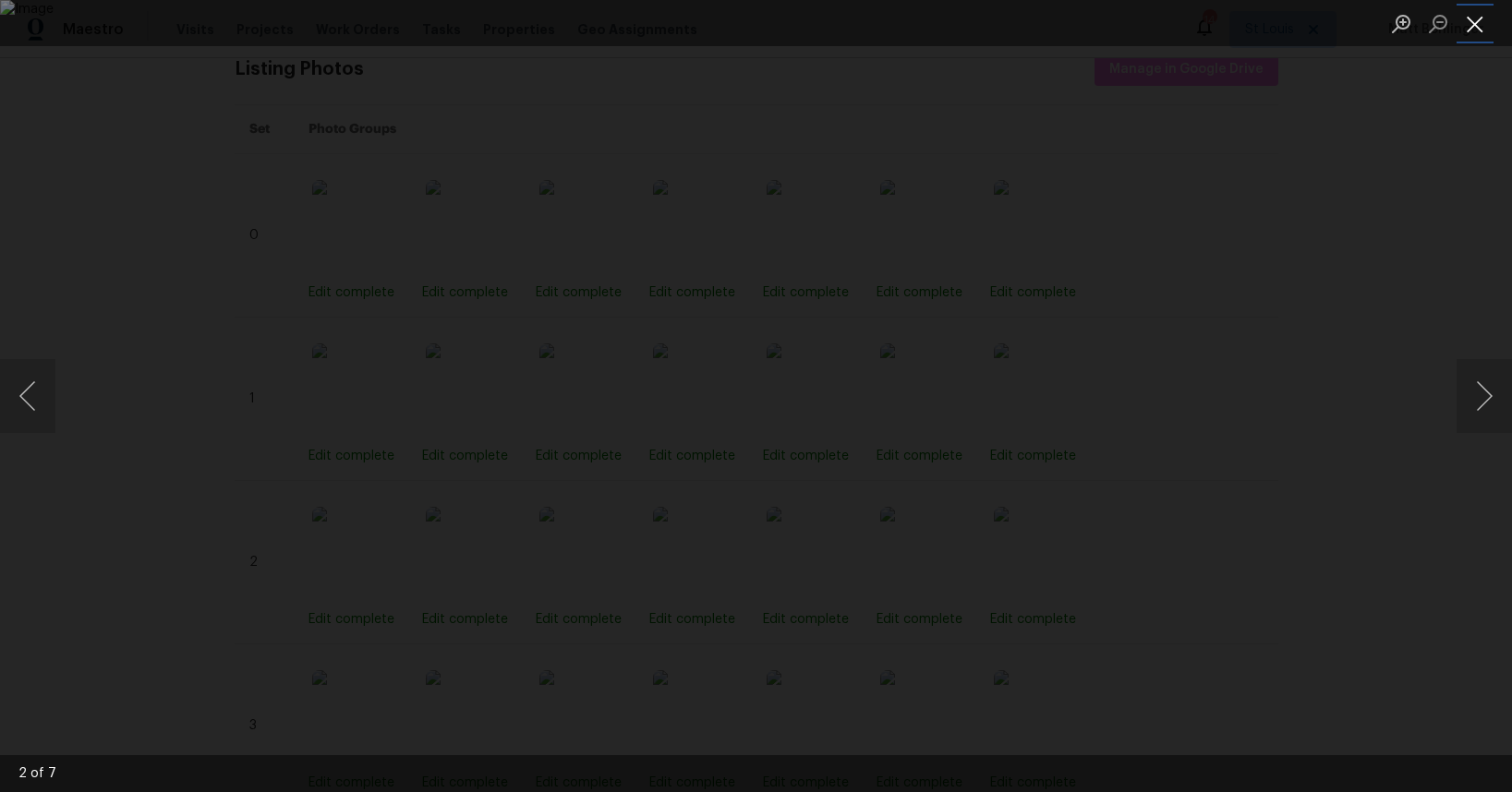 click at bounding box center [1475, 23] 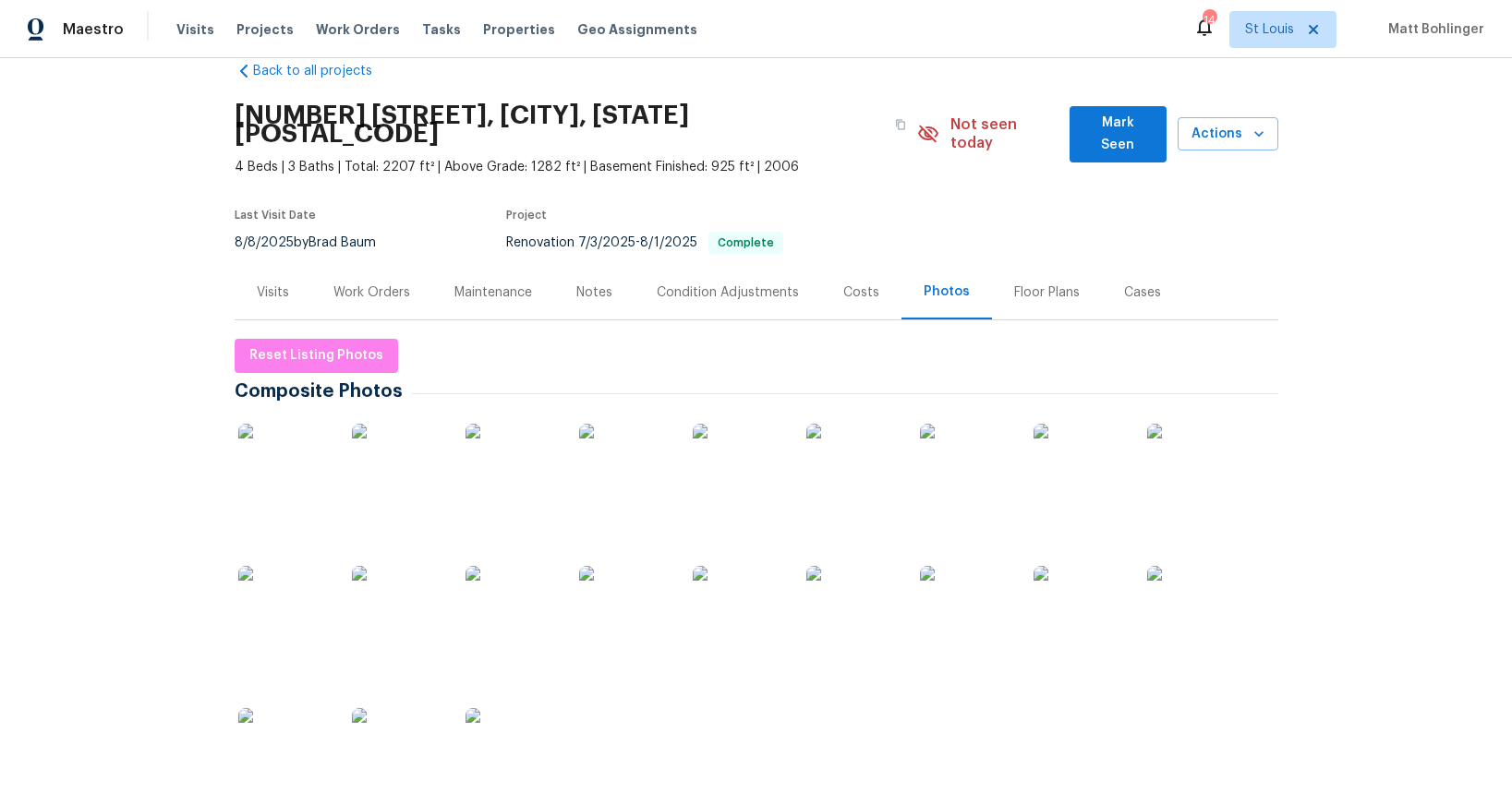 scroll, scrollTop: 0, scrollLeft: 0, axis: both 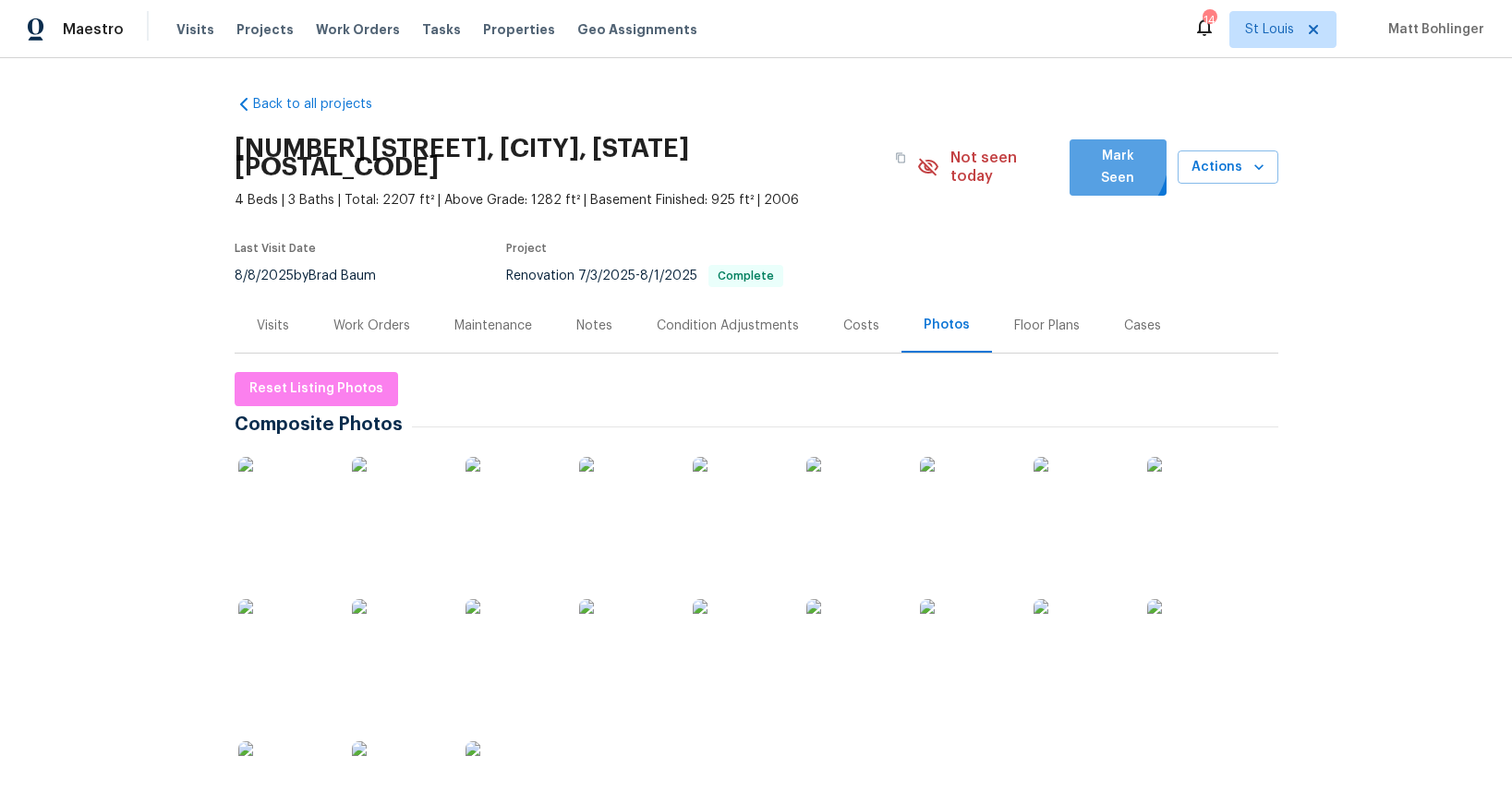 click on "Mark Seen" at bounding box center [1118, 167] 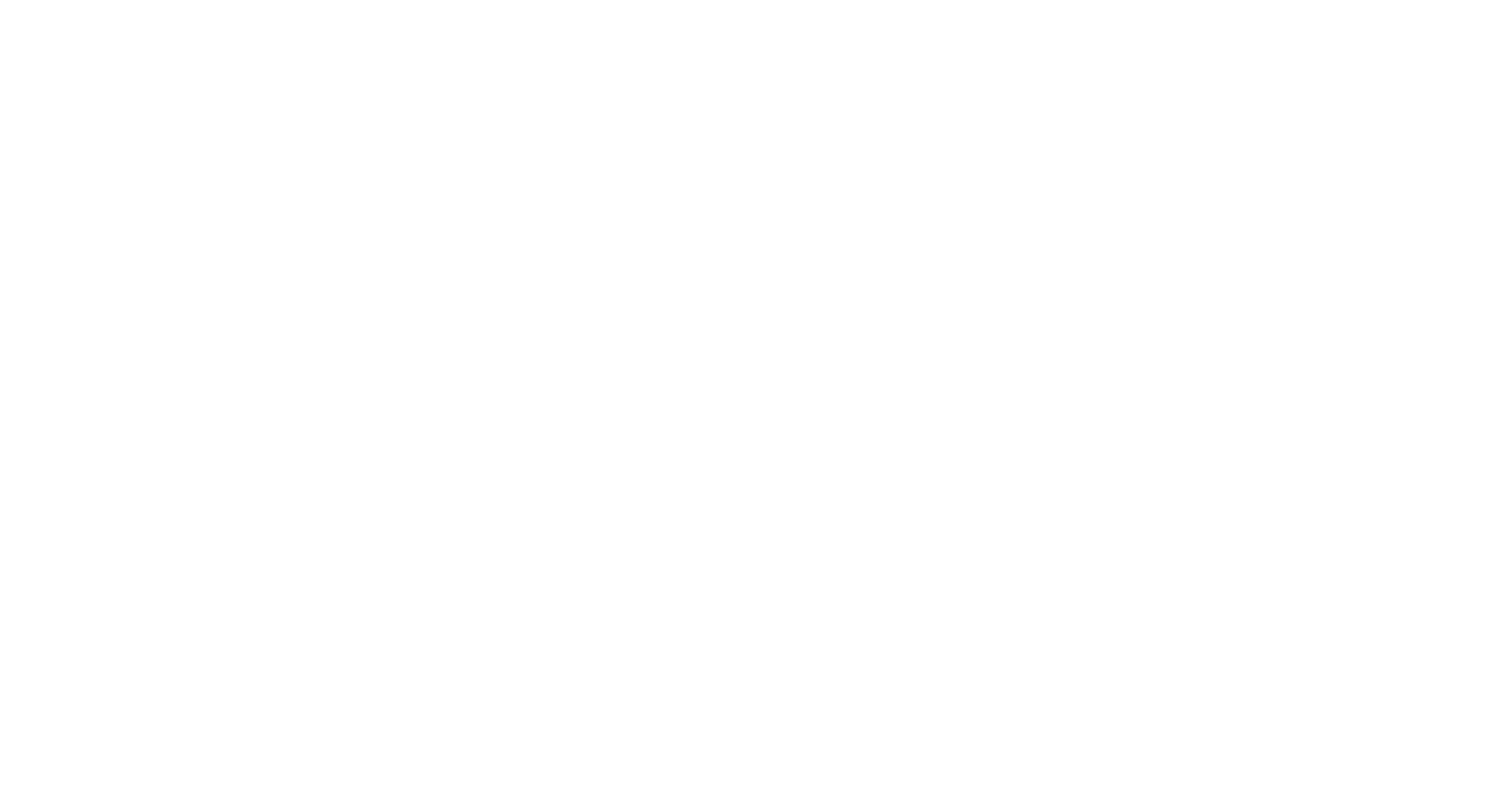 scroll, scrollTop: 0, scrollLeft: 0, axis: both 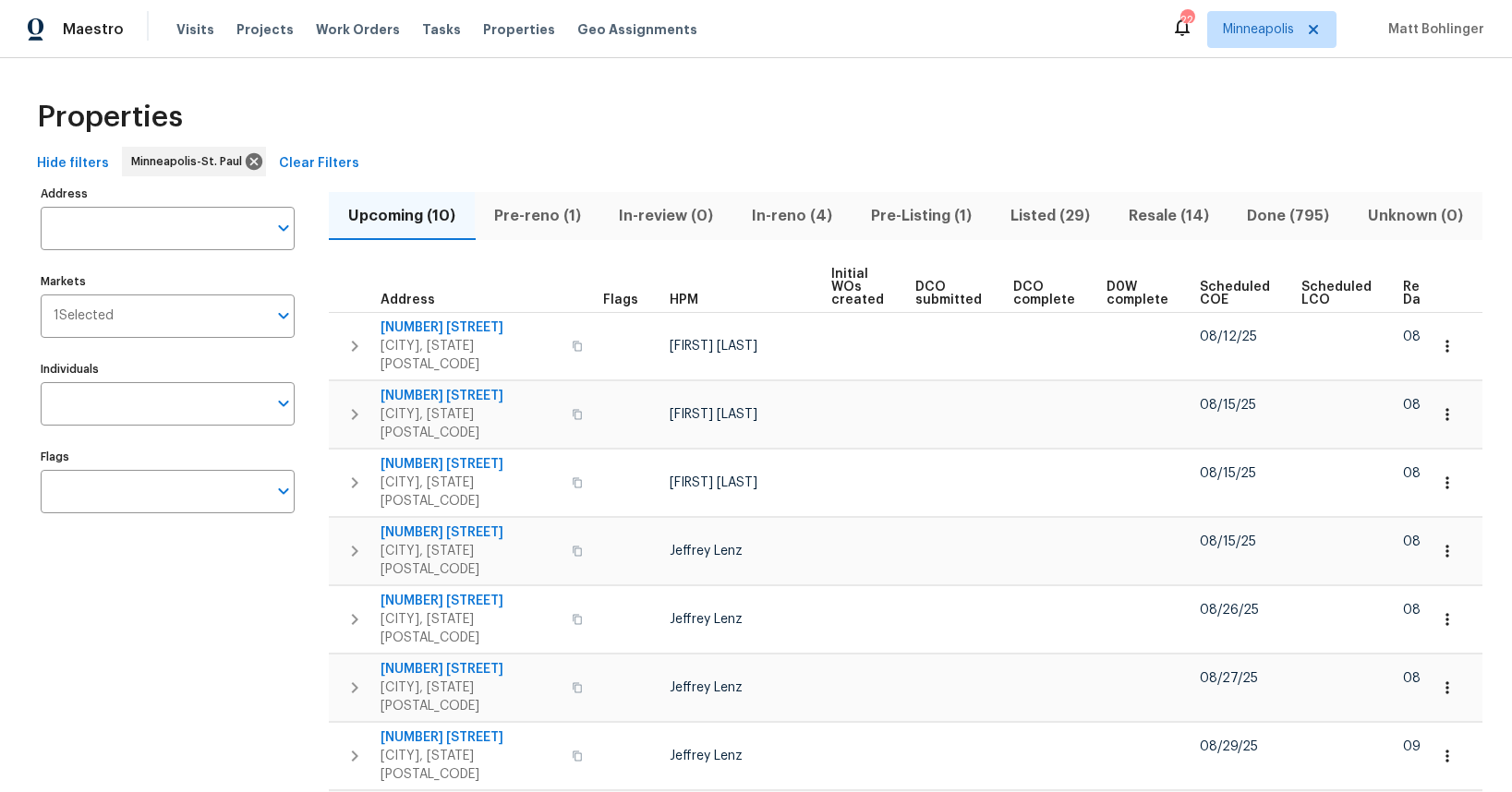 click on "Ready Date" at bounding box center (1424, 294) 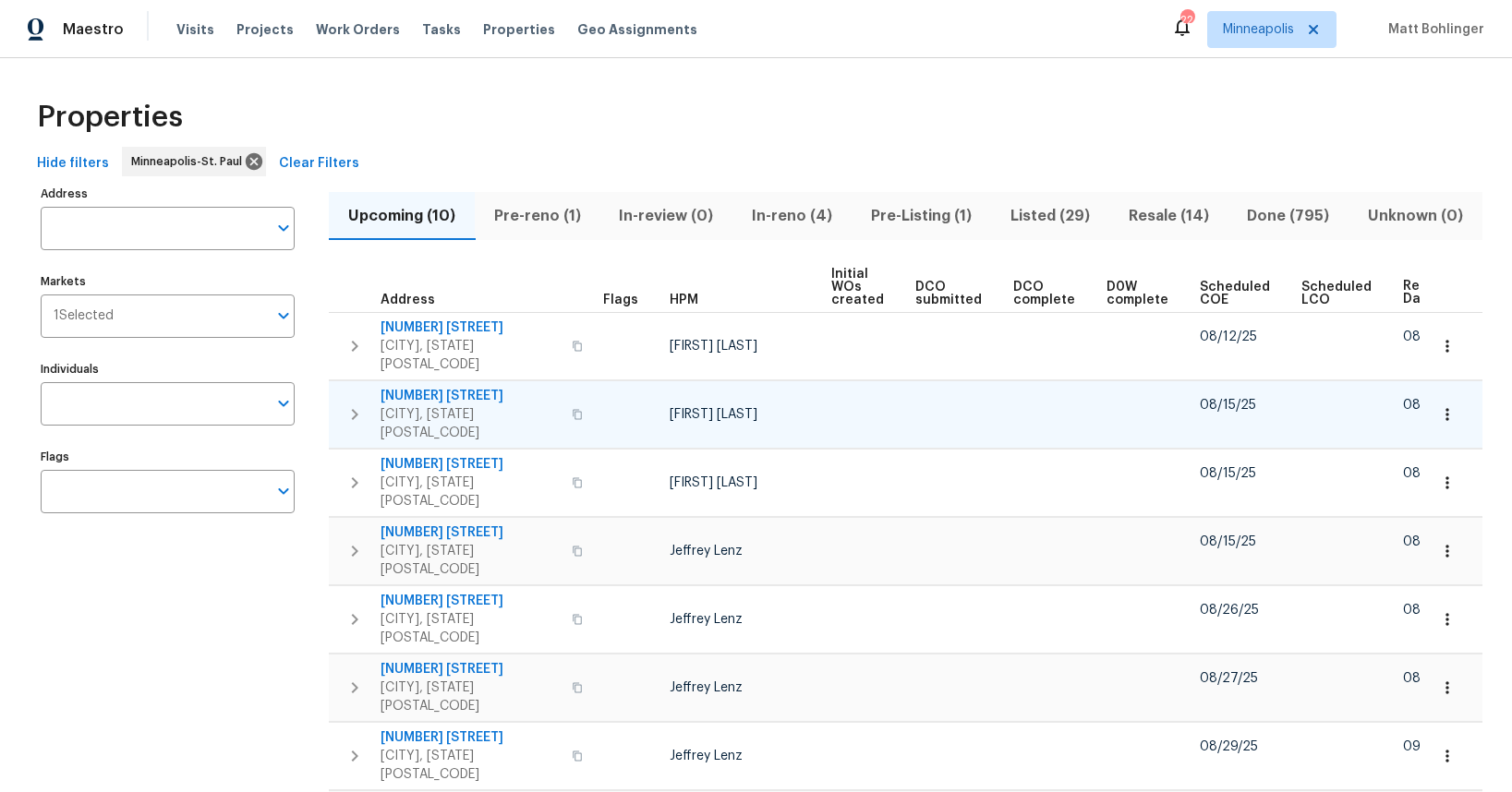 scroll, scrollTop: 0, scrollLeft: 1, axis: horizontal 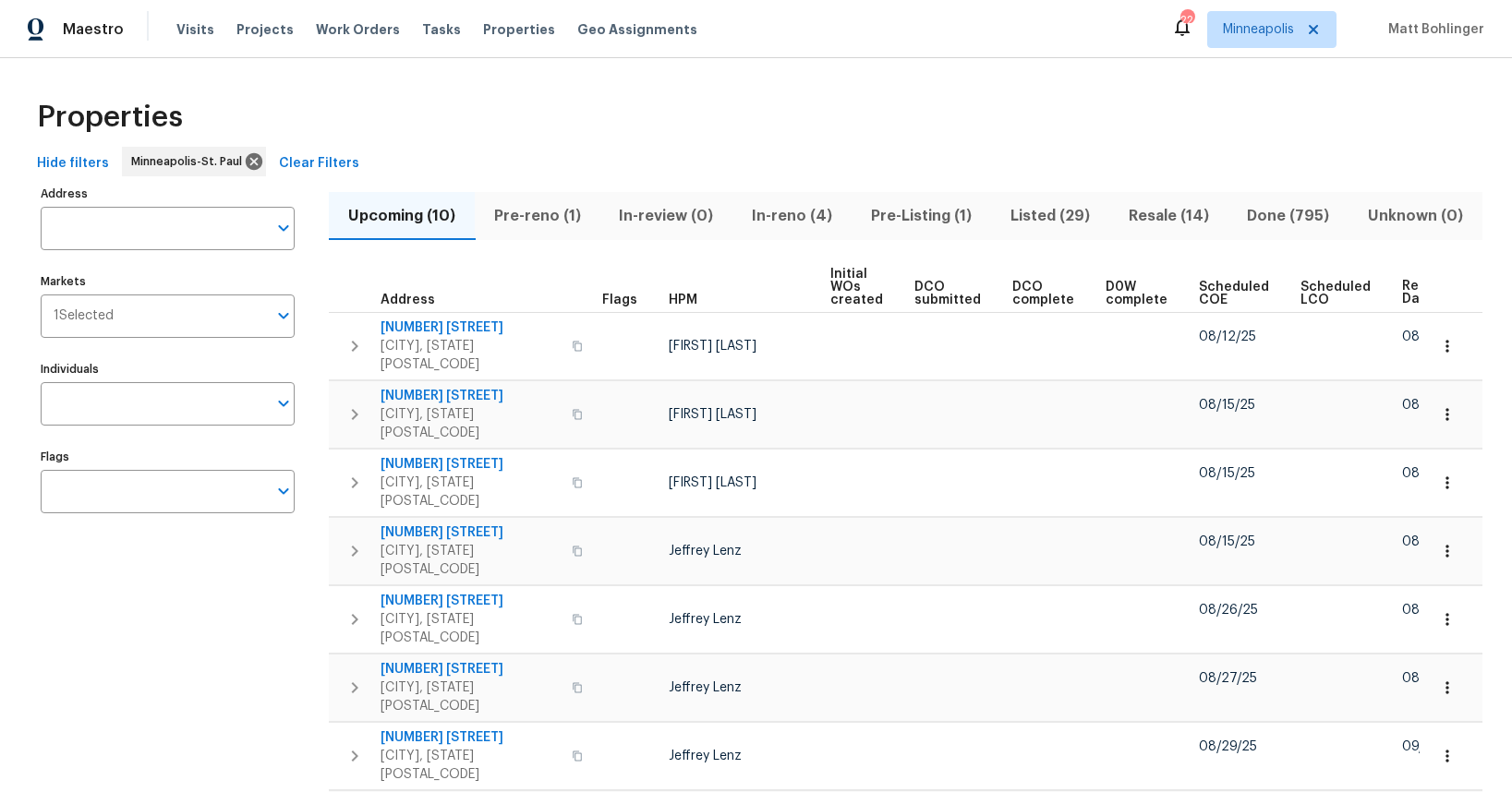 click on "Pre-reno (1)" at bounding box center [538, 216] 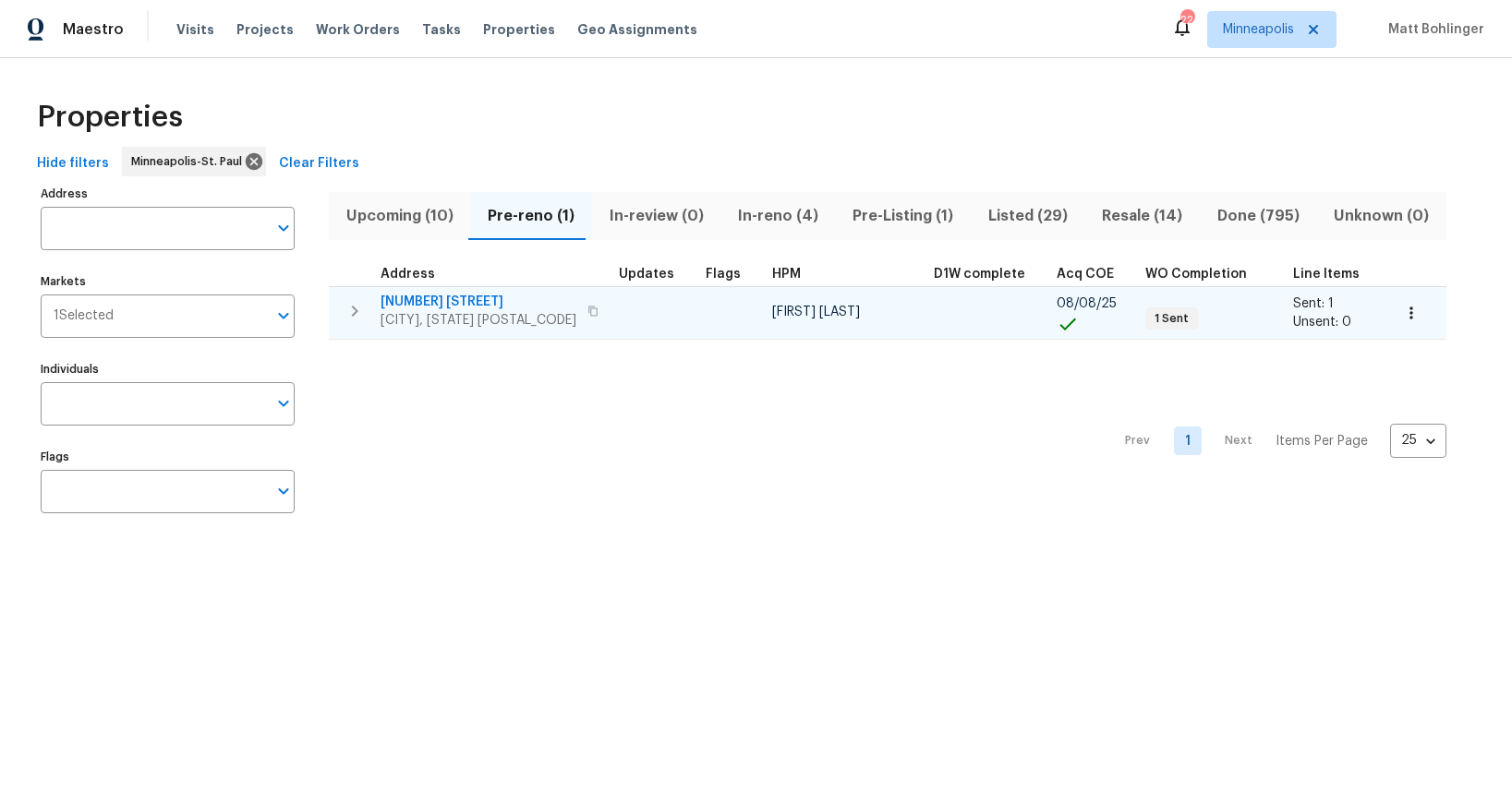 click 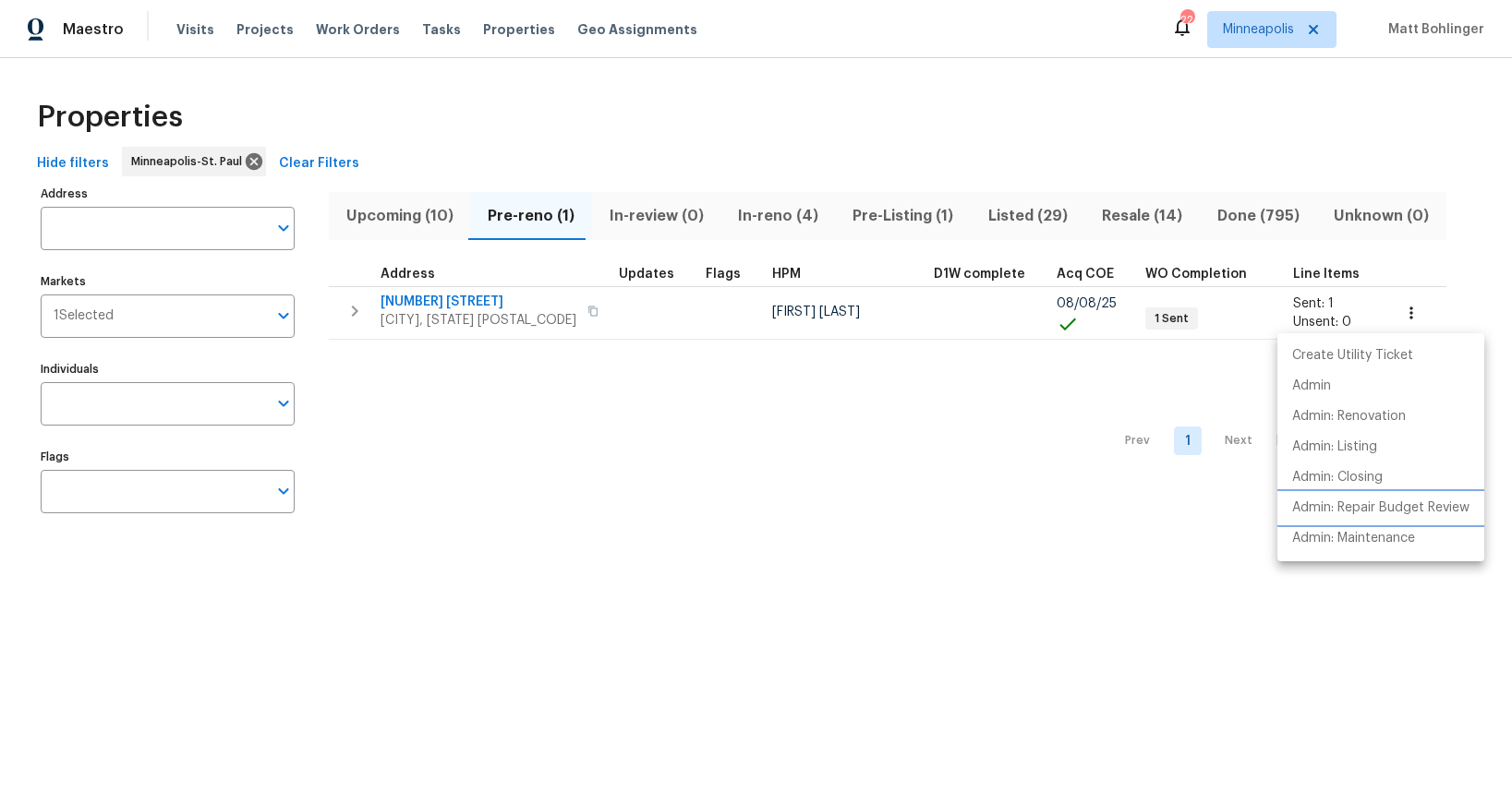 click on "Admin: Repair Budget Review" at bounding box center [1381, 508] 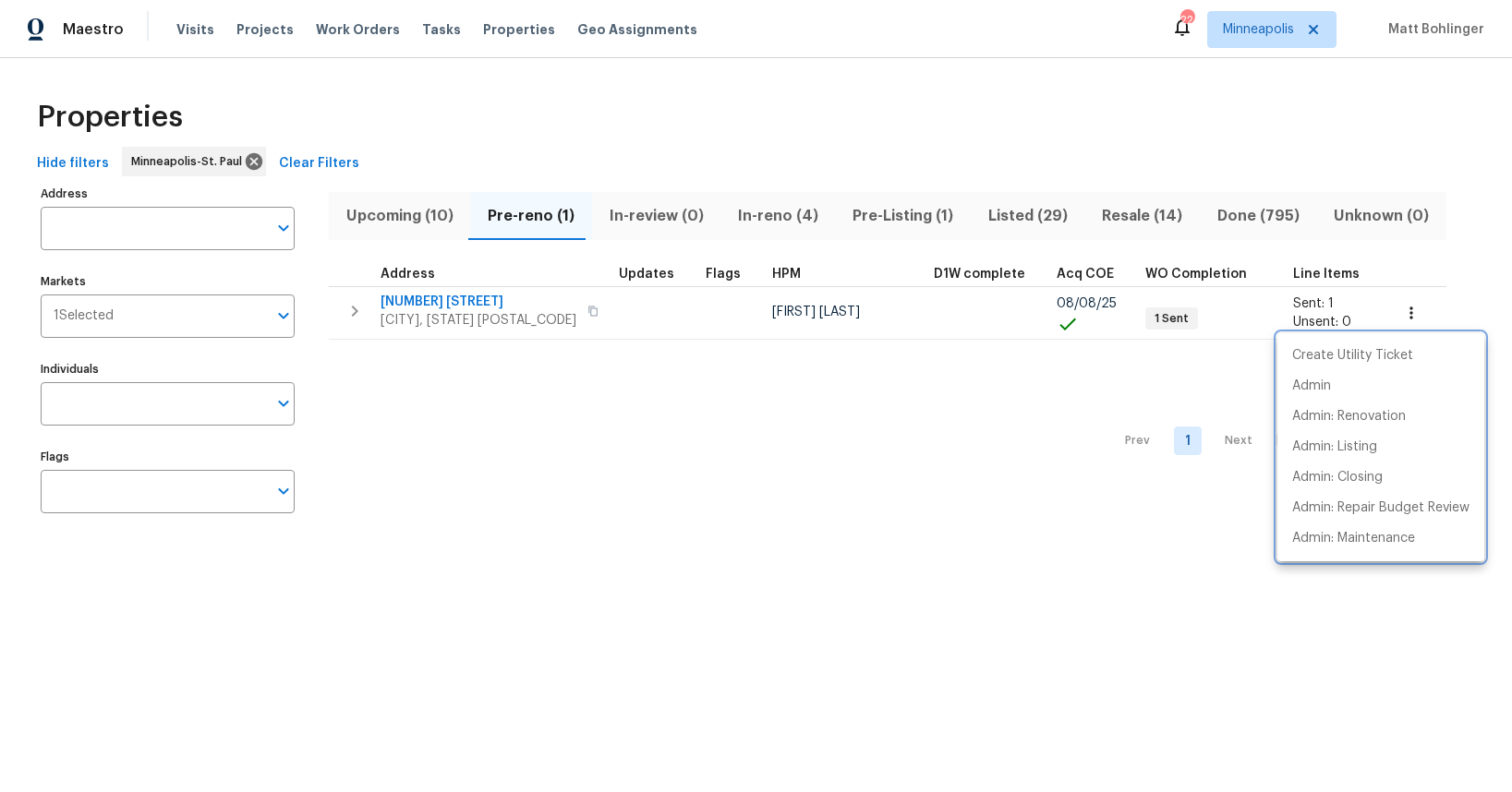 click at bounding box center (756, 396) 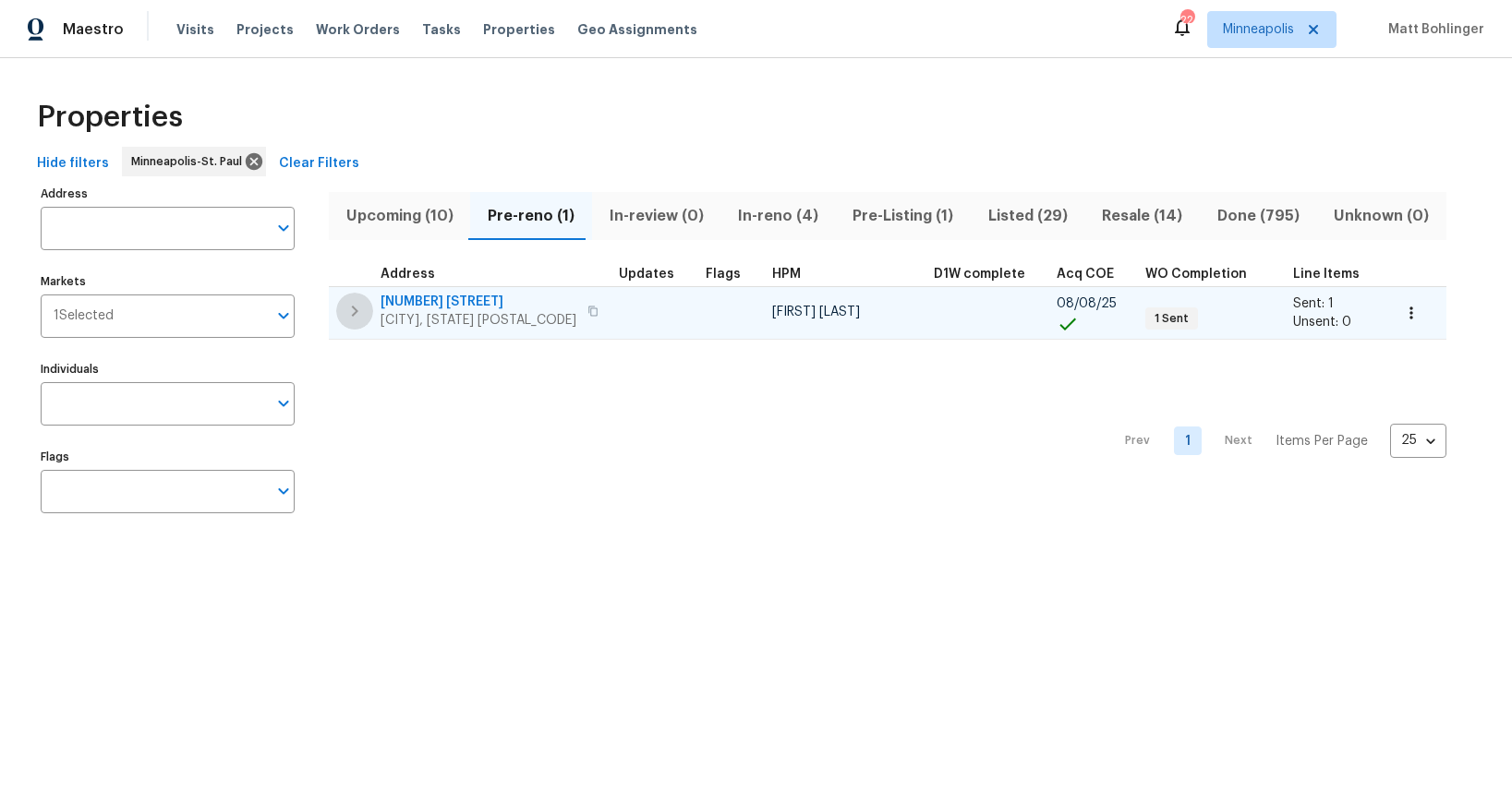click 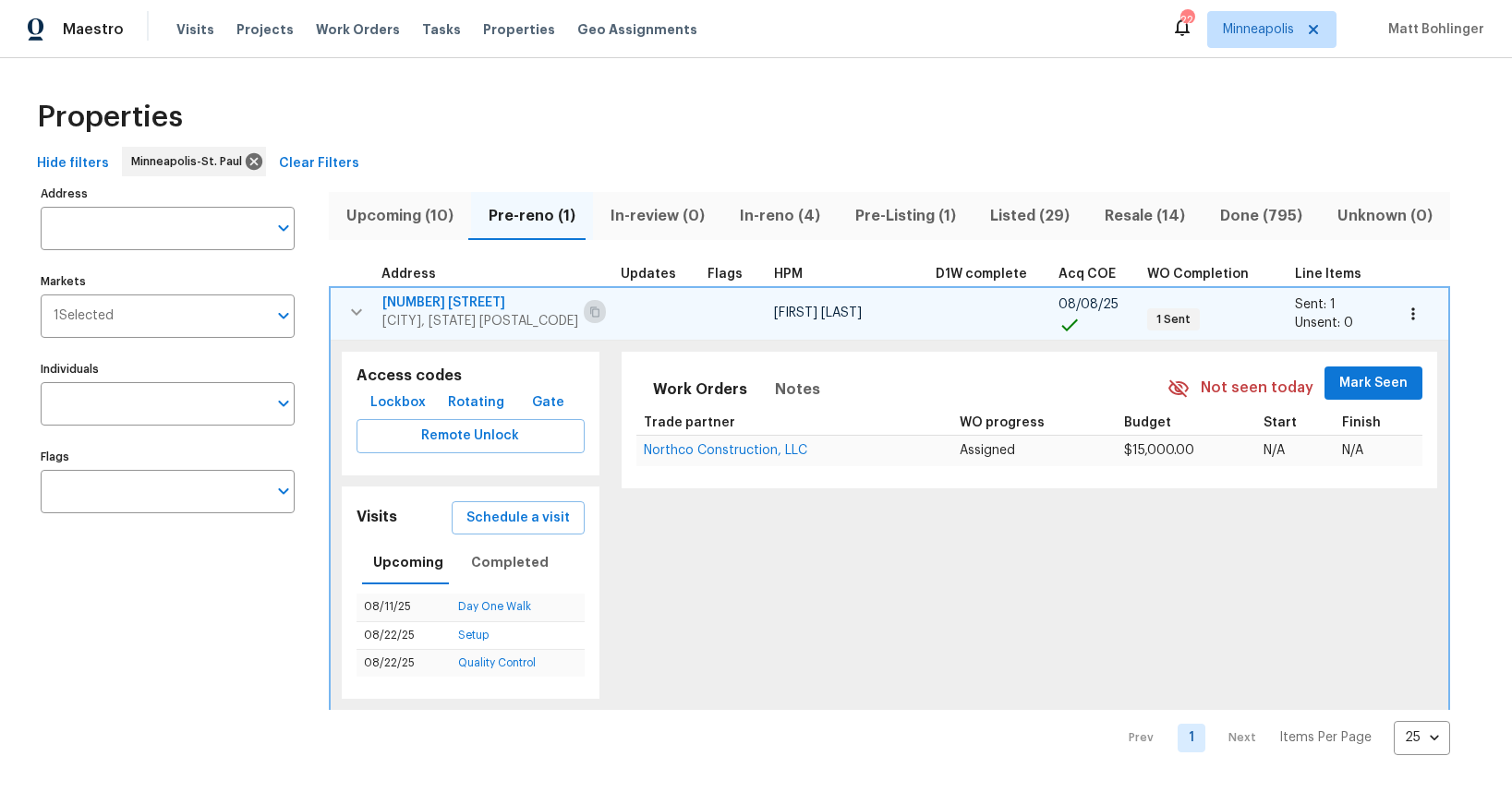 click 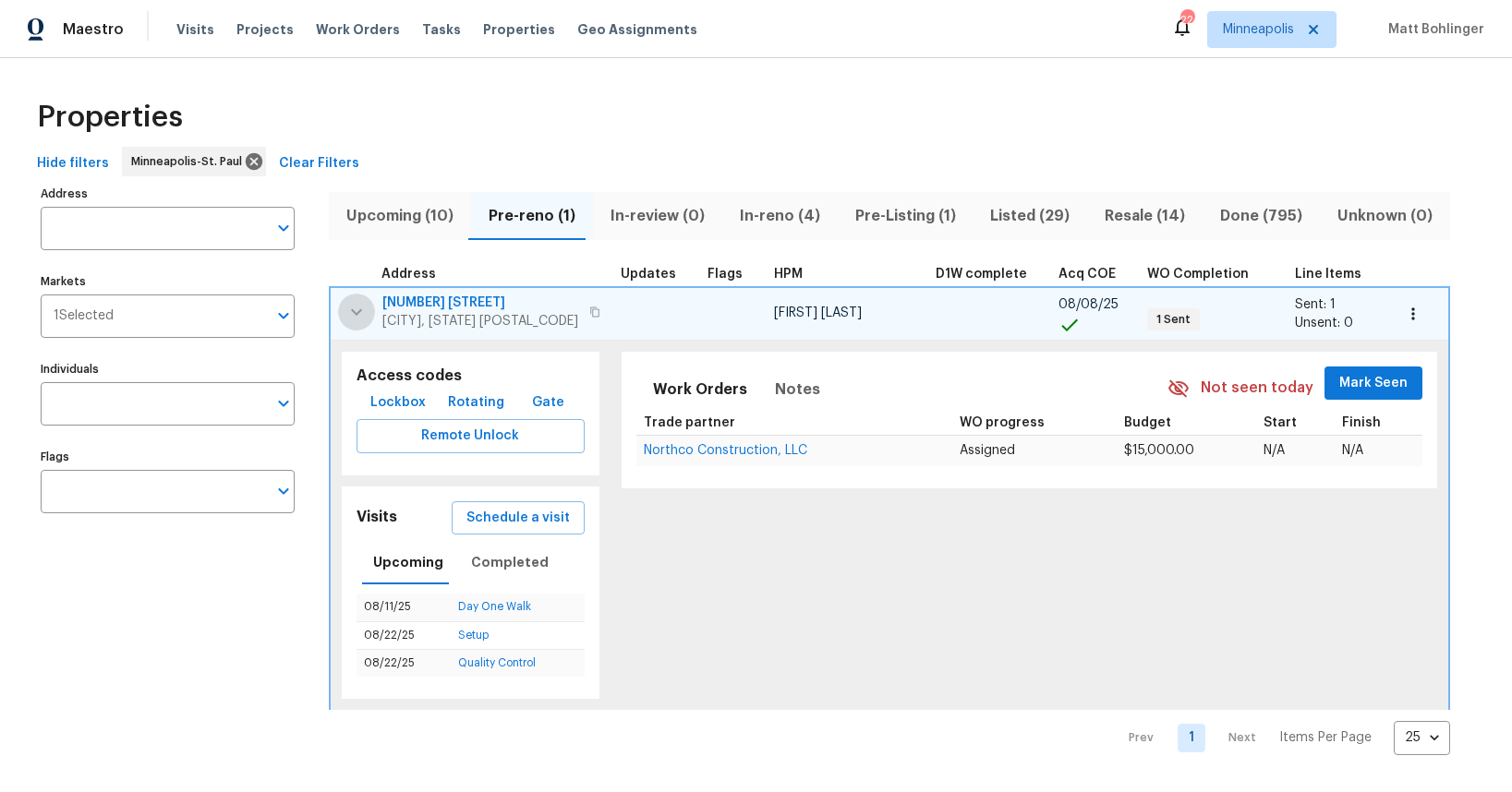 click 